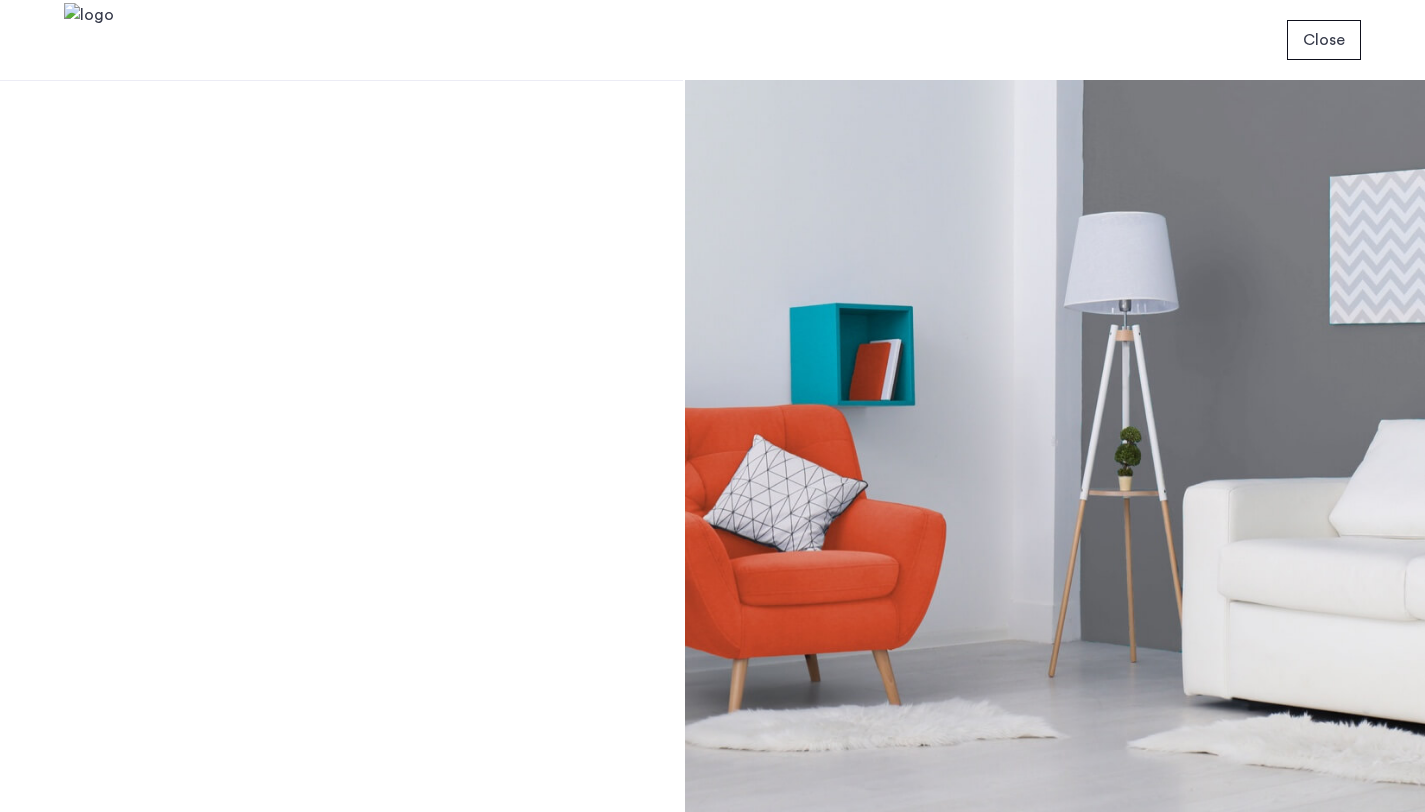 scroll, scrollTop: 0, scrollLeft: 0, axis: both 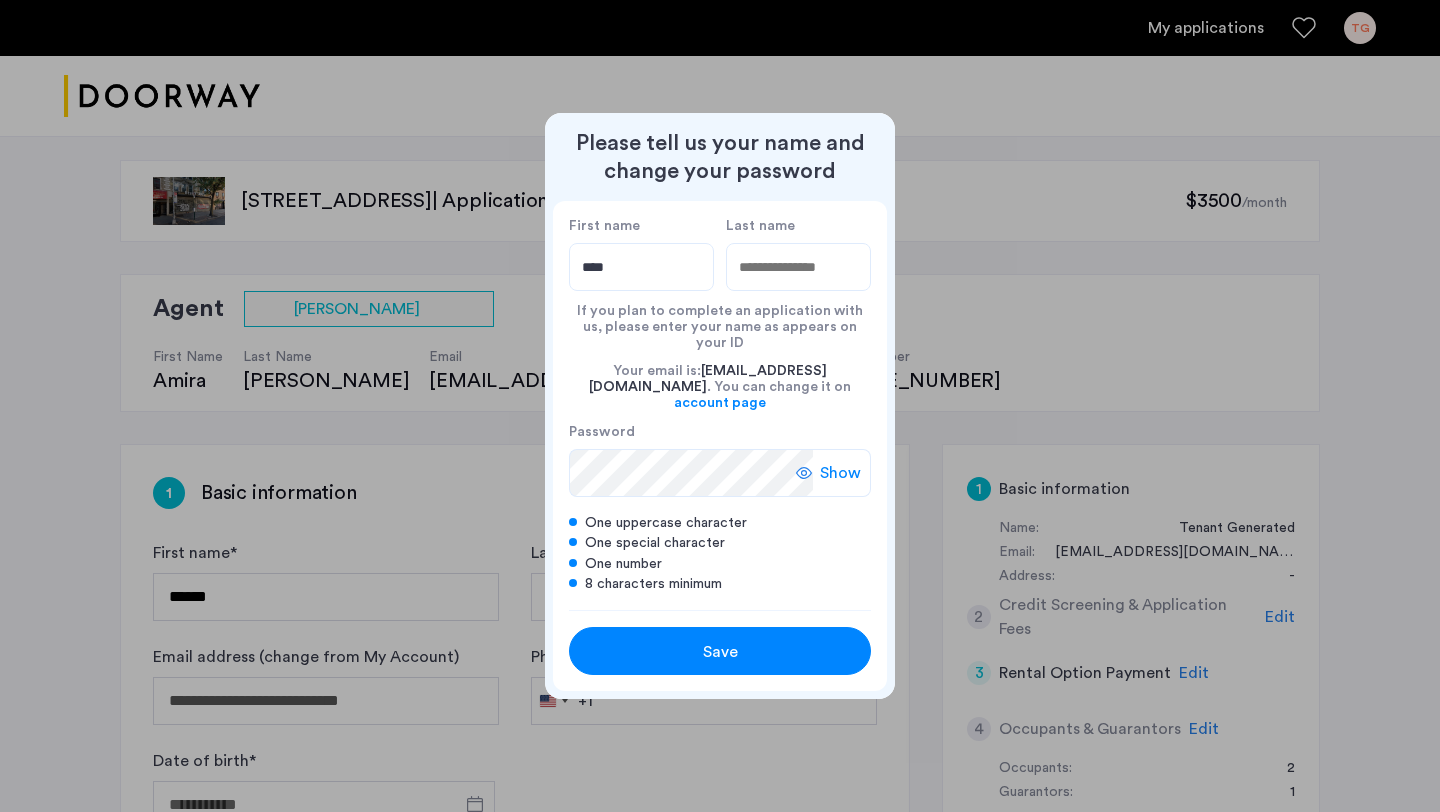 type on "****" 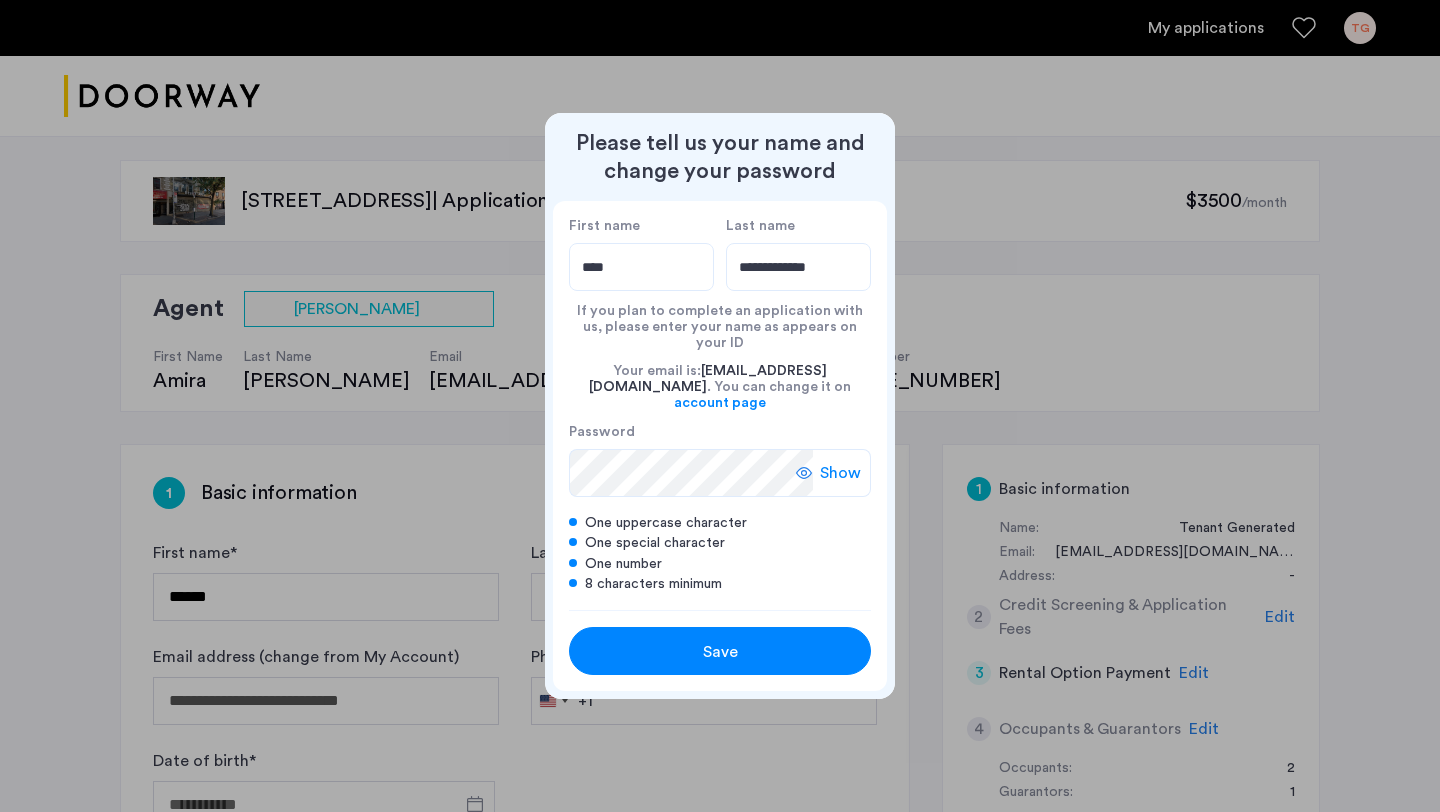 type on "**********" 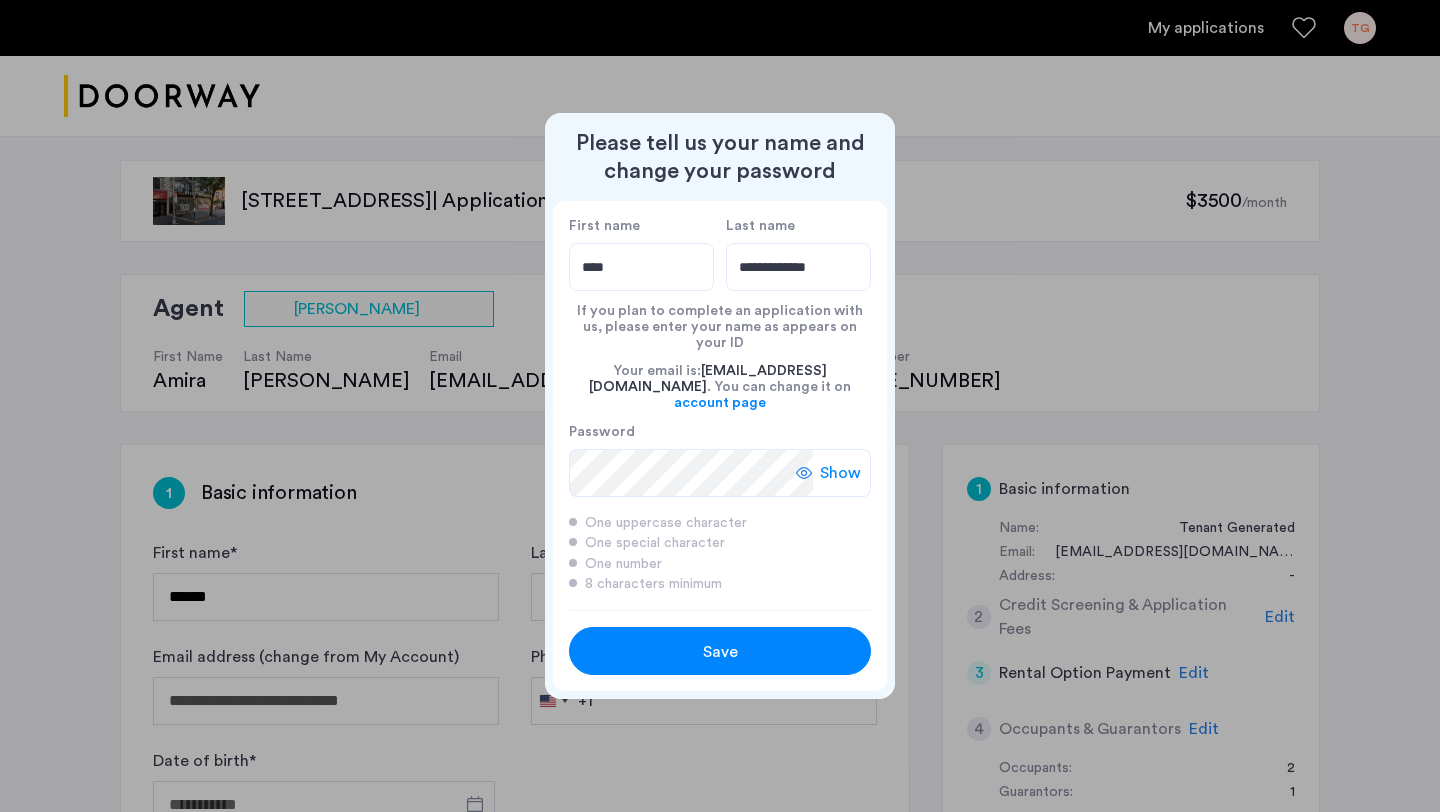 click on "Save" at bounding box center [720, 652] 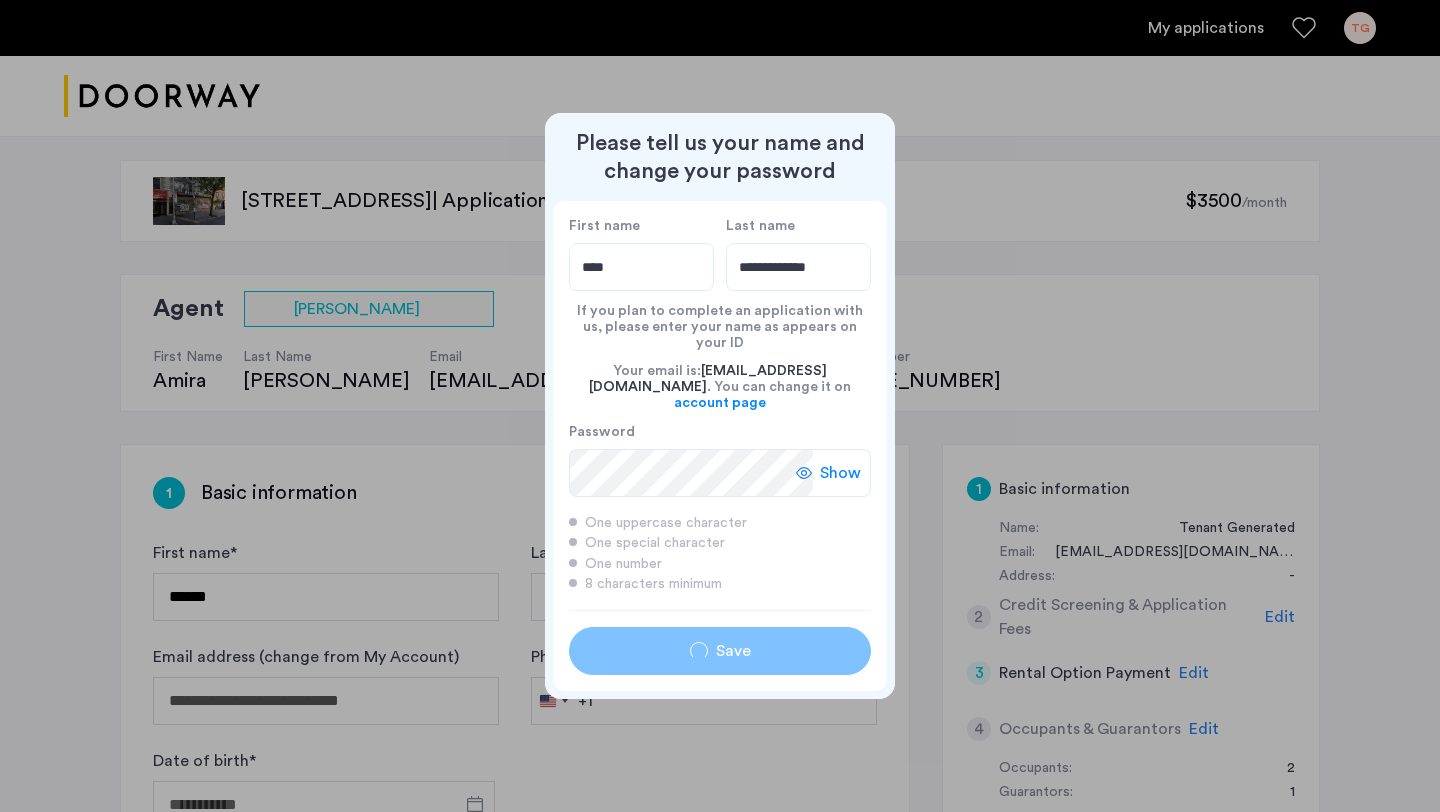type on "****" 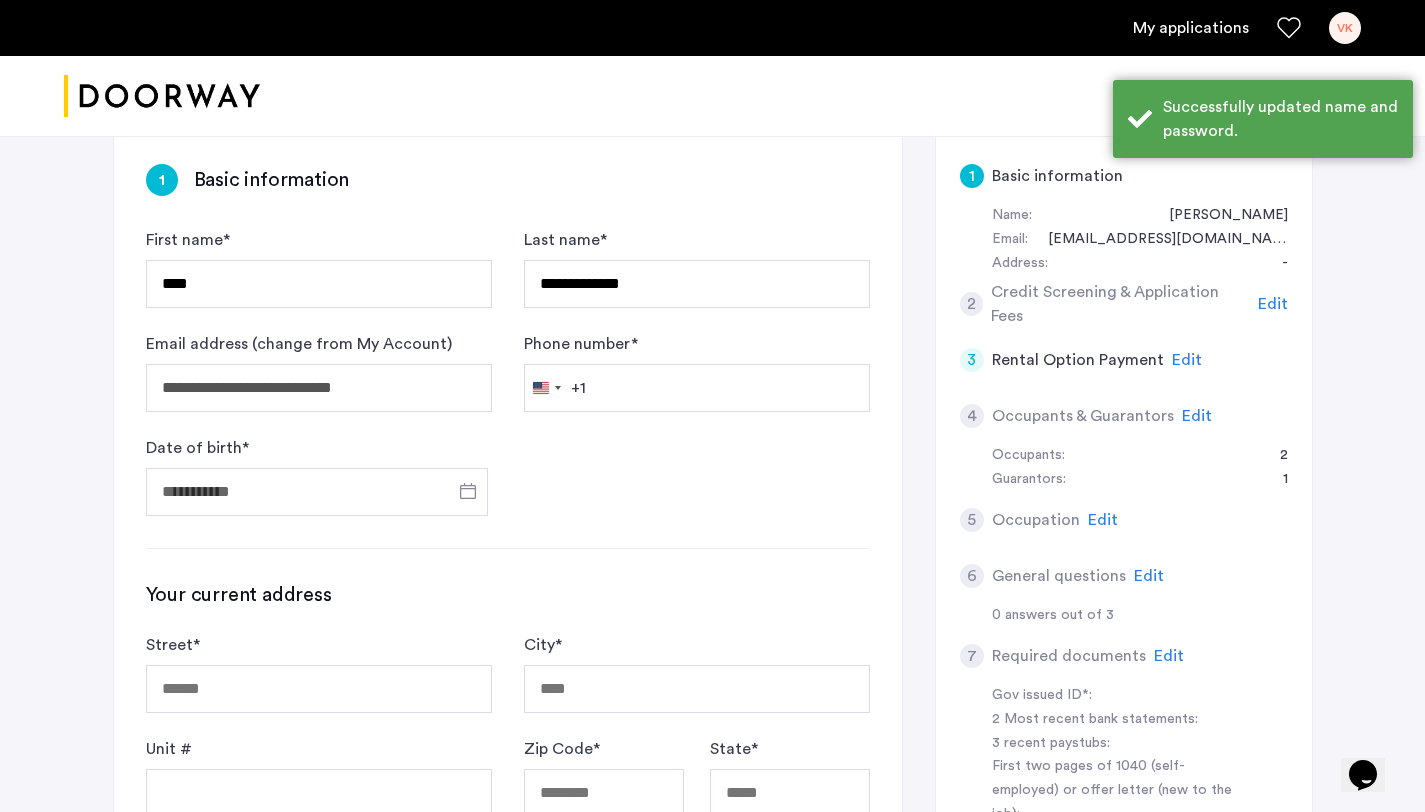 scroll, scrollTop: 338, scrollLeft: 0, axis: vertical 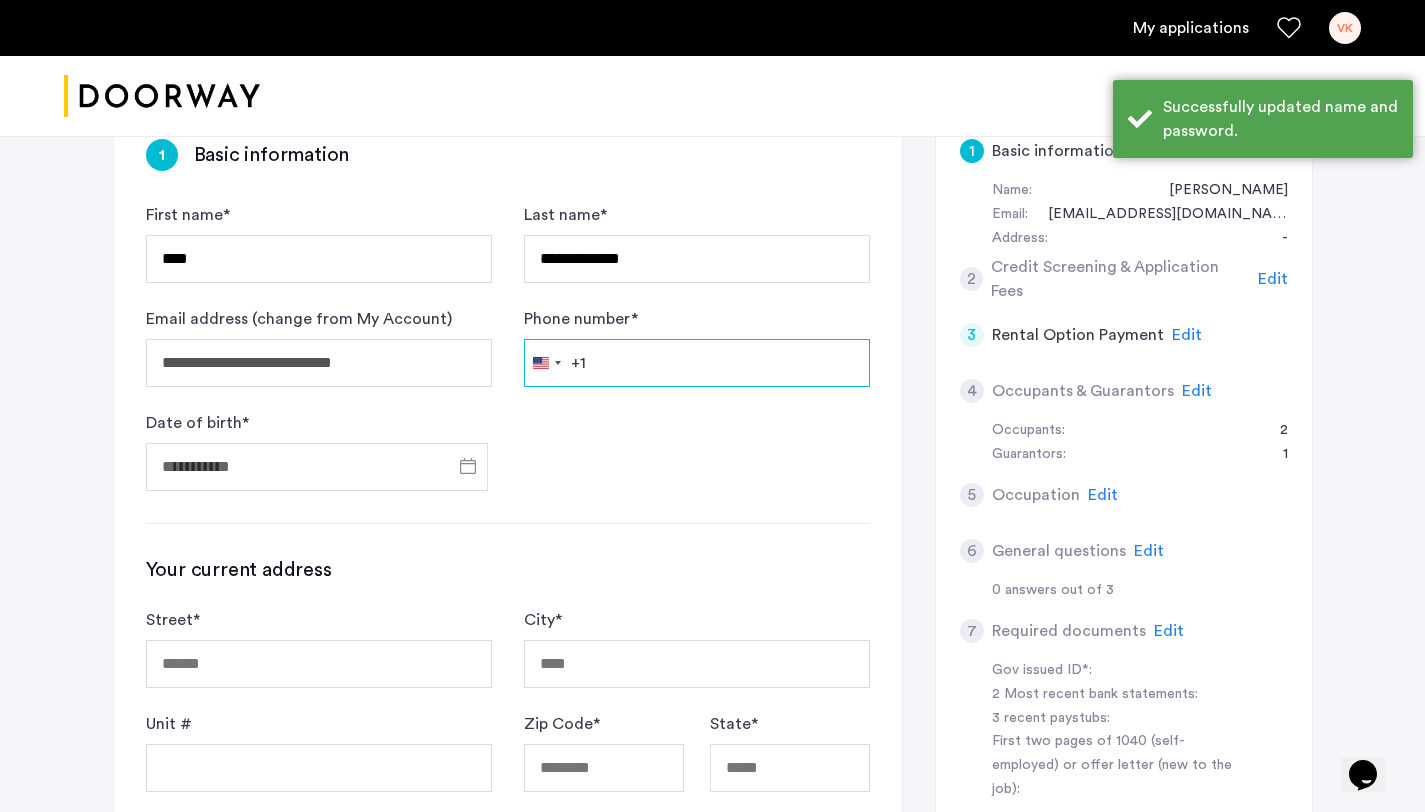 click on "Phone number  *" at bounding box center (697, 363) 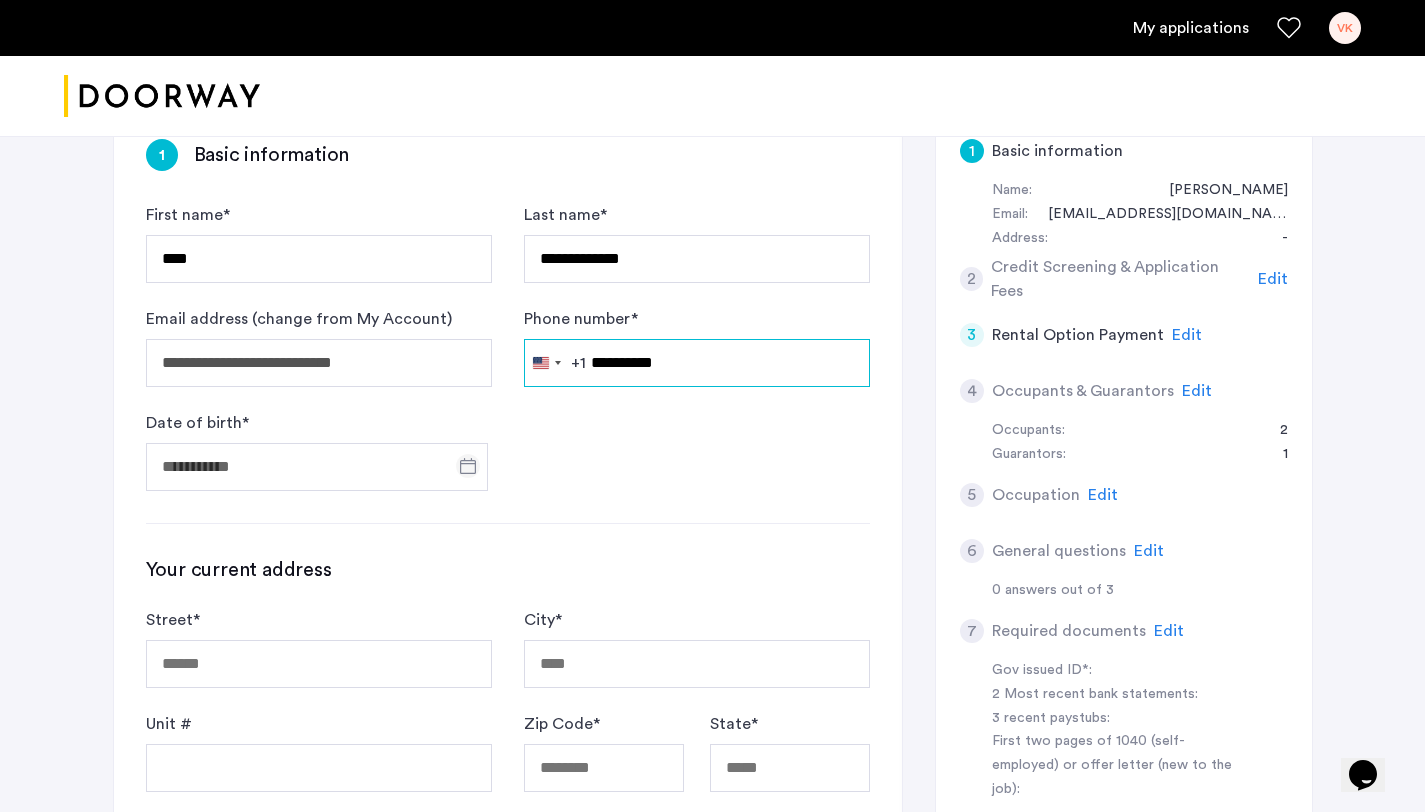 type on "**********" 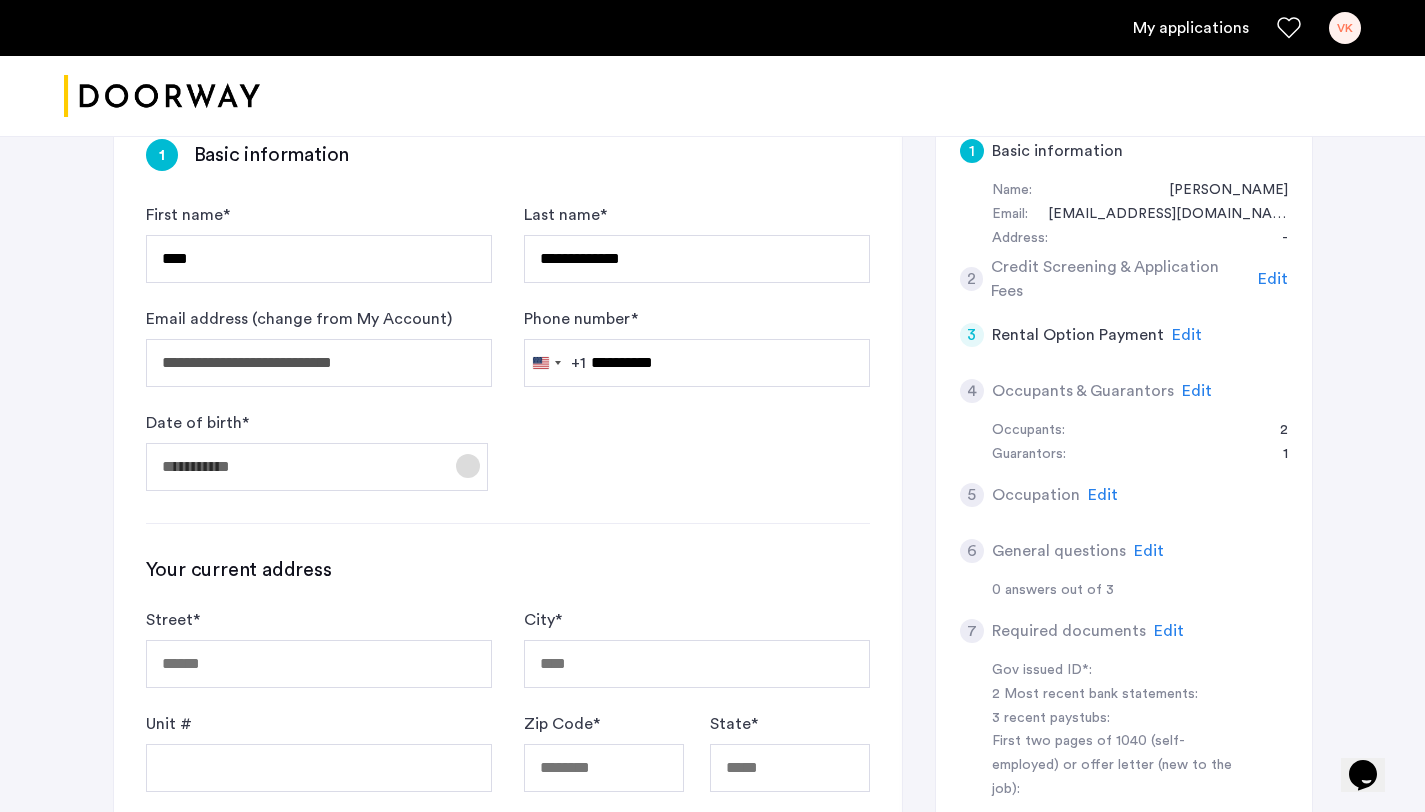 click 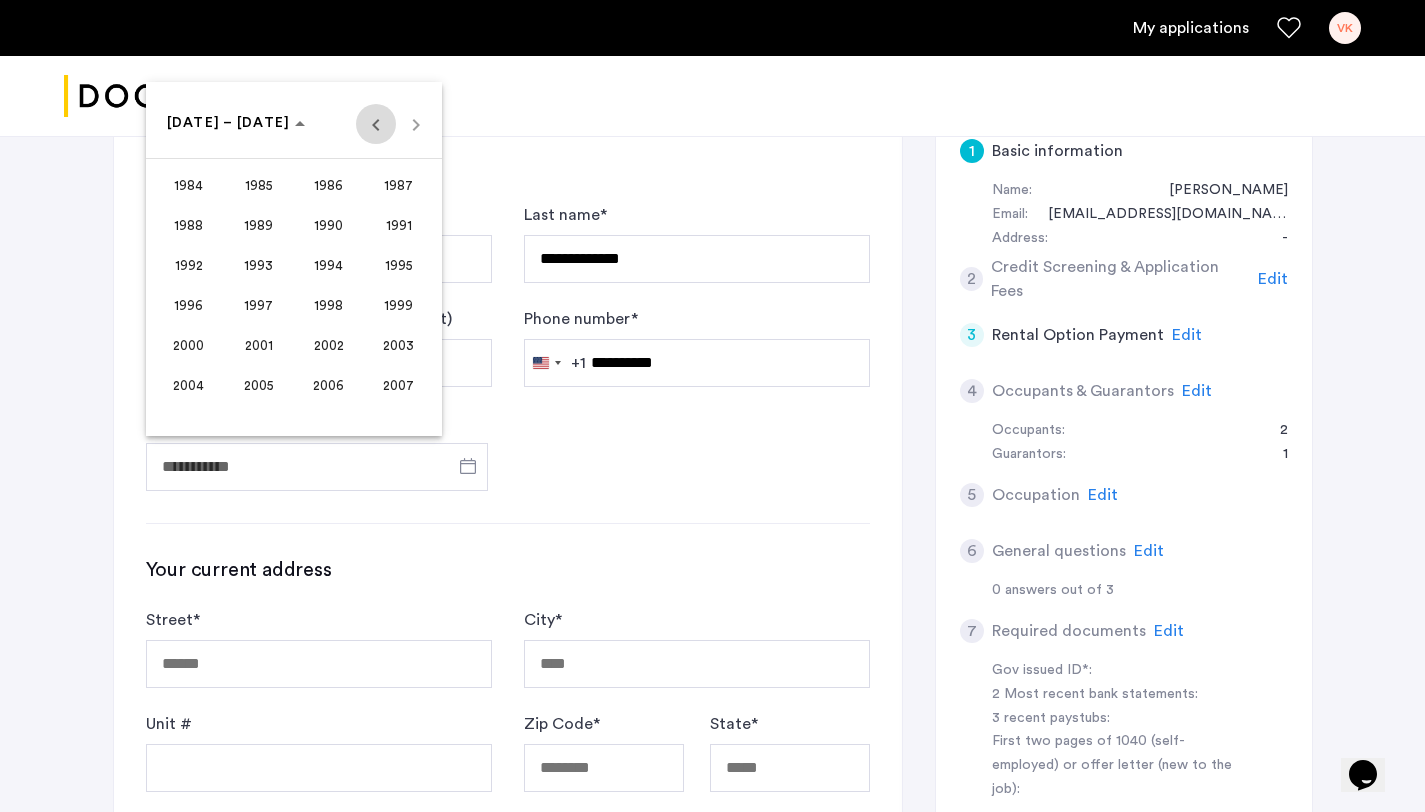 click at bounding box center [376, 124] 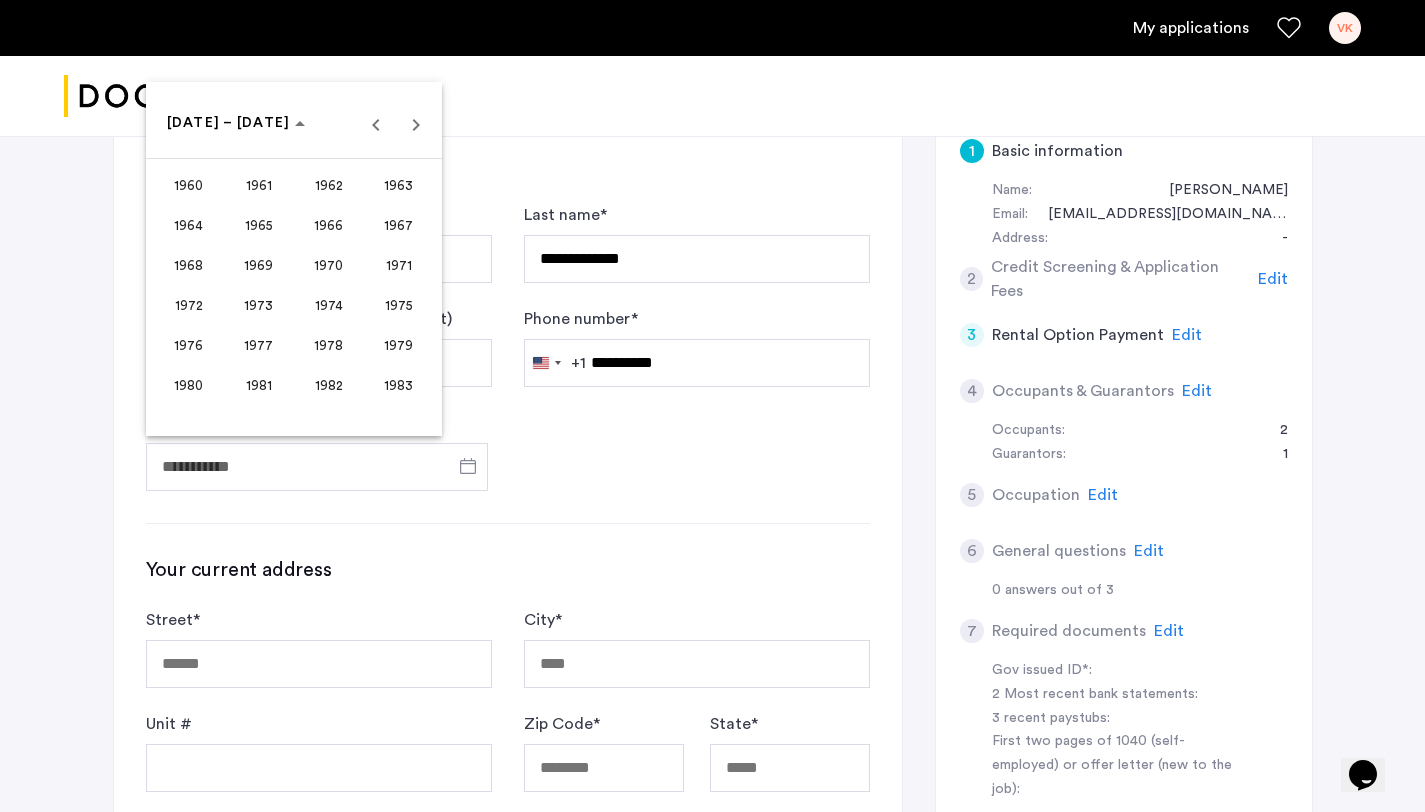 click on "1971" at bounding box center [398, 266] 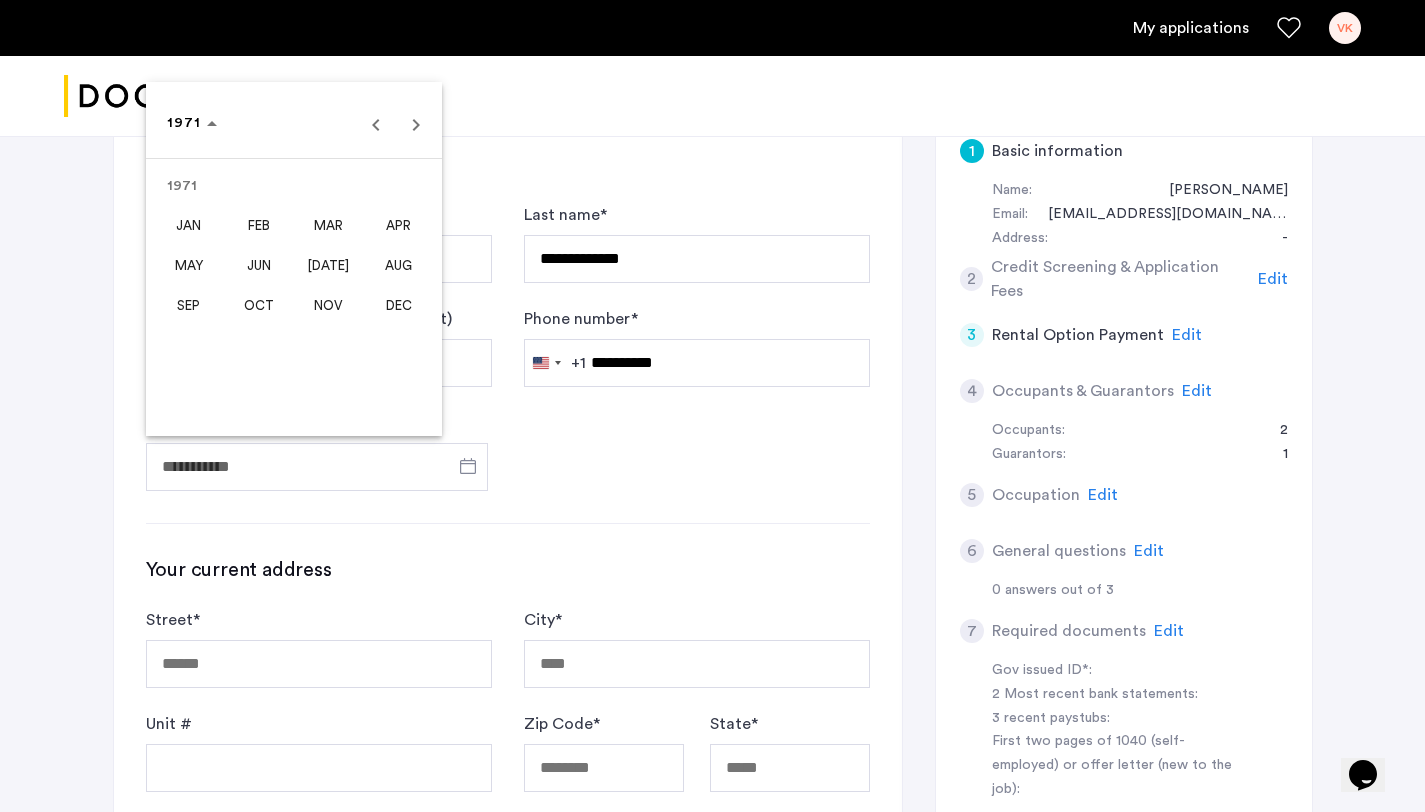 click on "MAY" at bounding box center [188, 266] 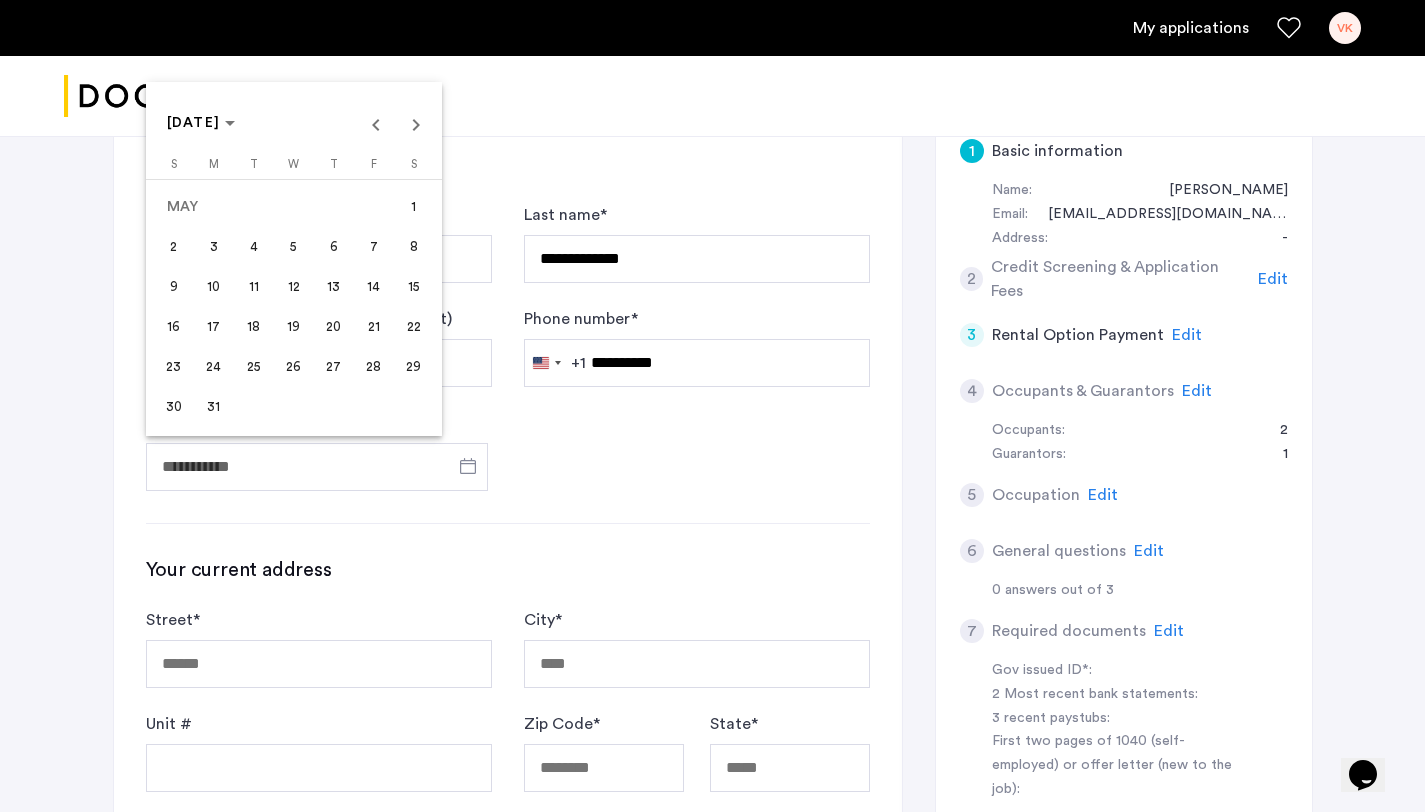 click on "10" at bounding box center (214, 287) 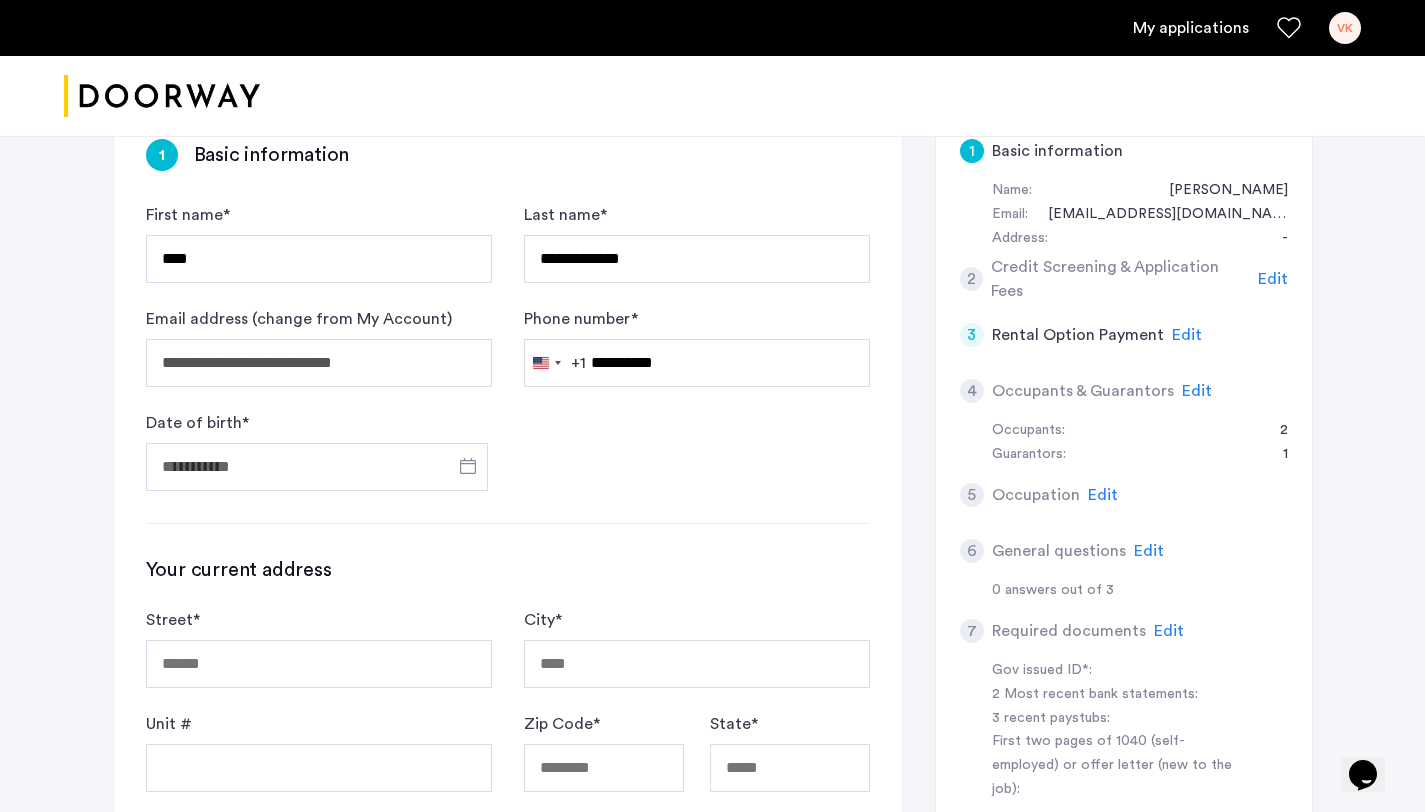 type on "**********" 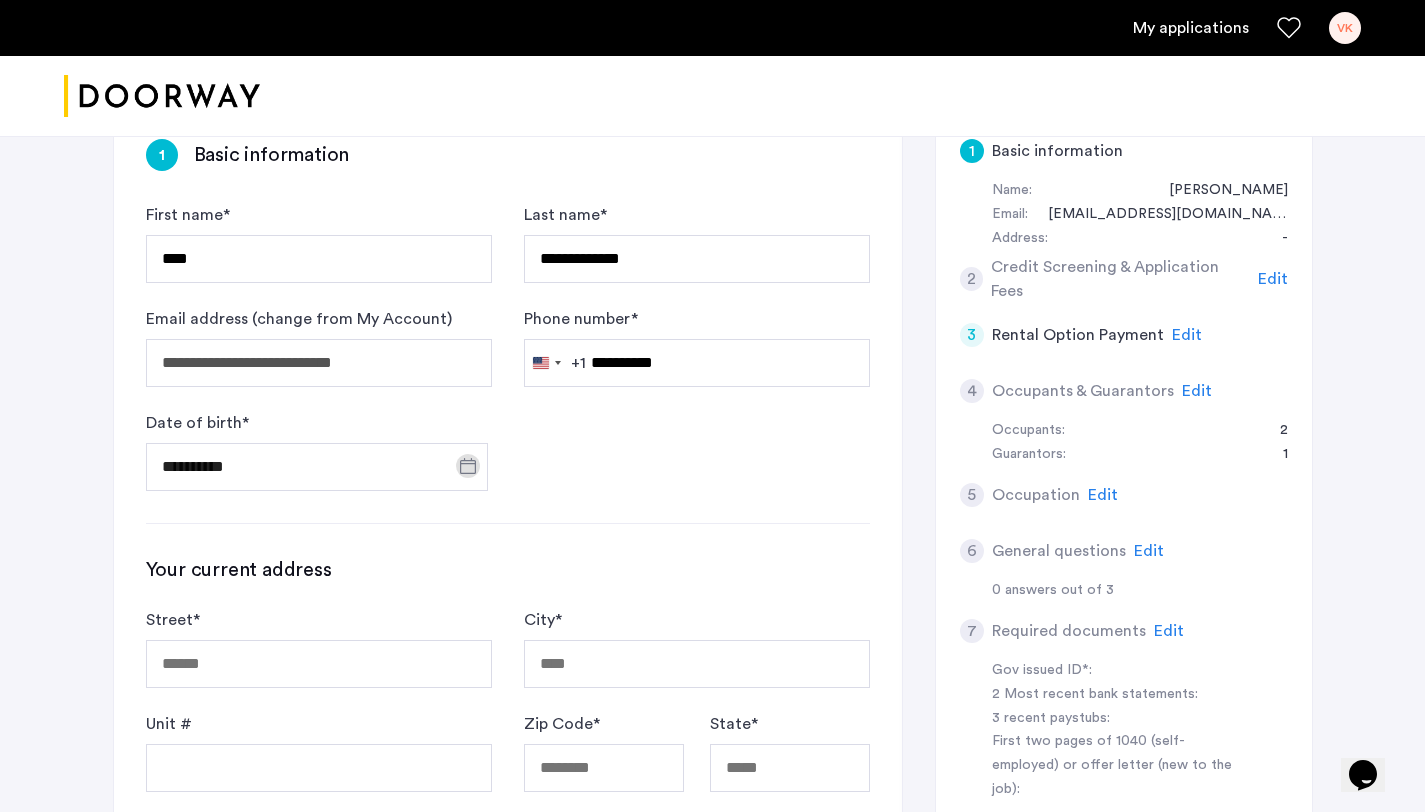 click on "**********" 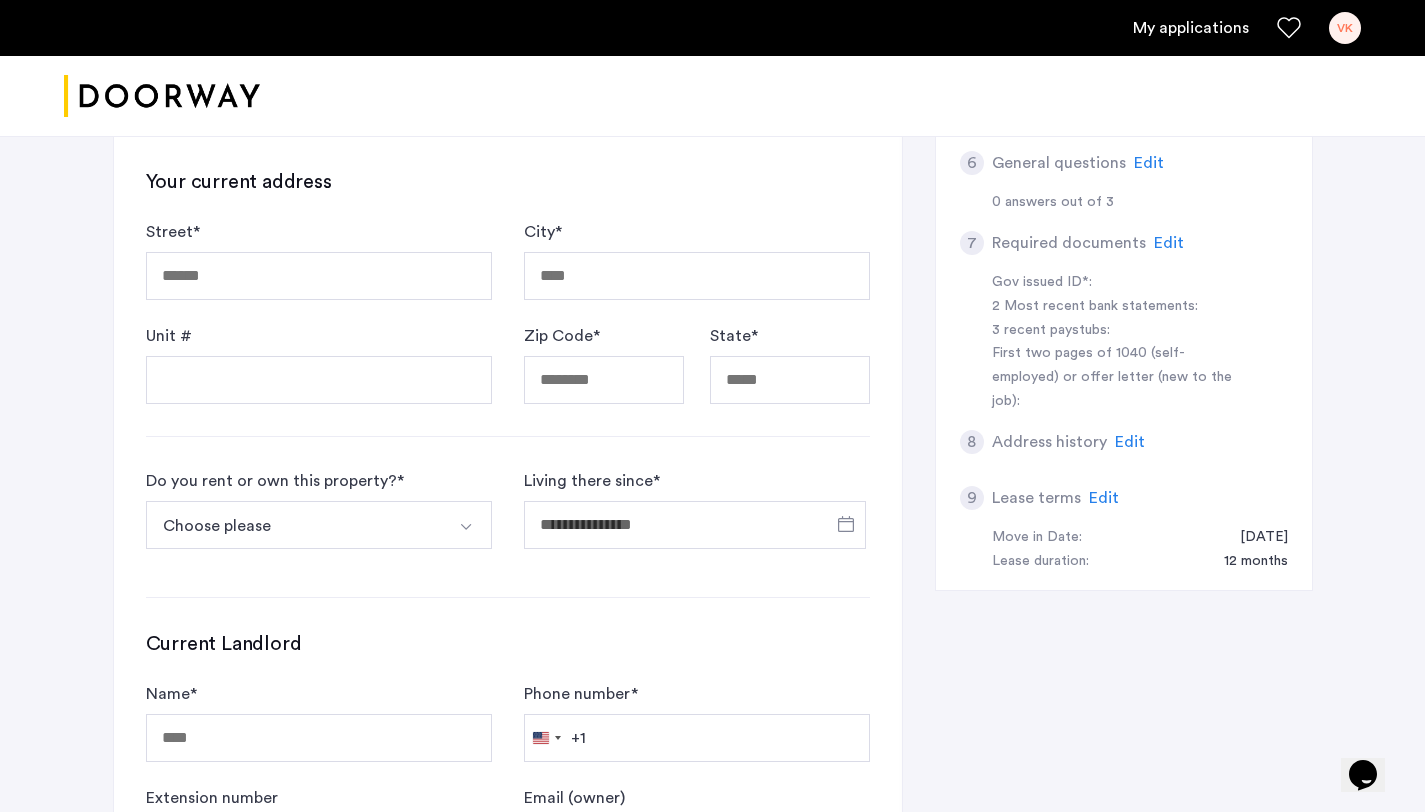 scroll, scrollTop: 728, scrollLeft: 0, axis: vertical 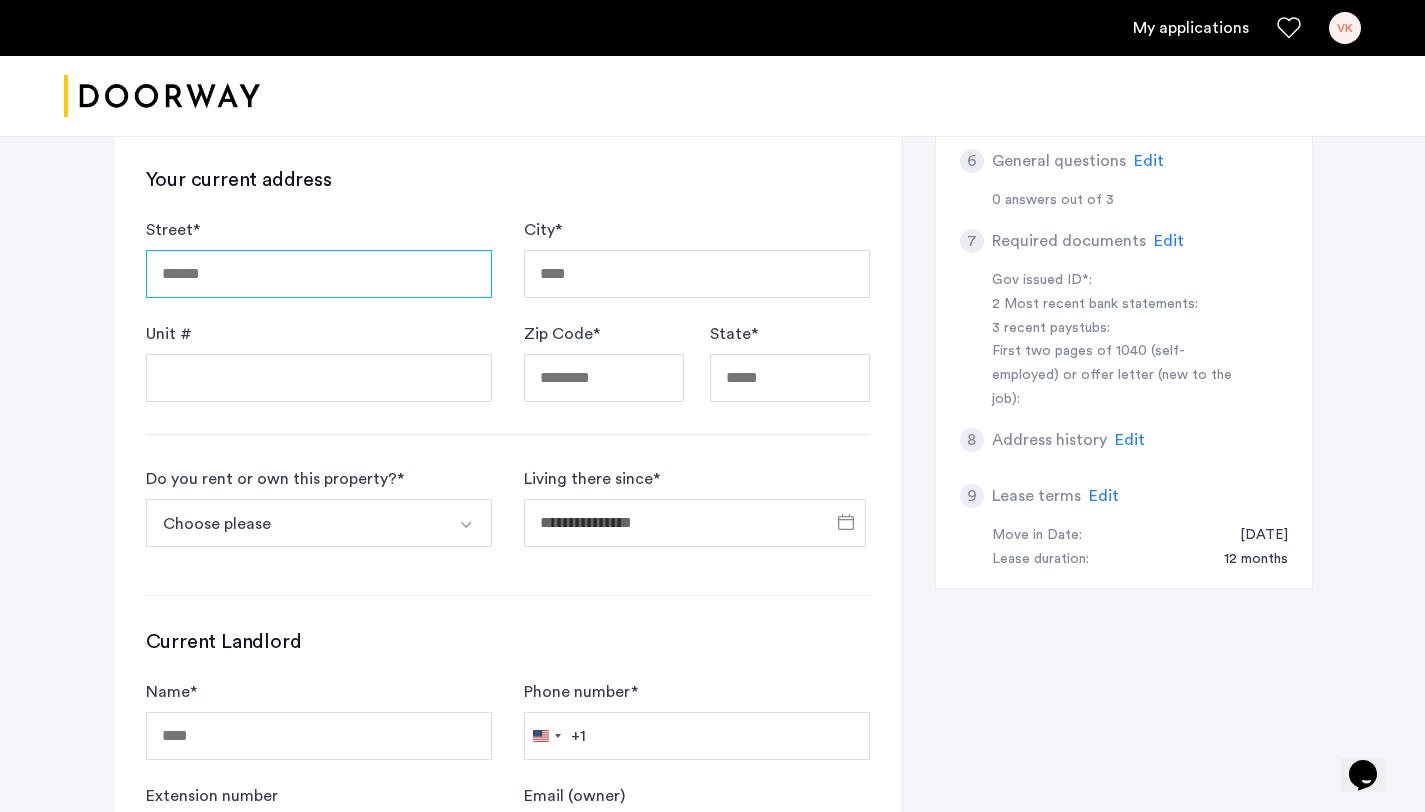 click on "Street  *" at bounding box center [319, 274] 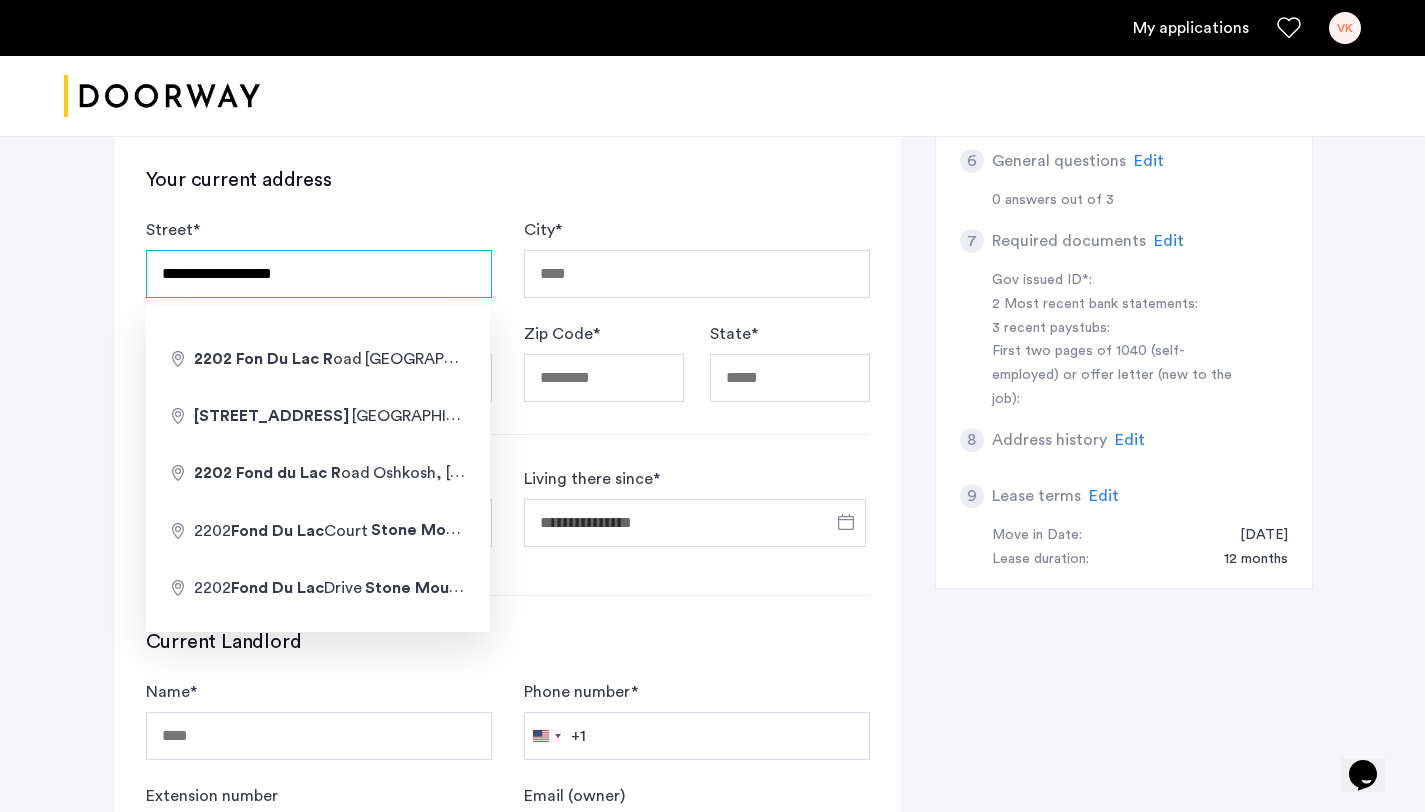 type on "**********" 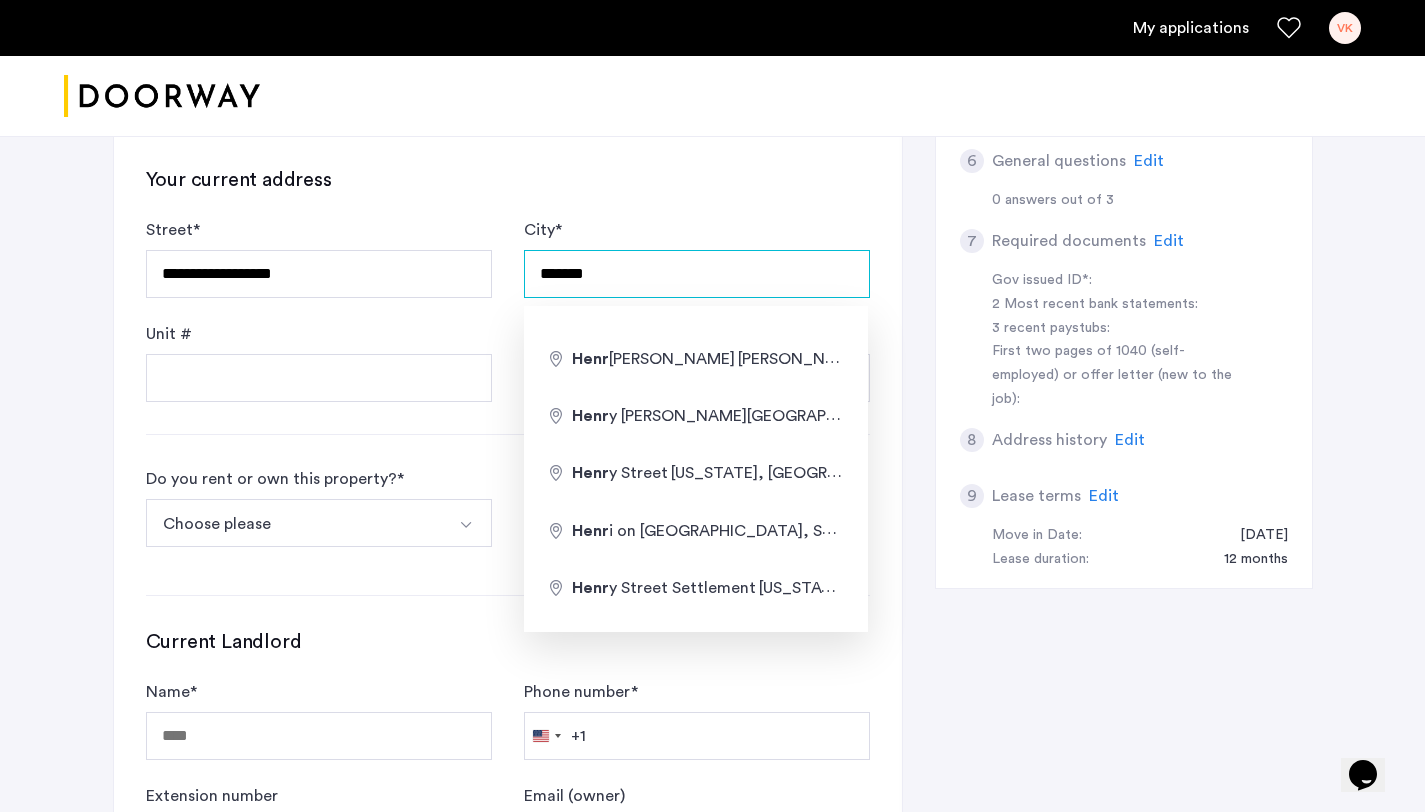 type on "*******" 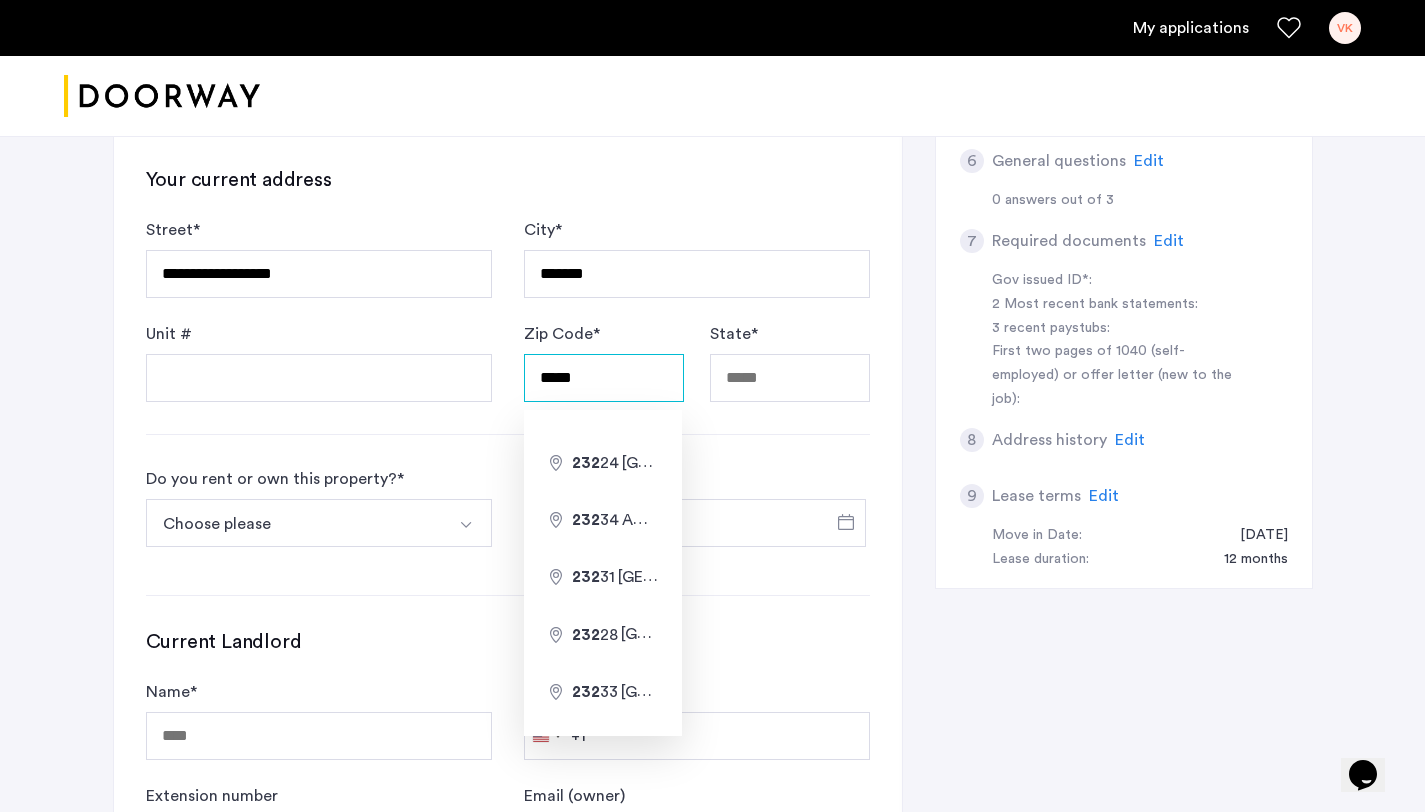 type on "*****" 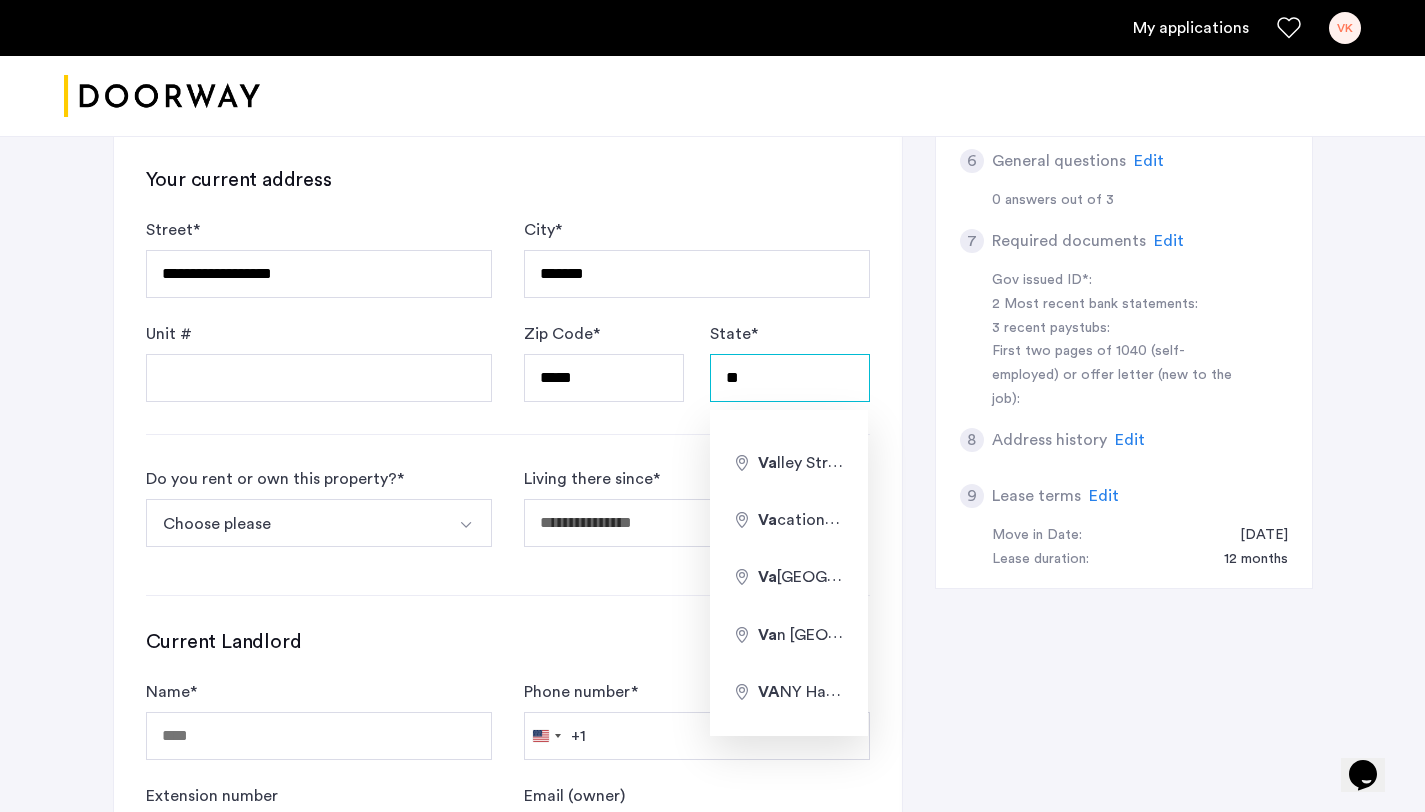 type on "**" 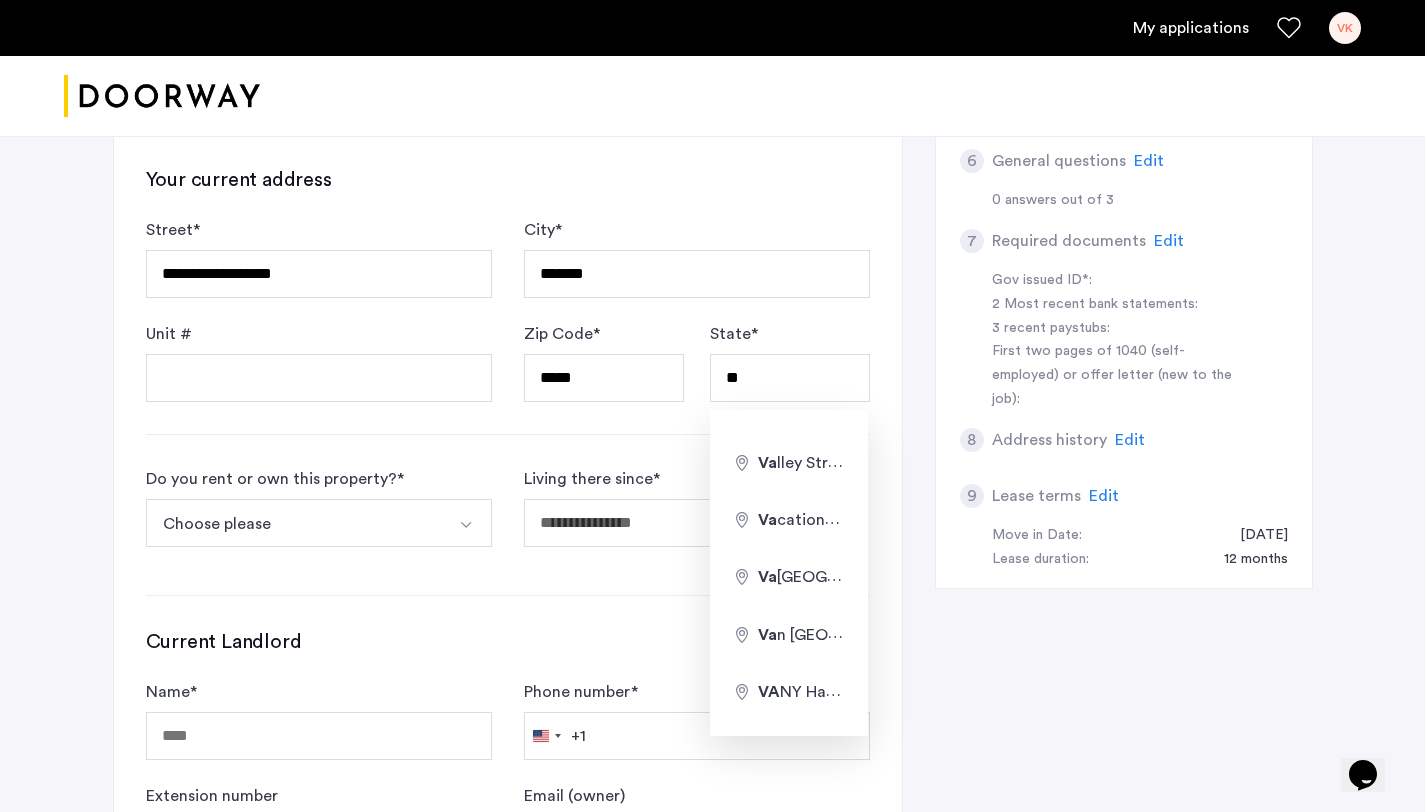 click on "**********" 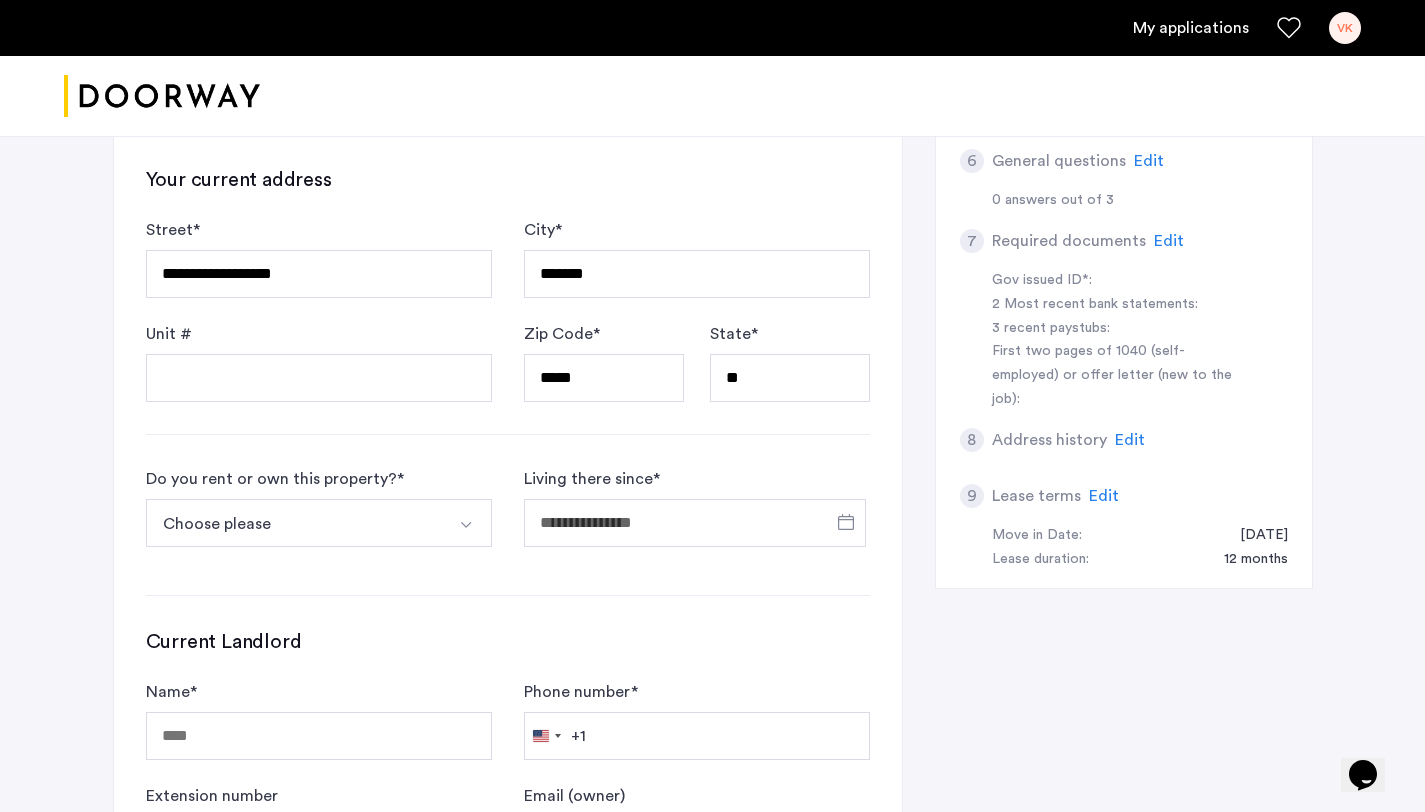 click on "Choose please" at bounding box center (295, 523) 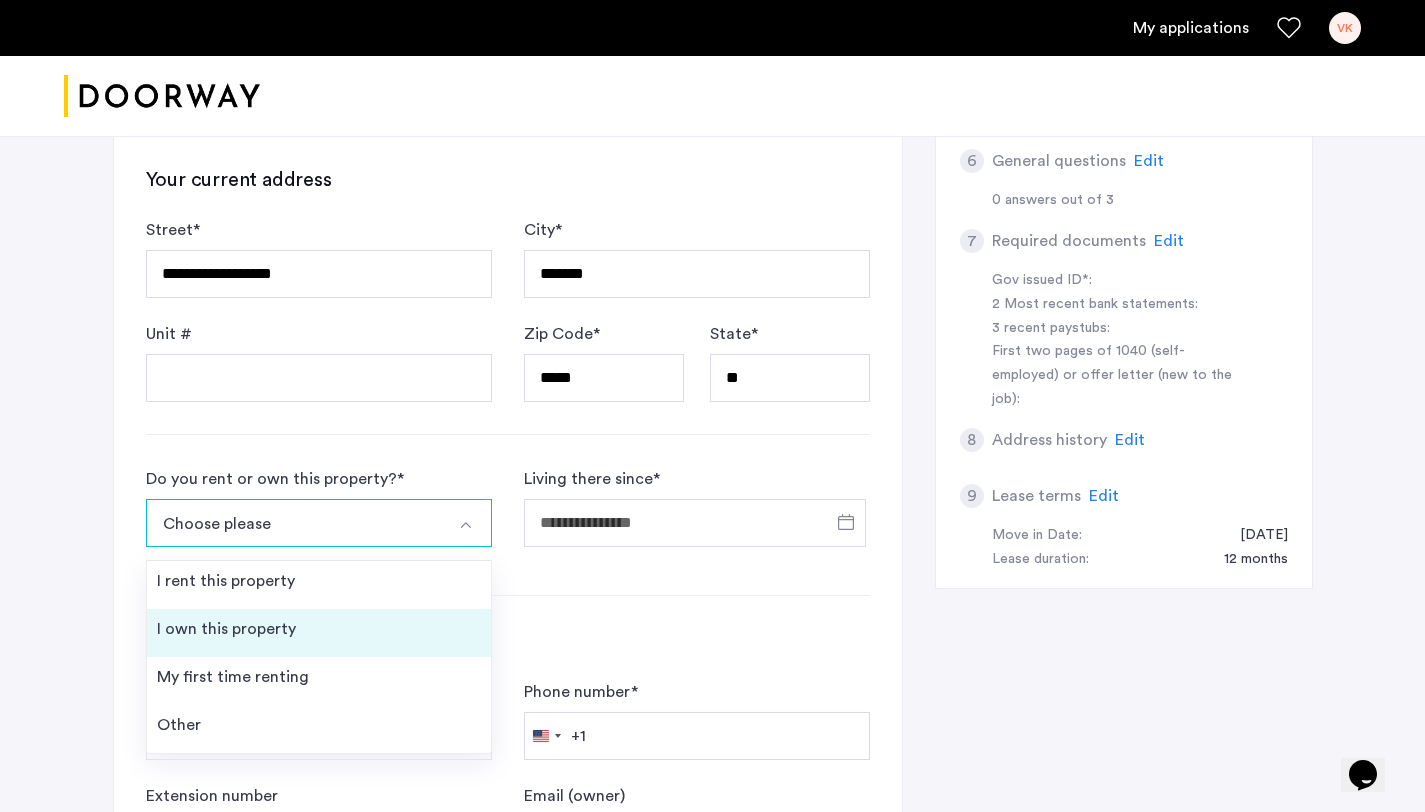 click on "I own this property" at bounding box center (319, 633) 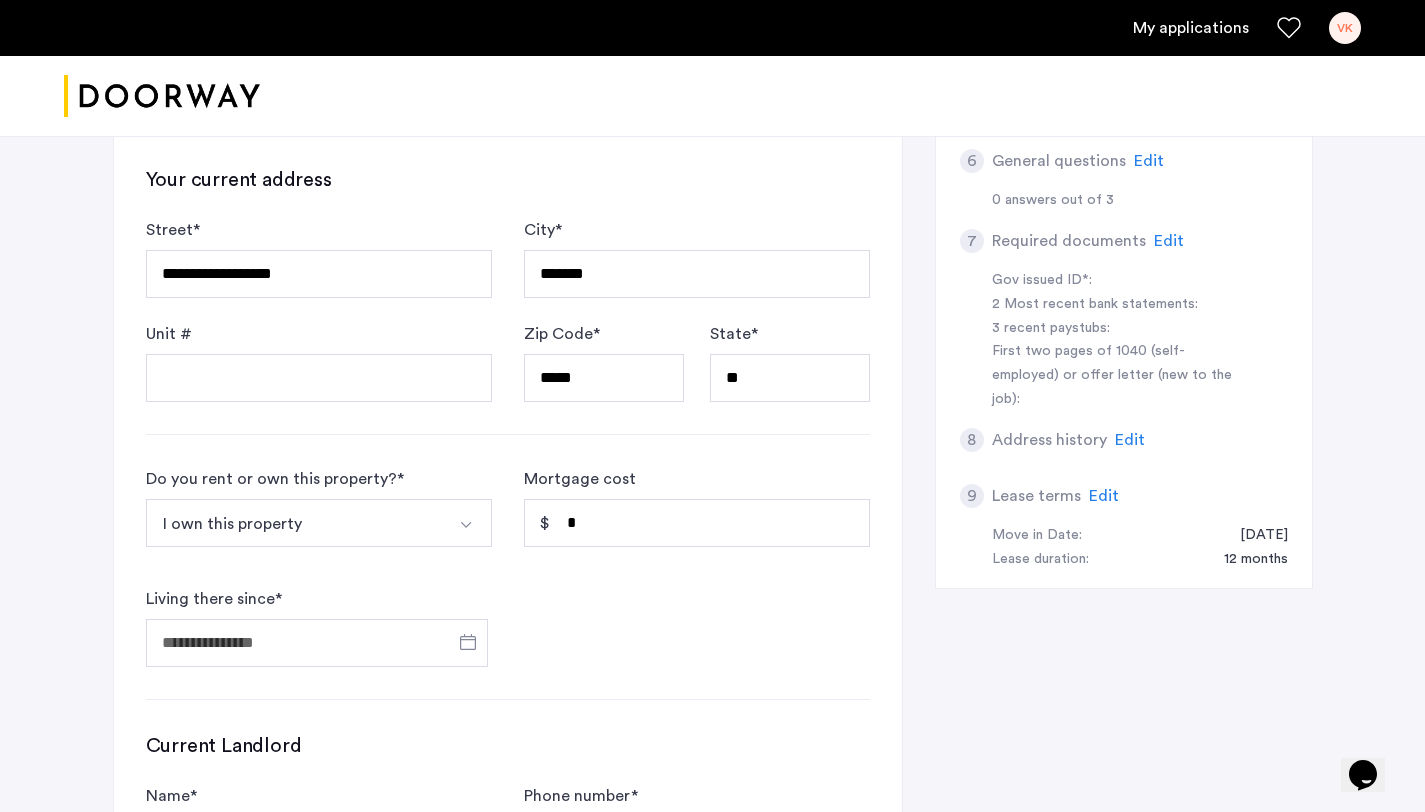 click on "Do you rent or own this property?  * I own this property I rent this property I own this property My first time renting Other Mortgage cost * Living there since  *" 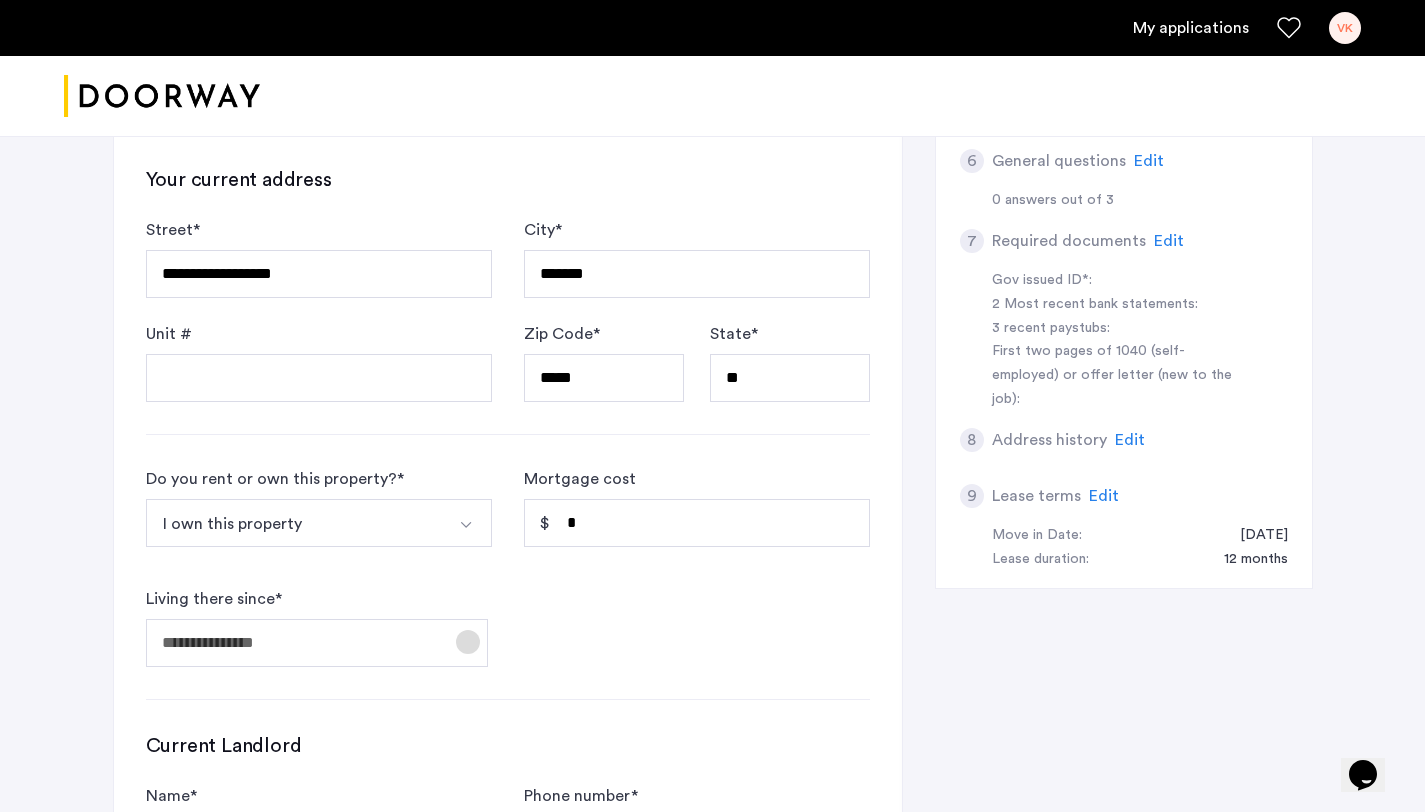 click 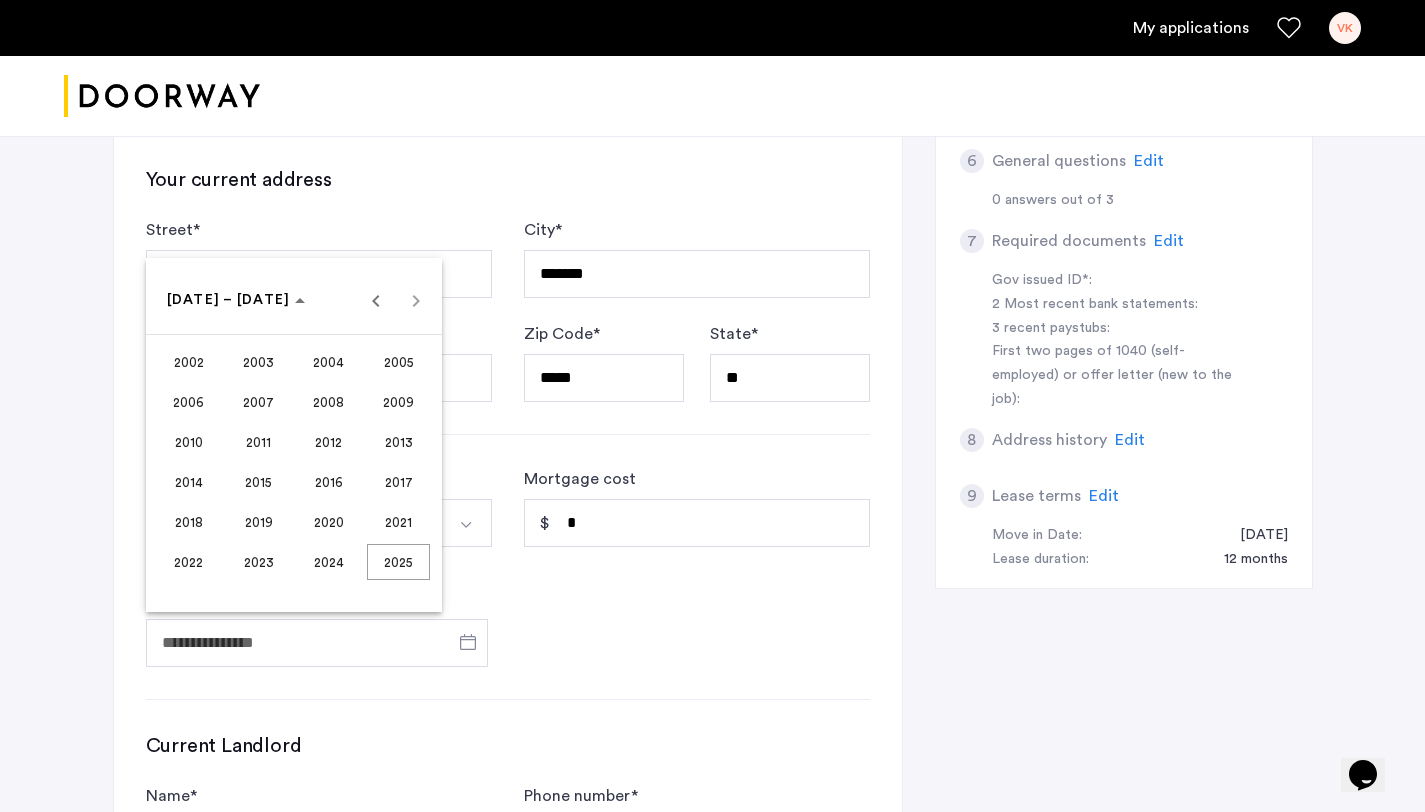 click on "2018" at bounding box center (188, 522) 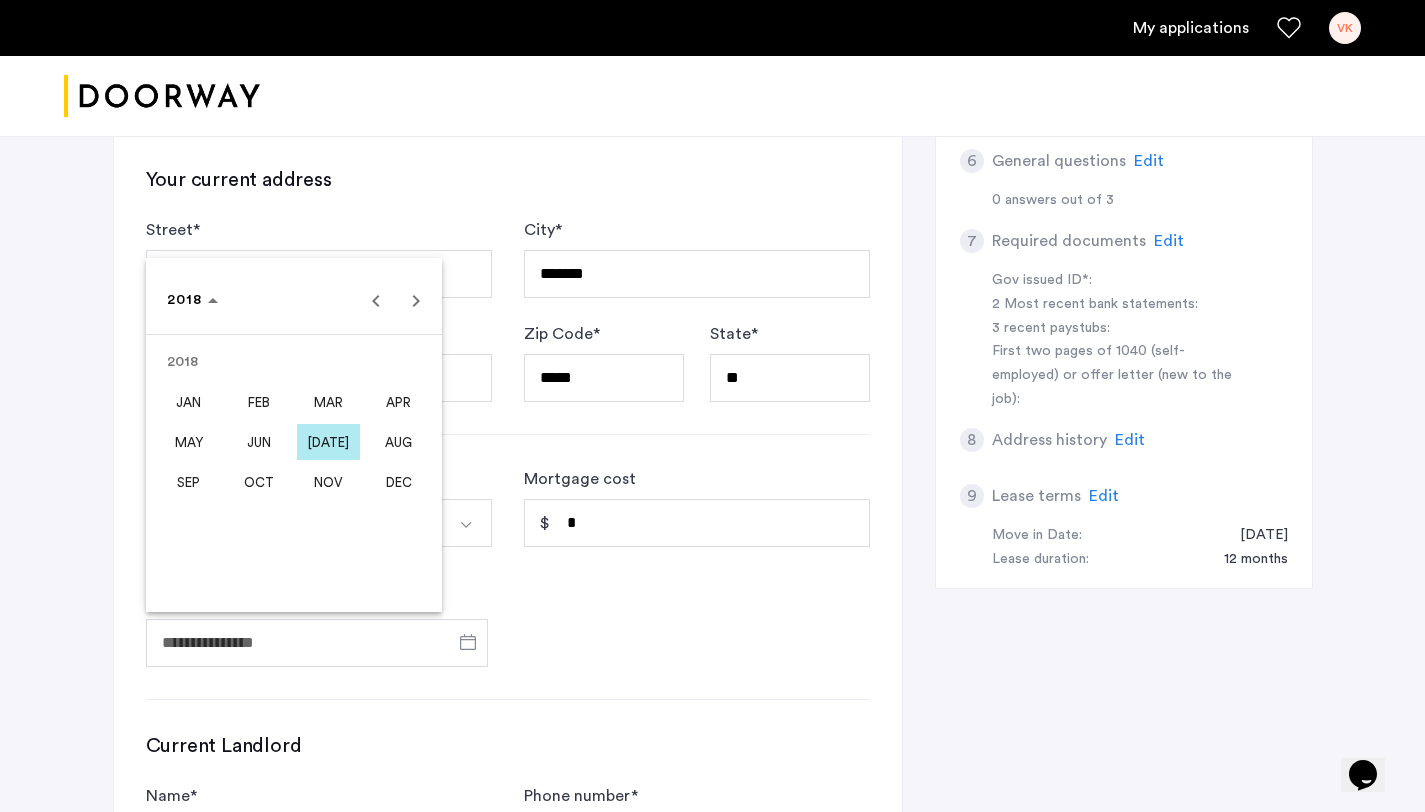 click at bounding box center [712, 406] 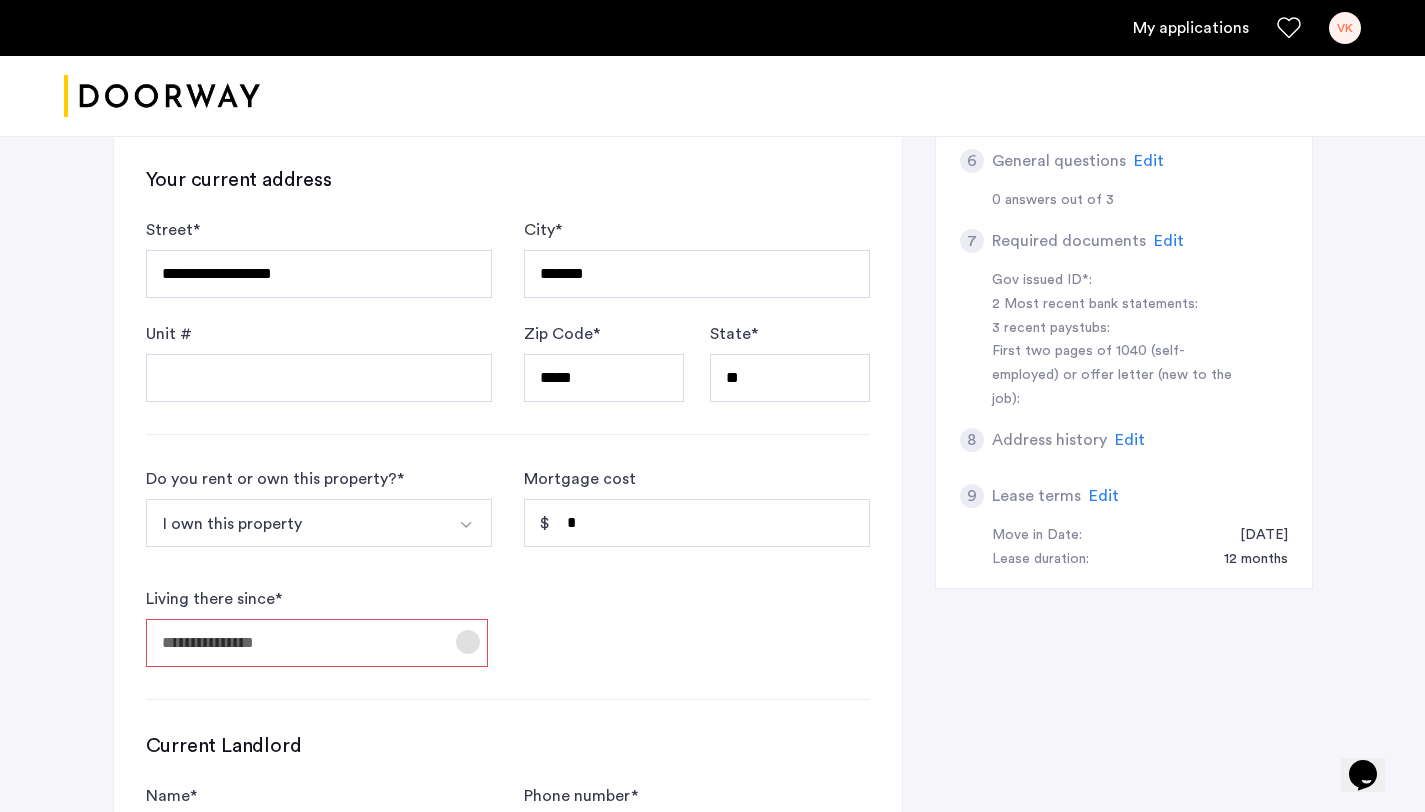 click 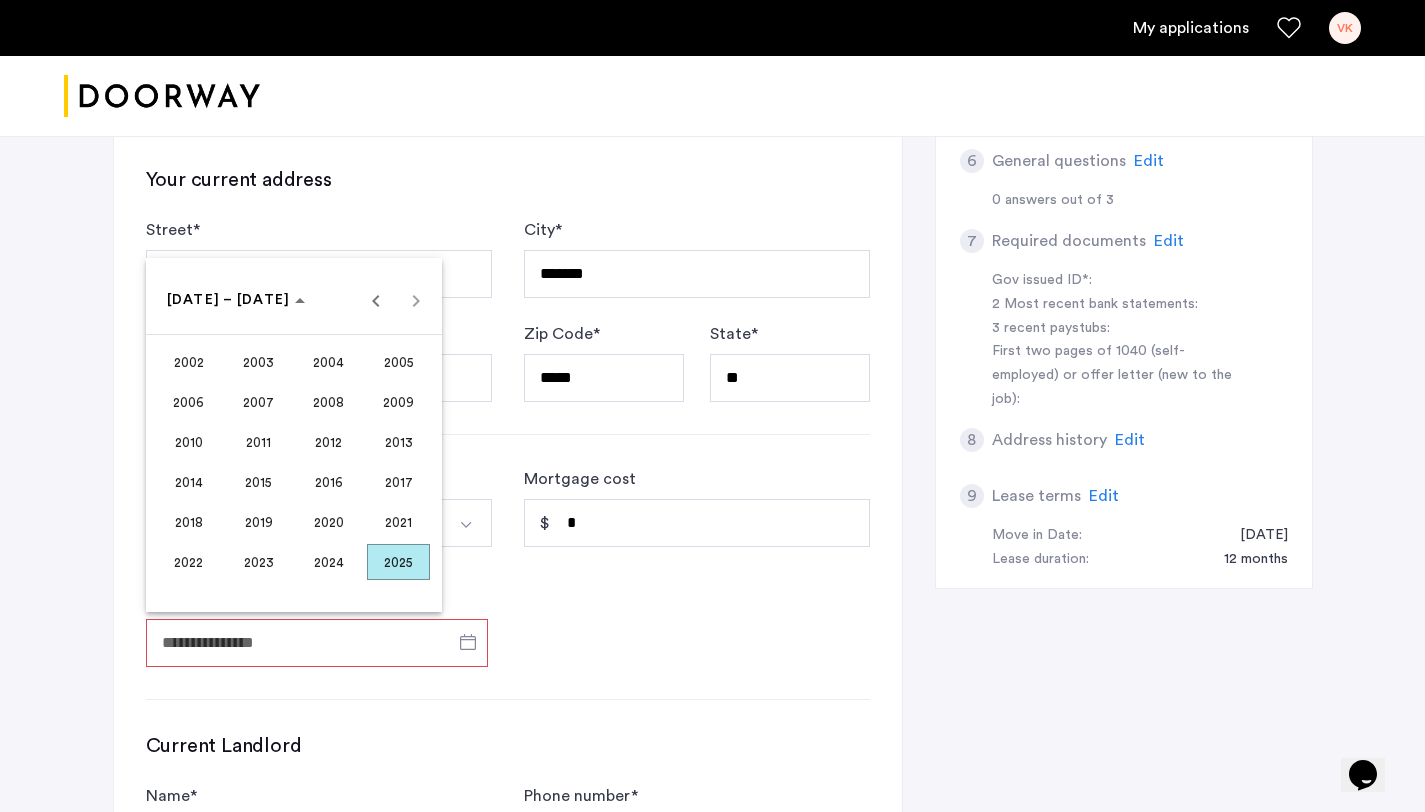 click at bounding box center (712, 406) 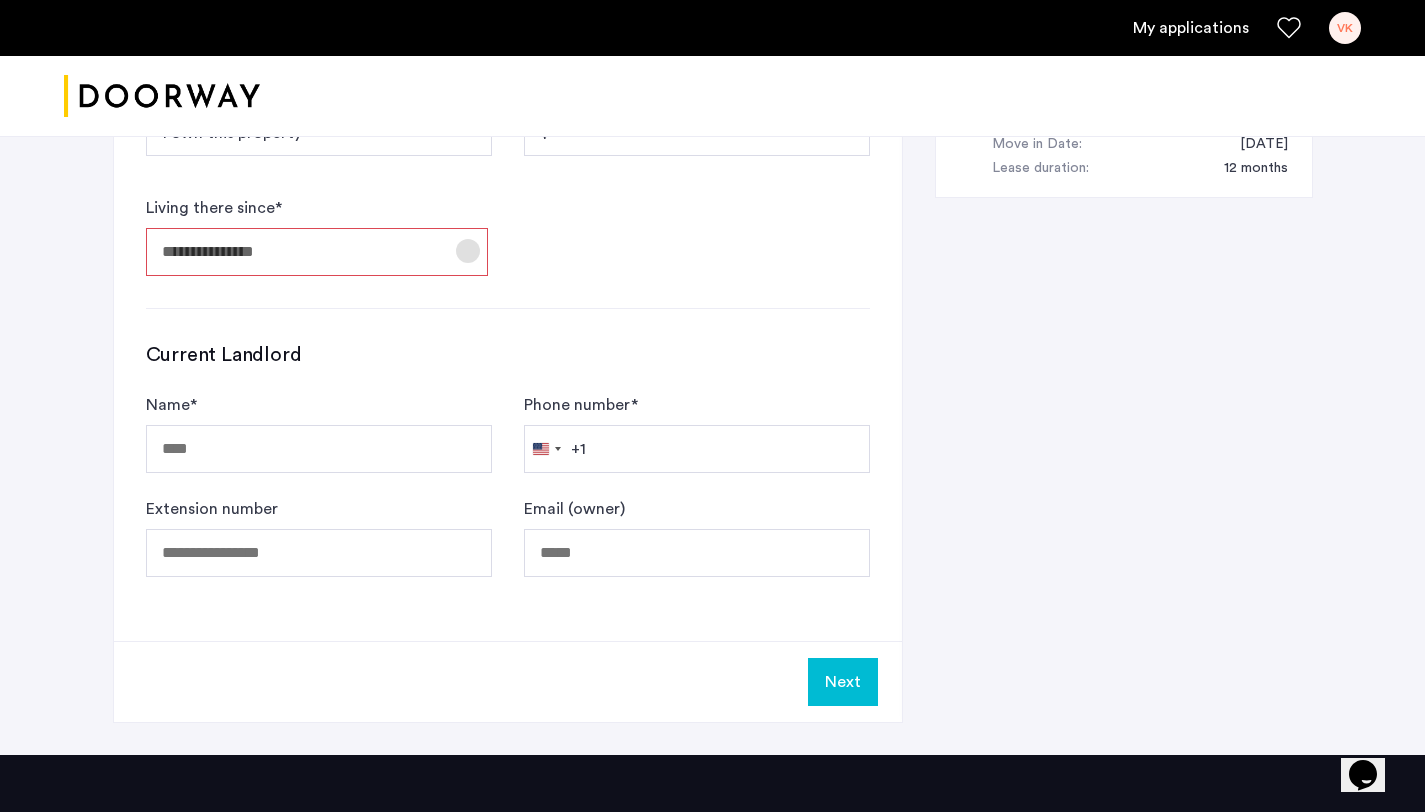 scroll, scrollTop: 1162, scrollLeft: 0, axis: vertical 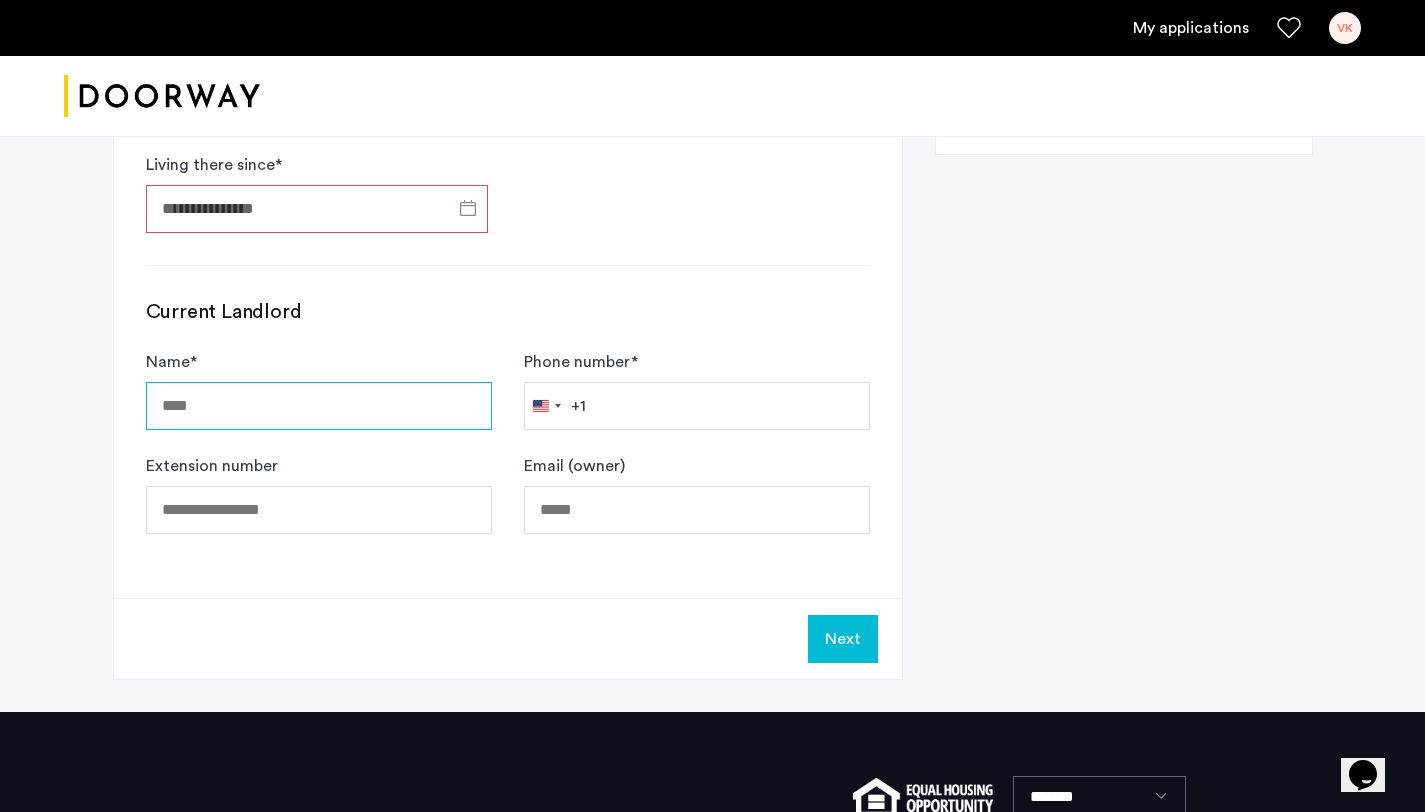 click on "Name  *" at bounding box center [319, 406] 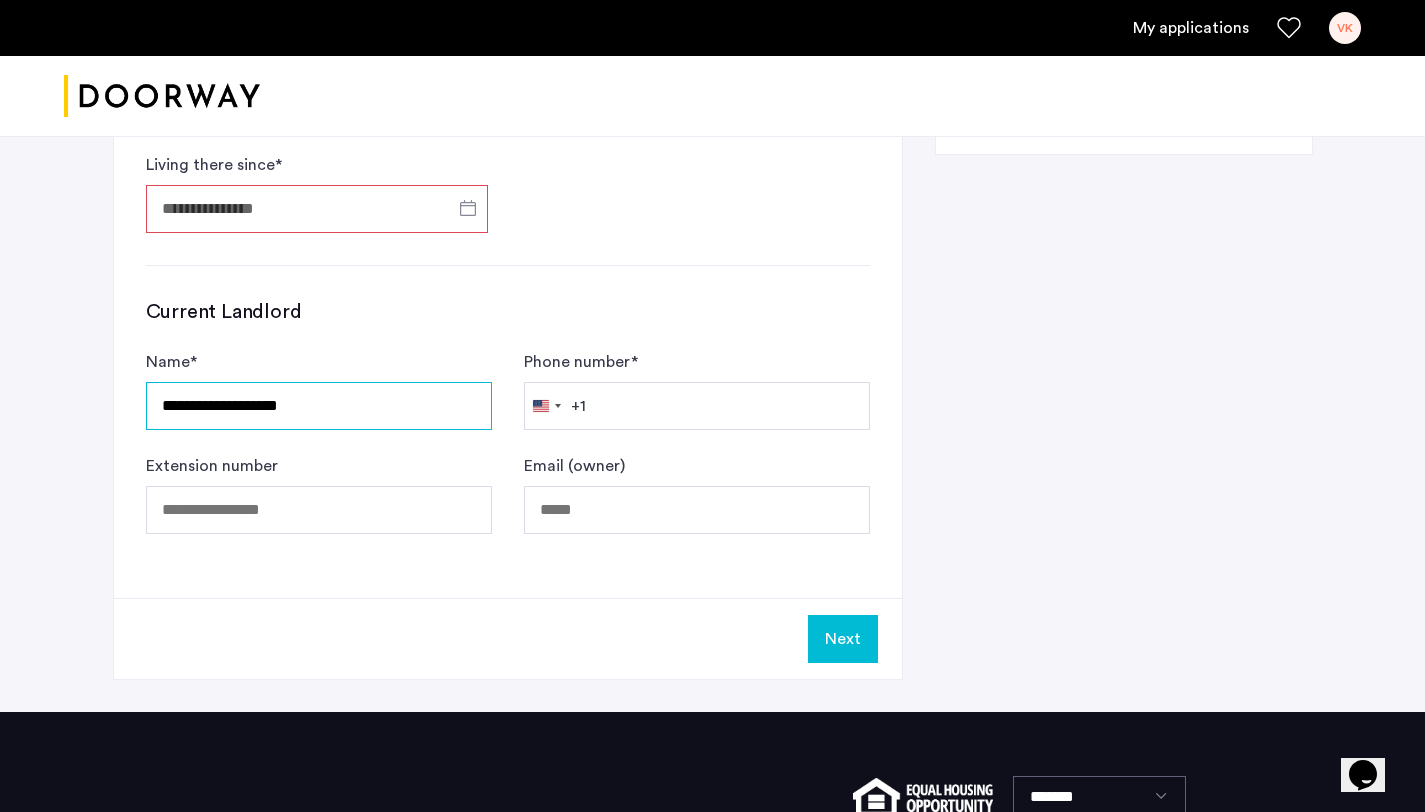 type on "**********" 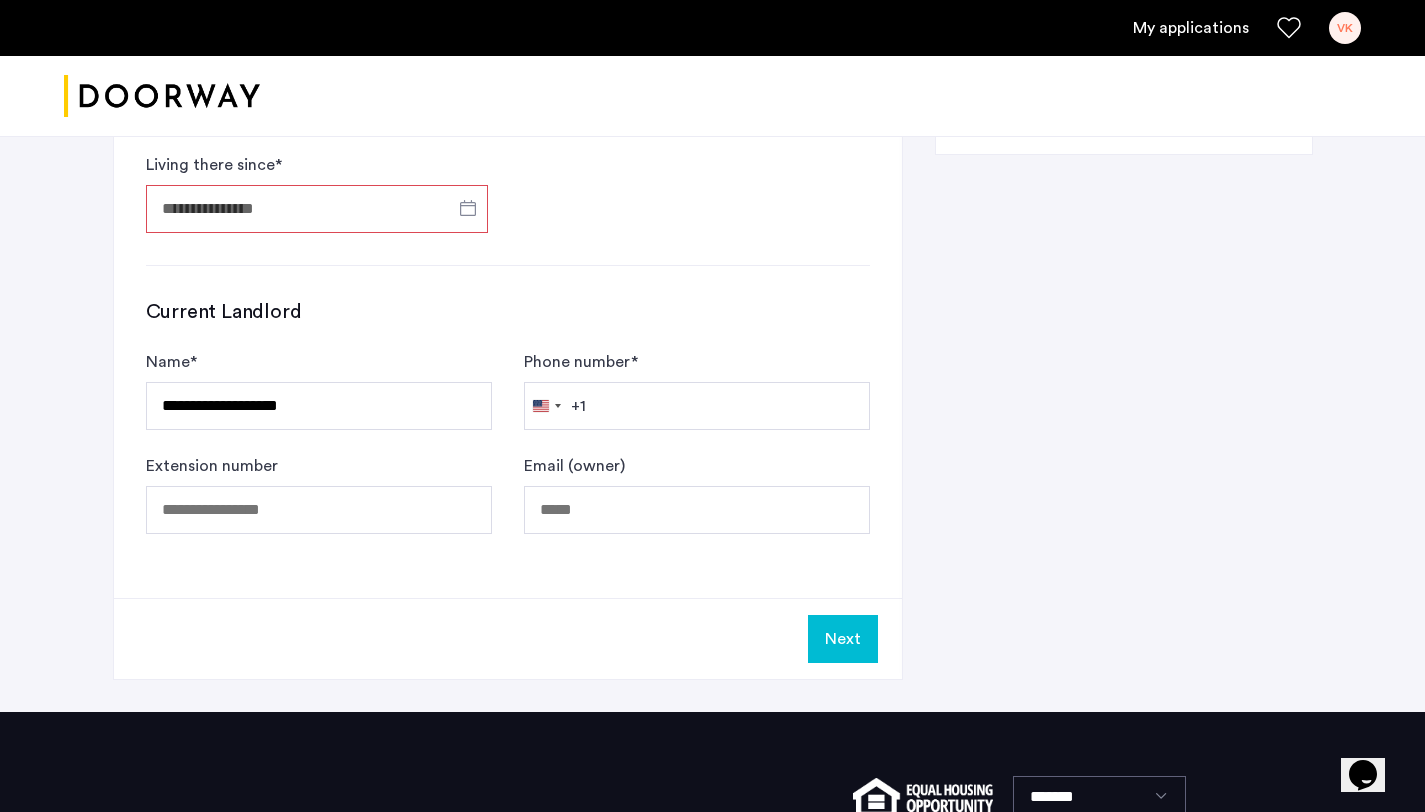 type 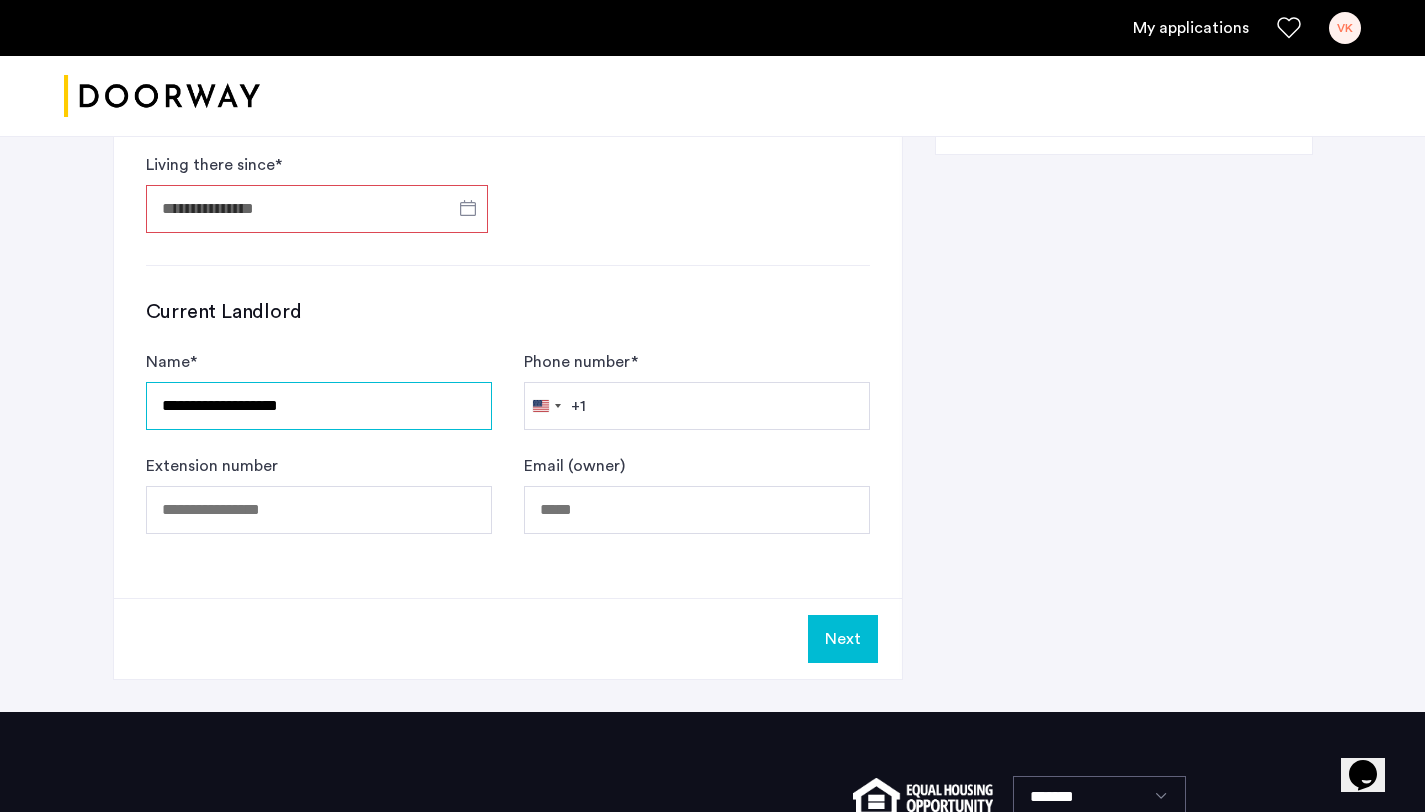 click on "**********" at bounding box center [319, 406] 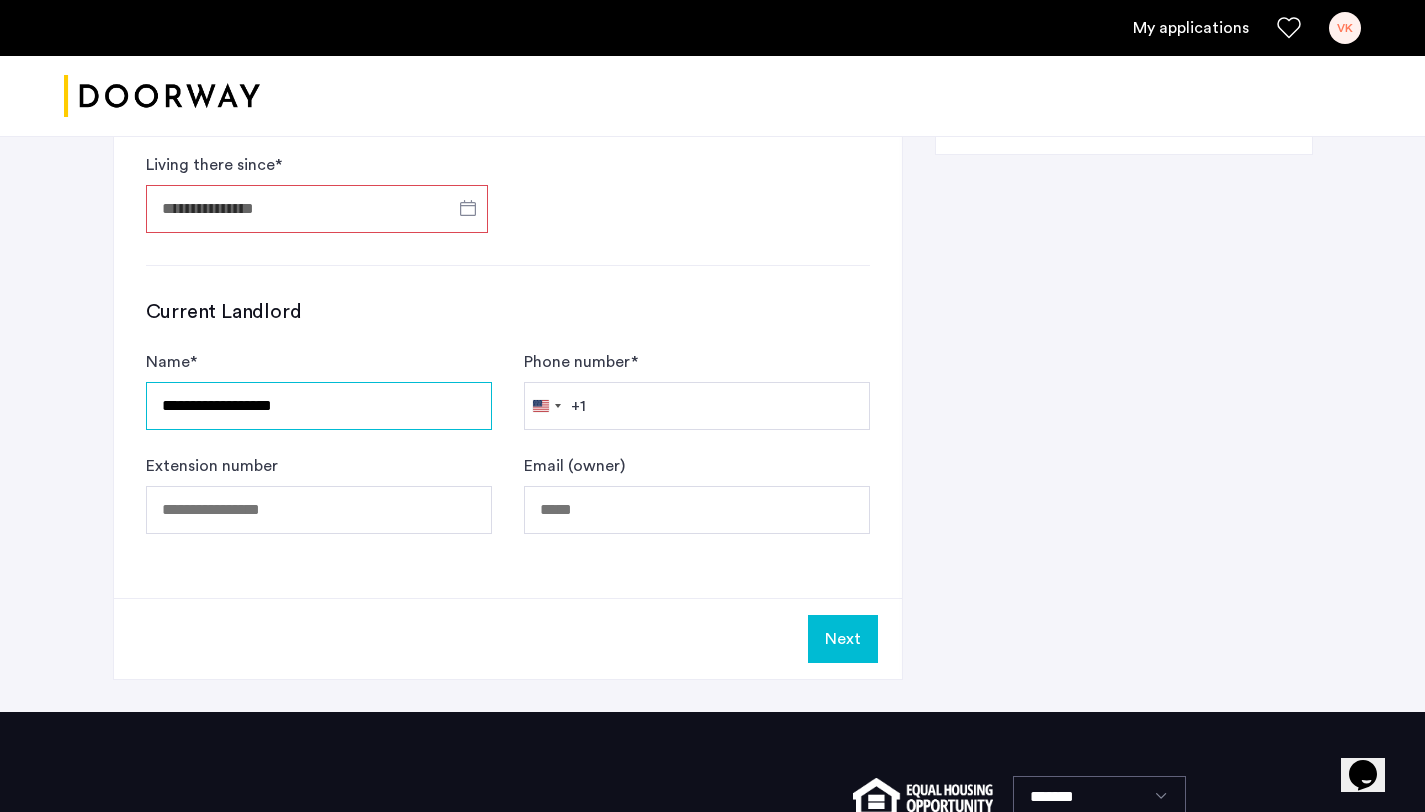 type on "**********" 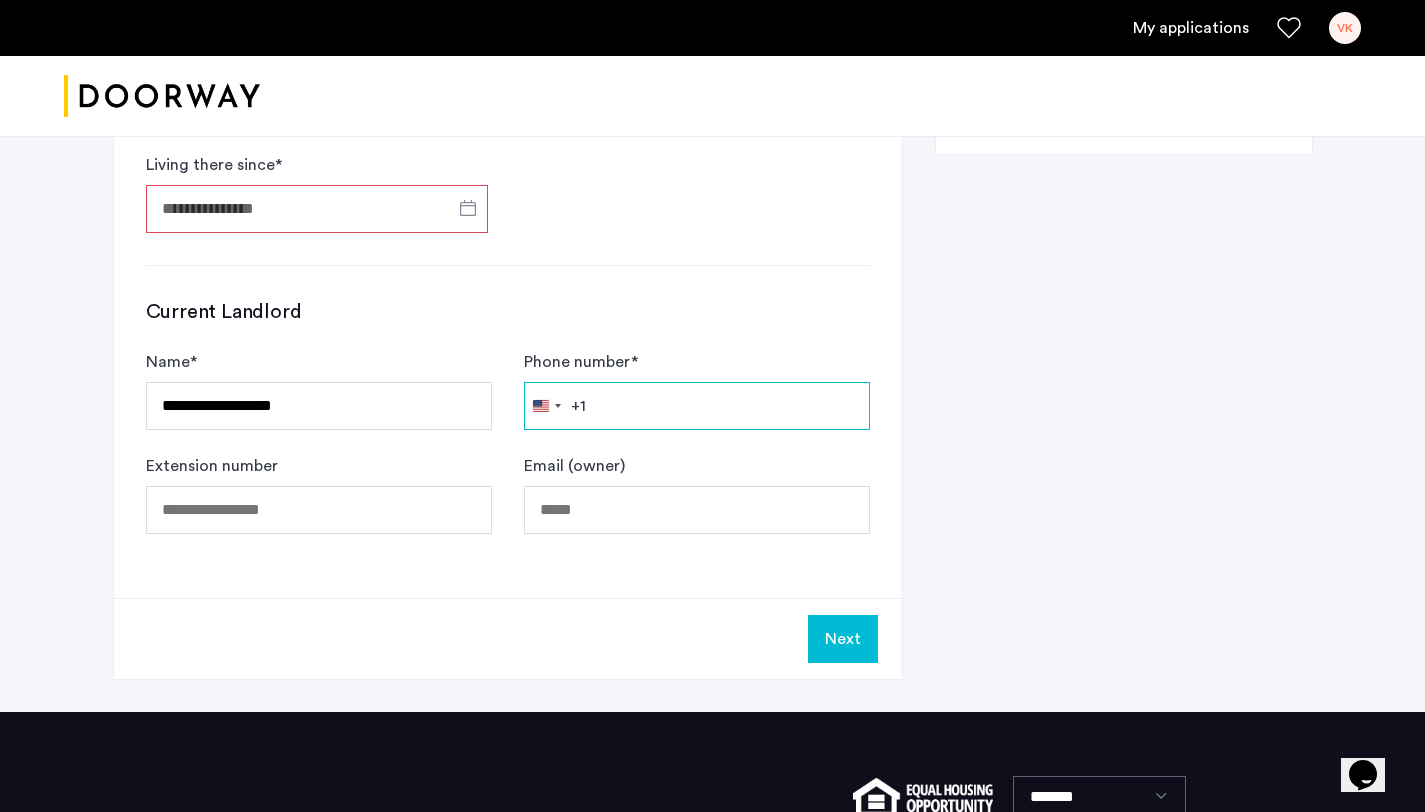 click on "Phone number  *" at bounding box center (697, 406) 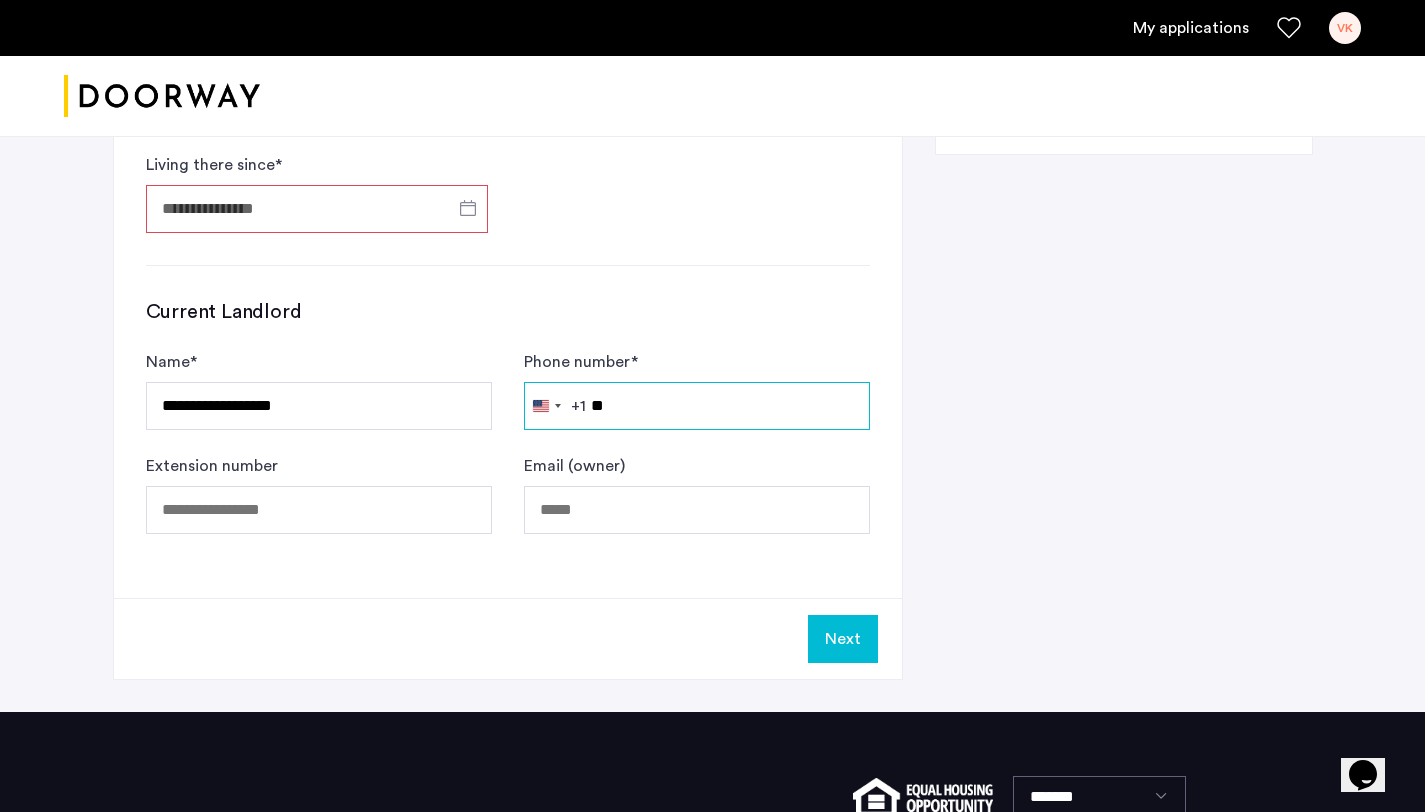type on "*" 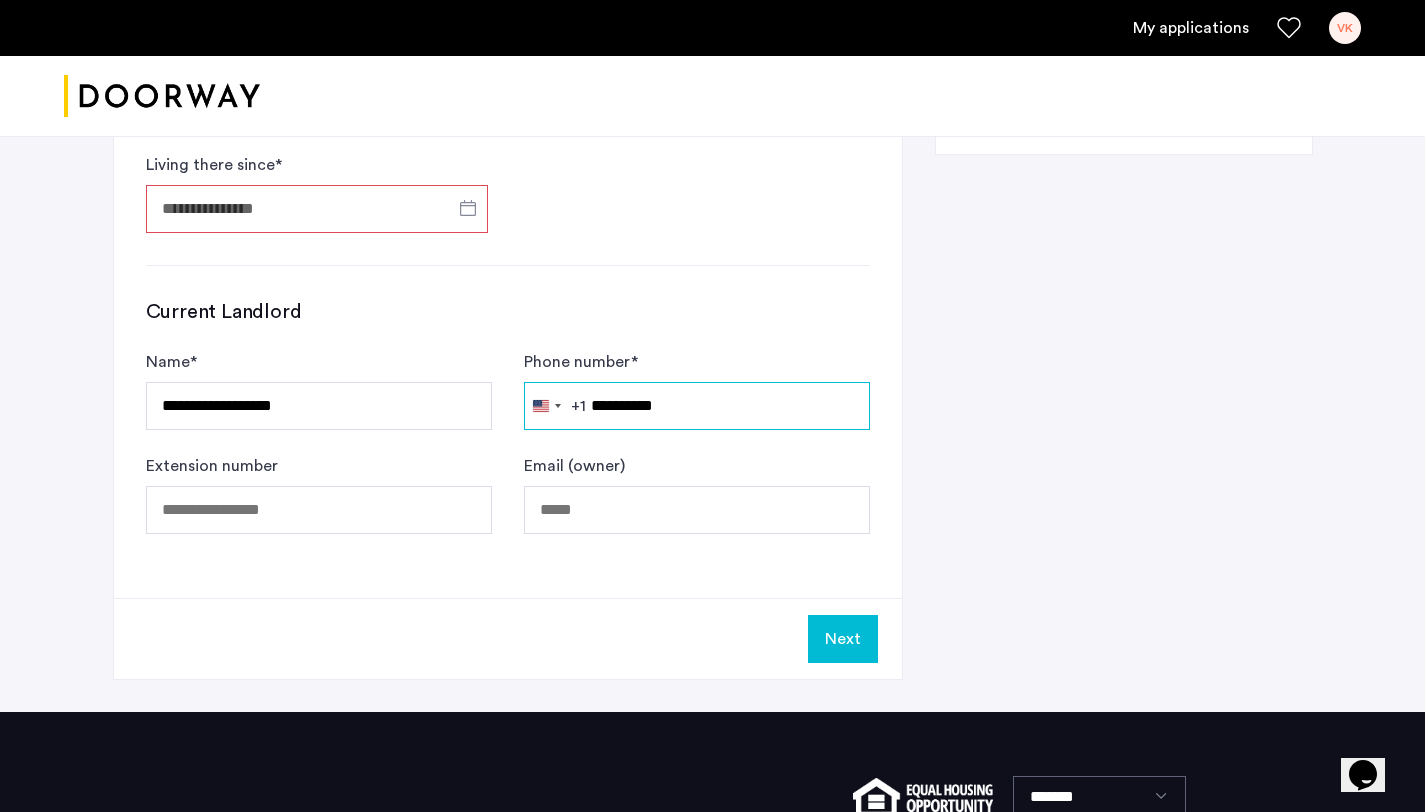type on "**********" 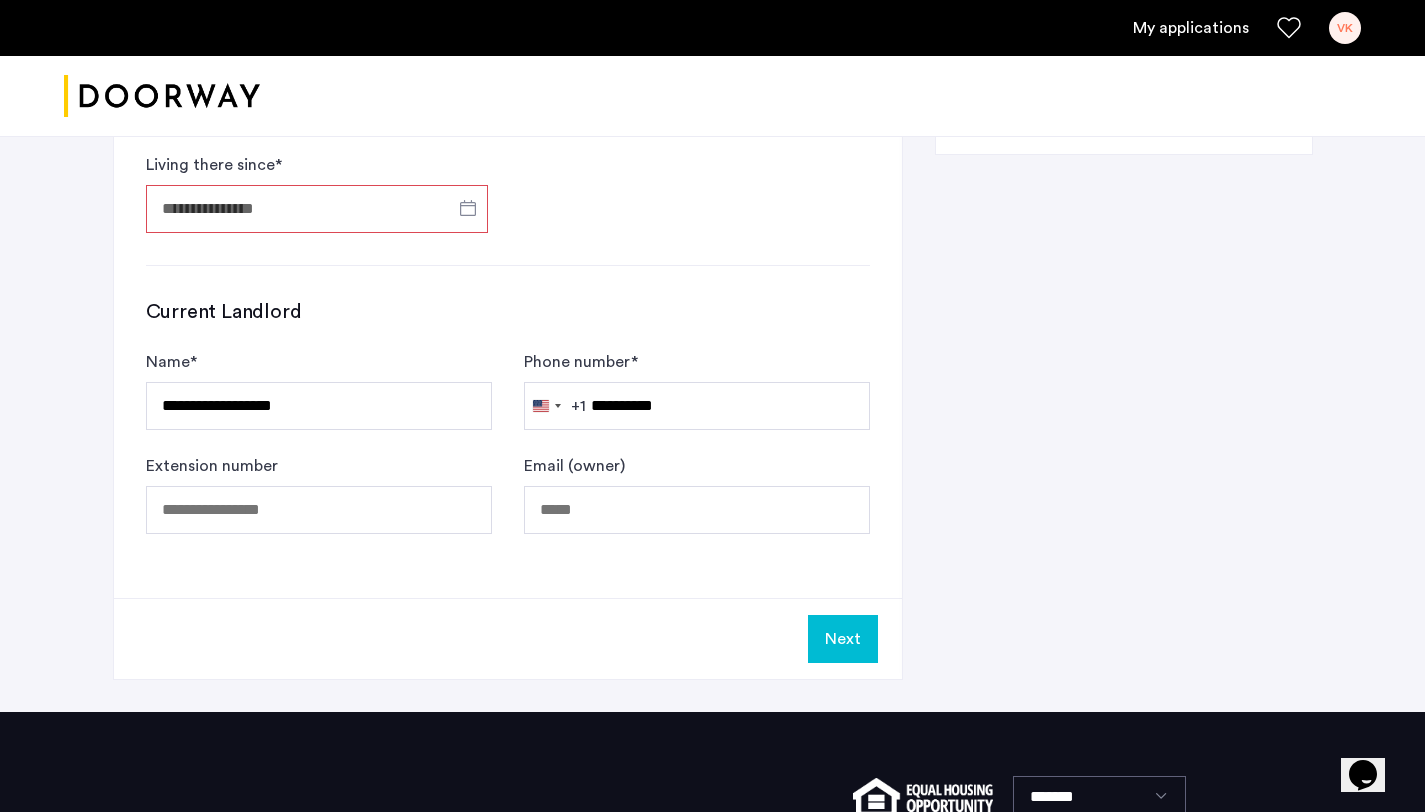click on "Current Landlord" 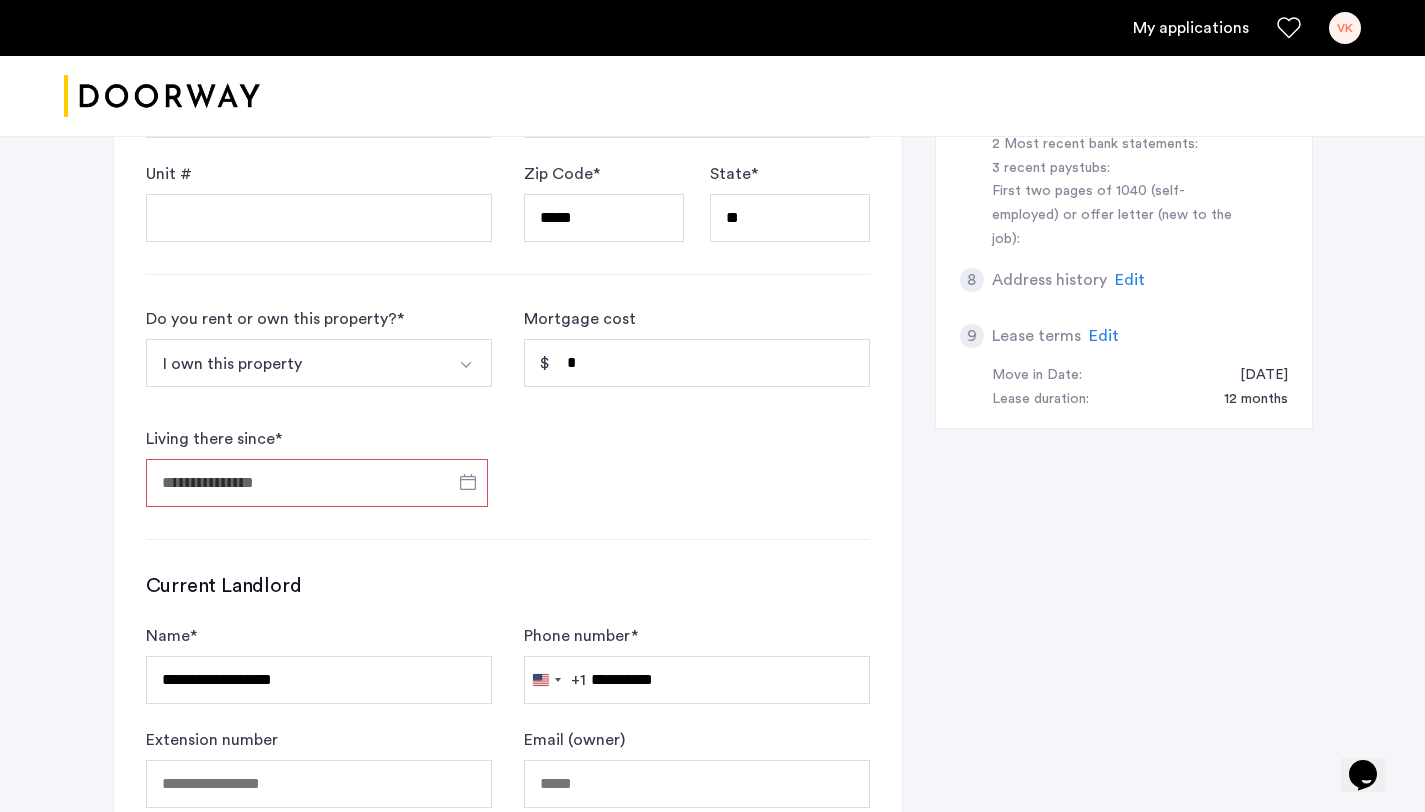 scroll, scrollTop: 890, scrollLeft: 0, axis: vertical 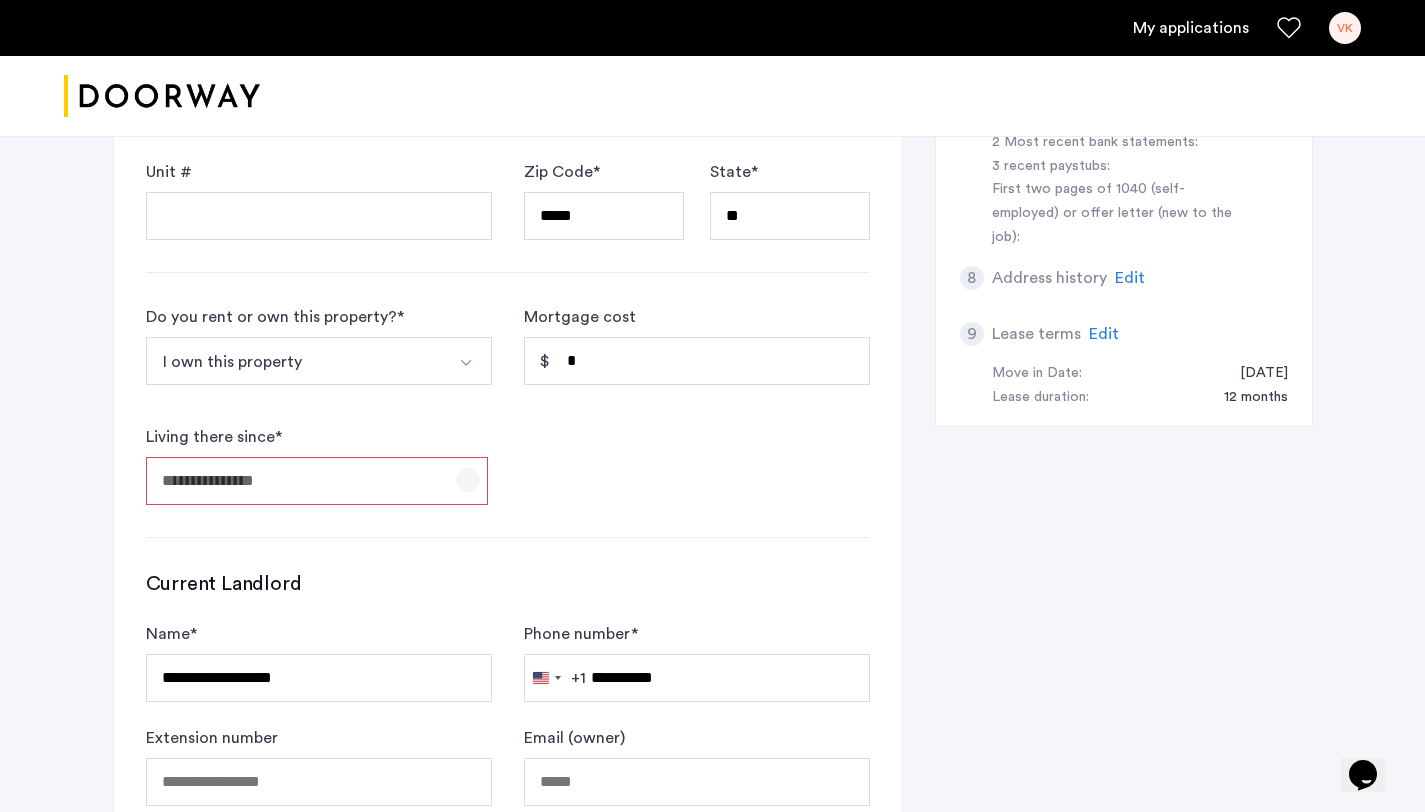 click 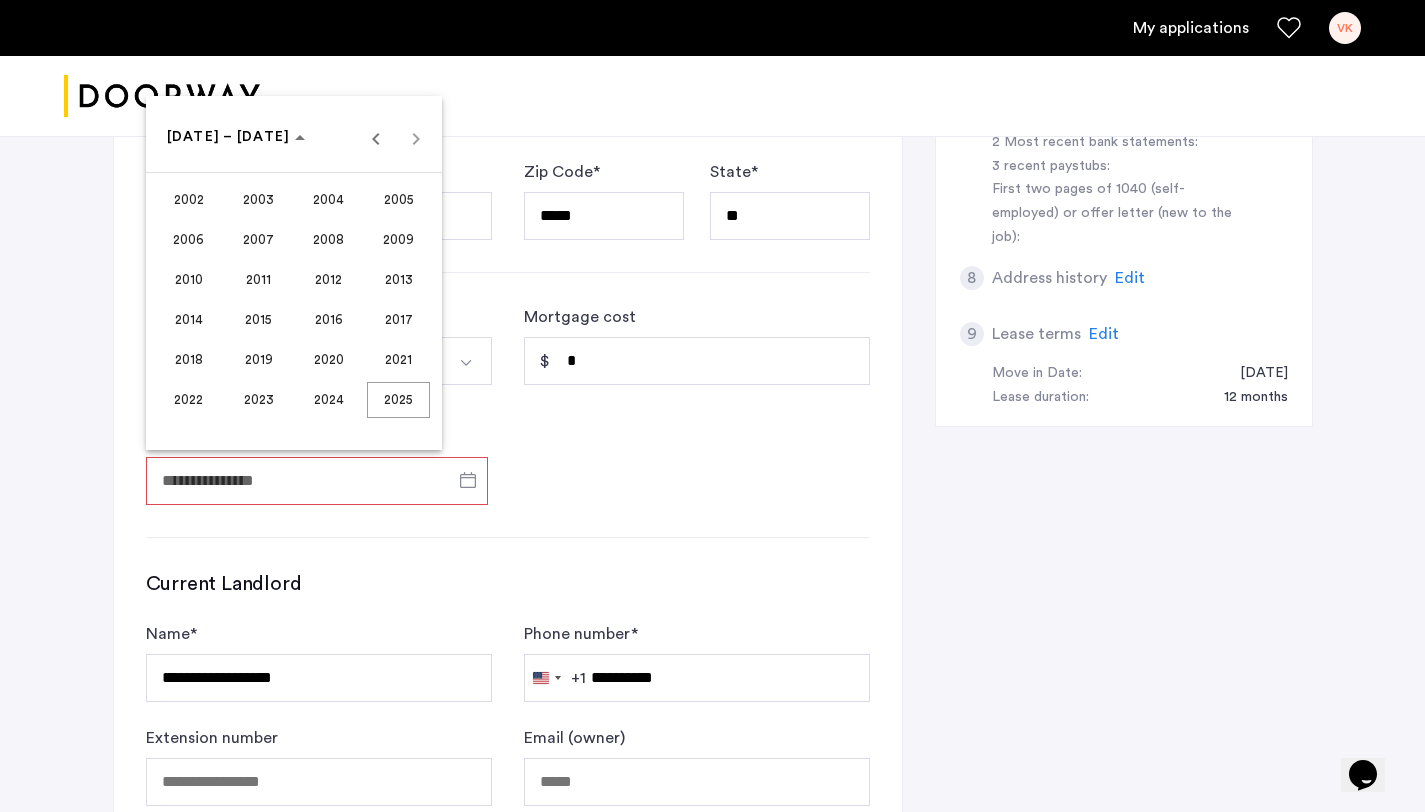 click on "2018" at bounding box center [188, 360] 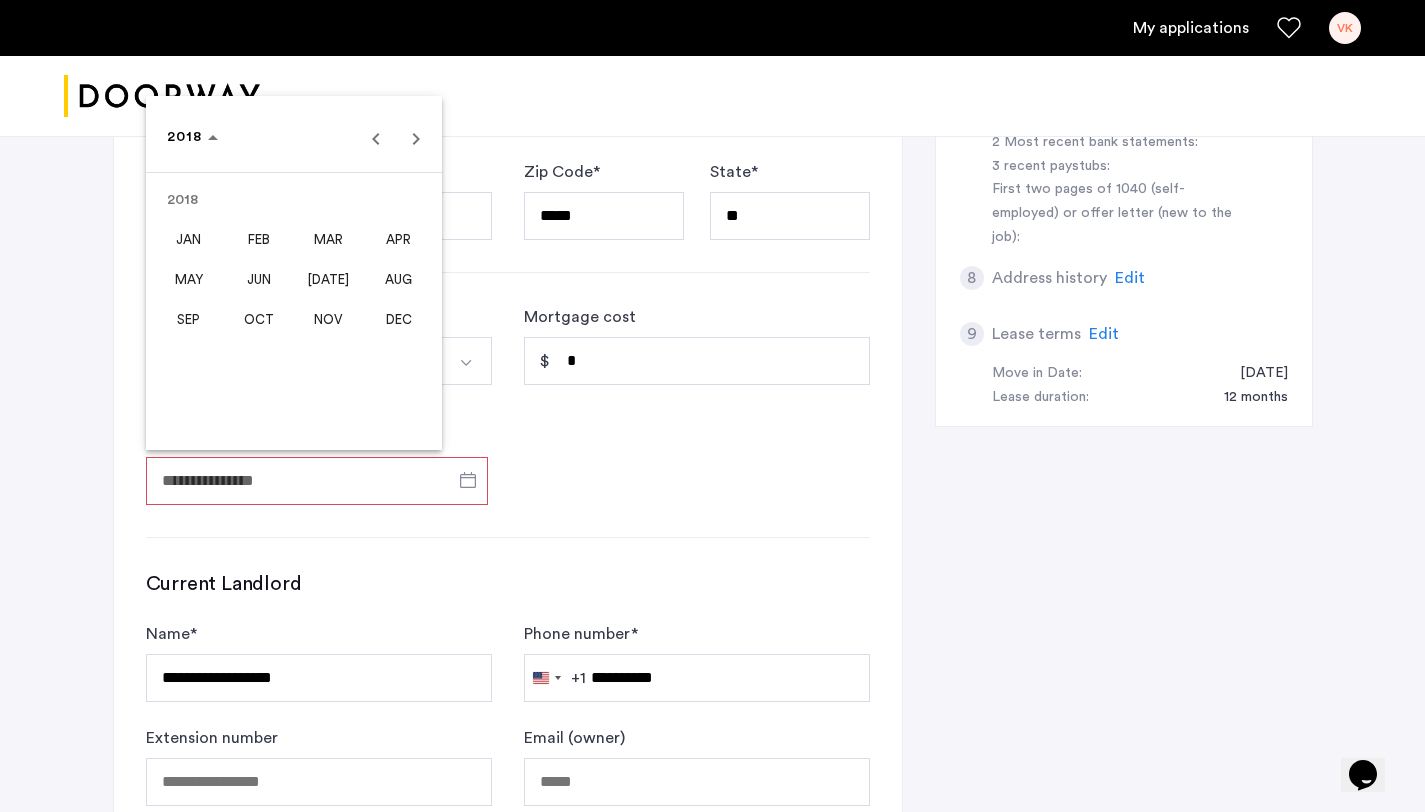click on "JAN" at bounding box center (188, 240) 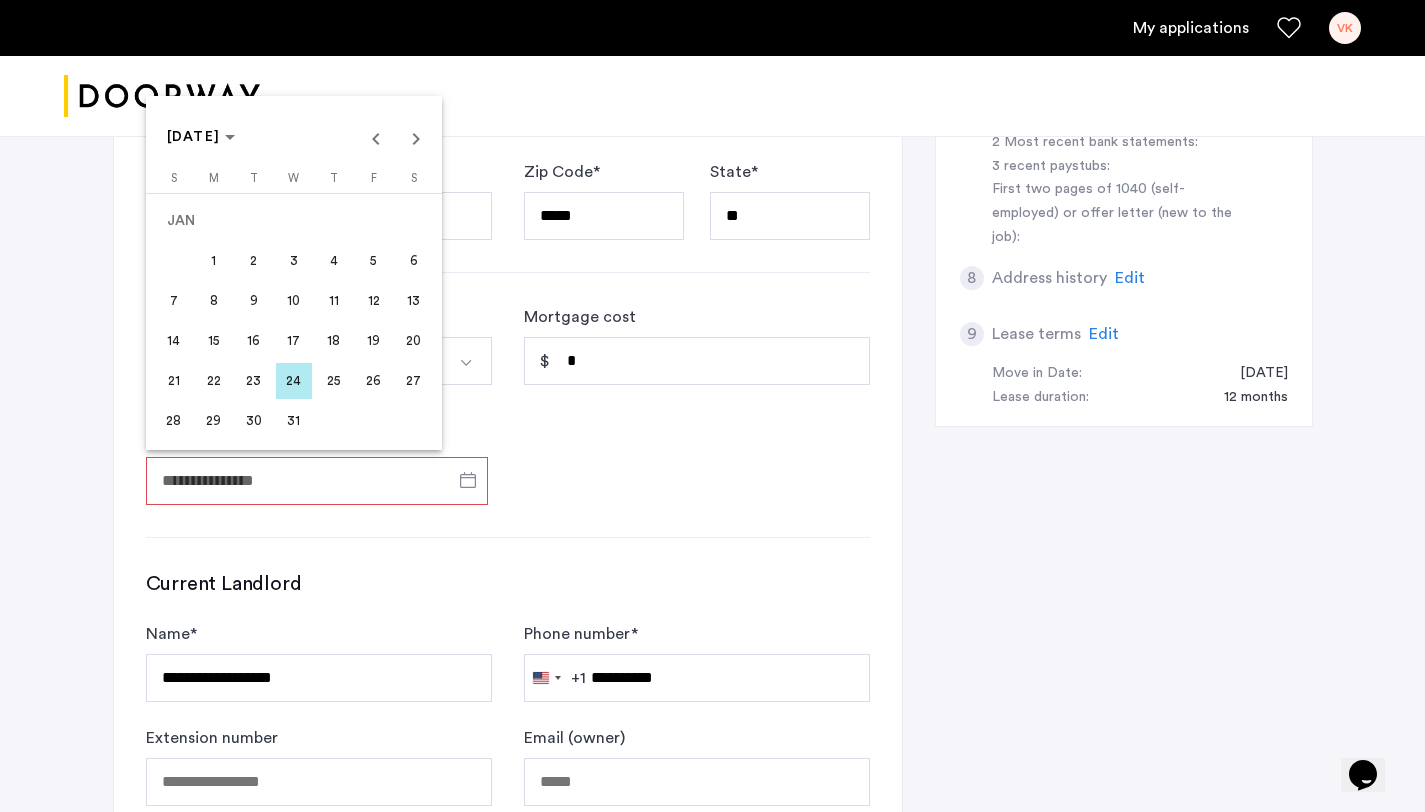 click on "17" at bounding box center [294, 341] 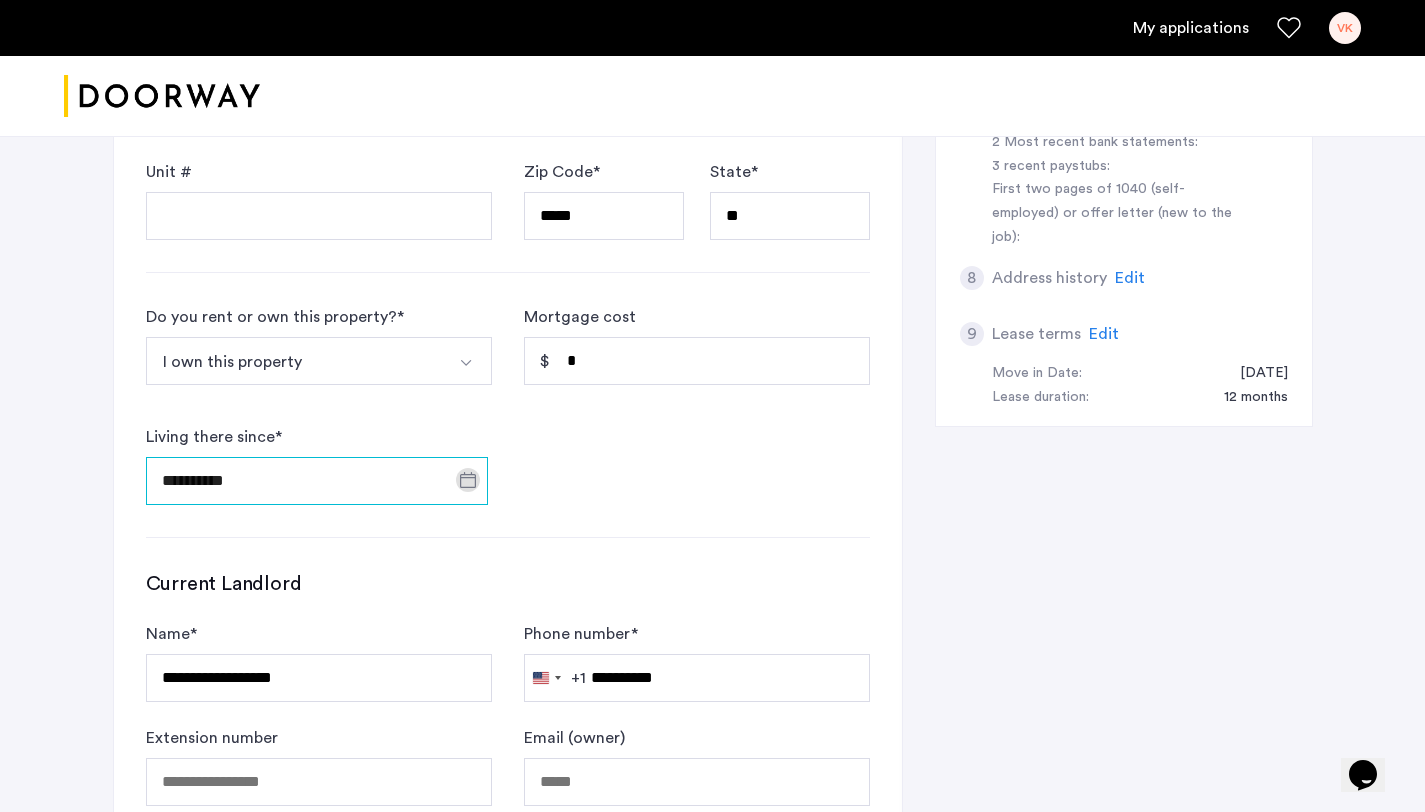 click on "**********" at bounding box center (317, 481) 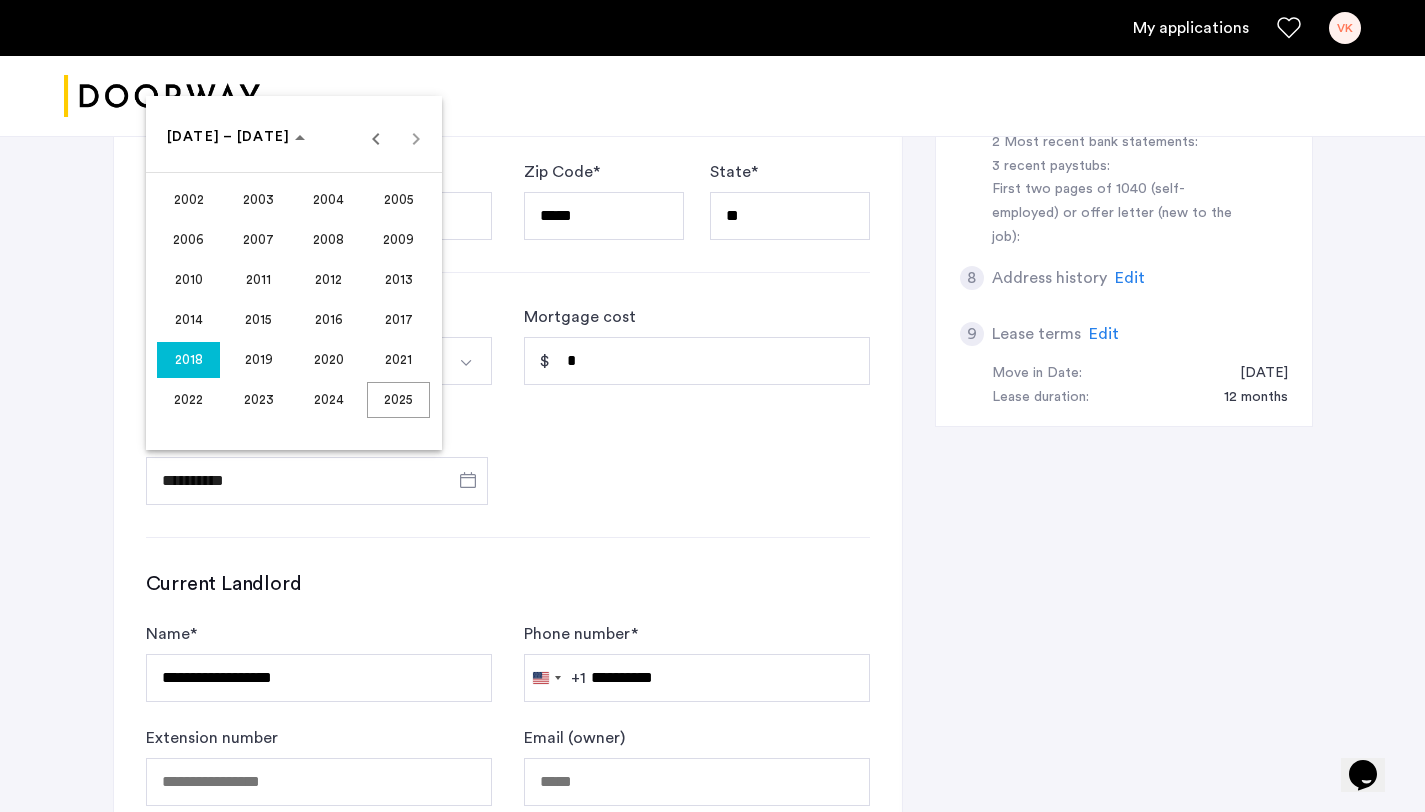 click on "2018" at bounding box center (188, 360) 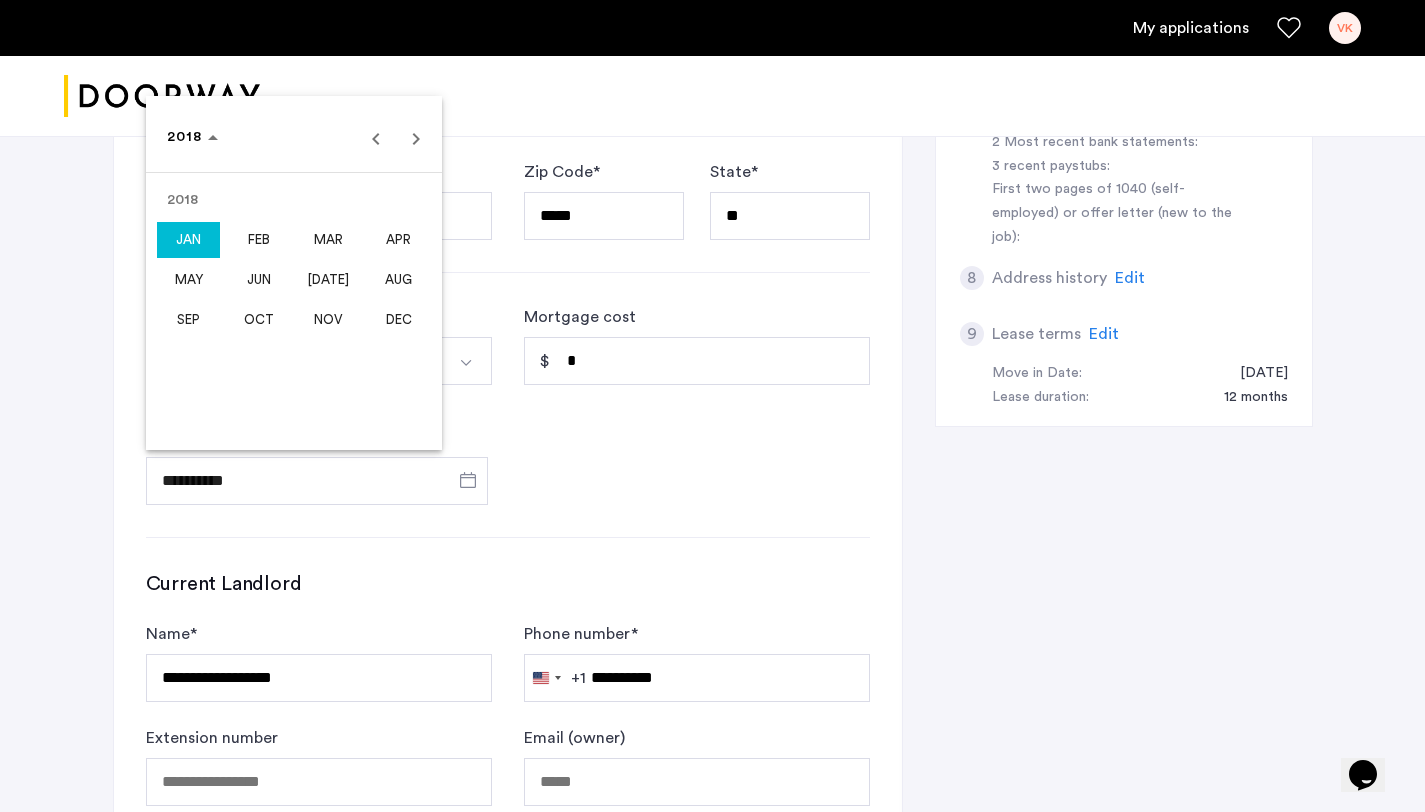 click on "JAN" at bounding box center (188, 240) 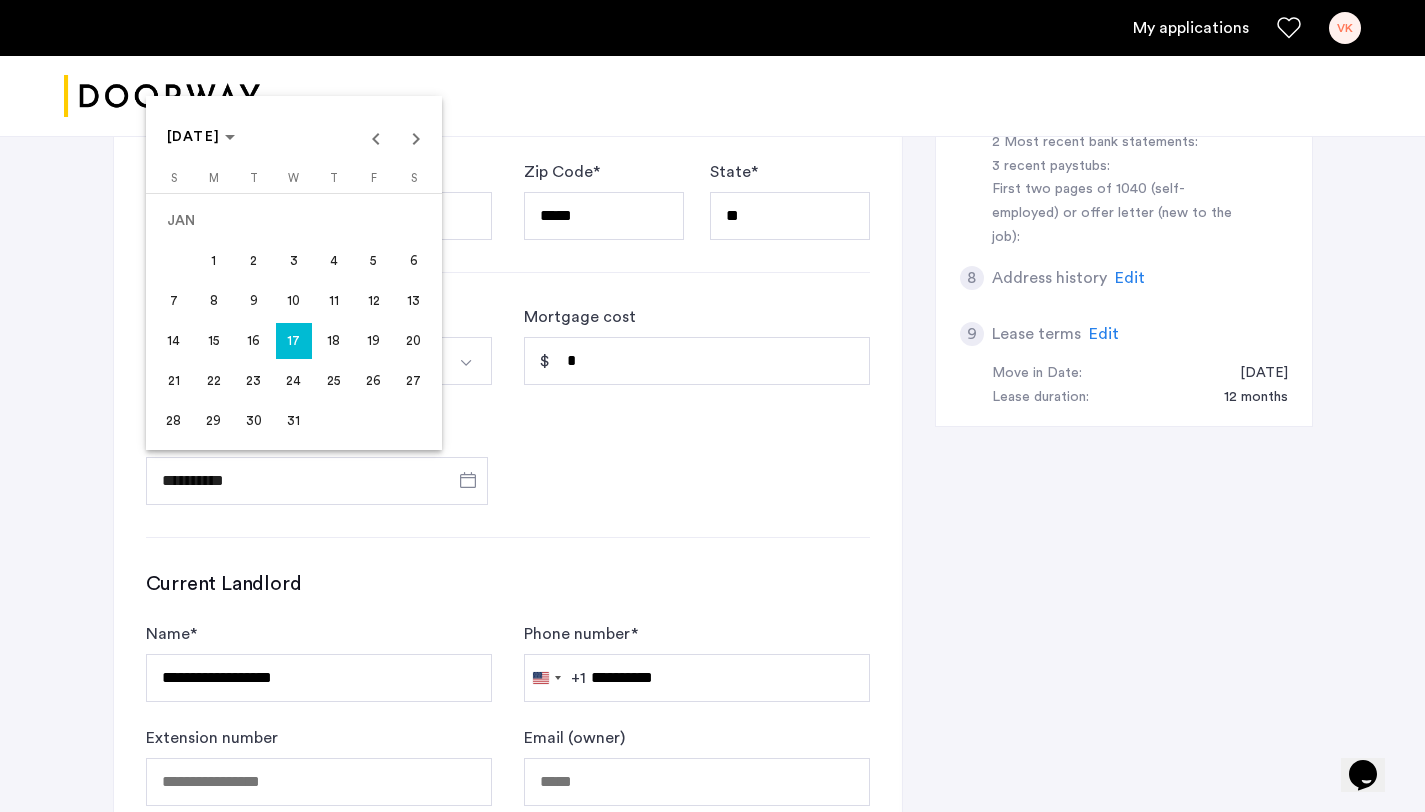 click on "13" at bounding box center [414, 301] 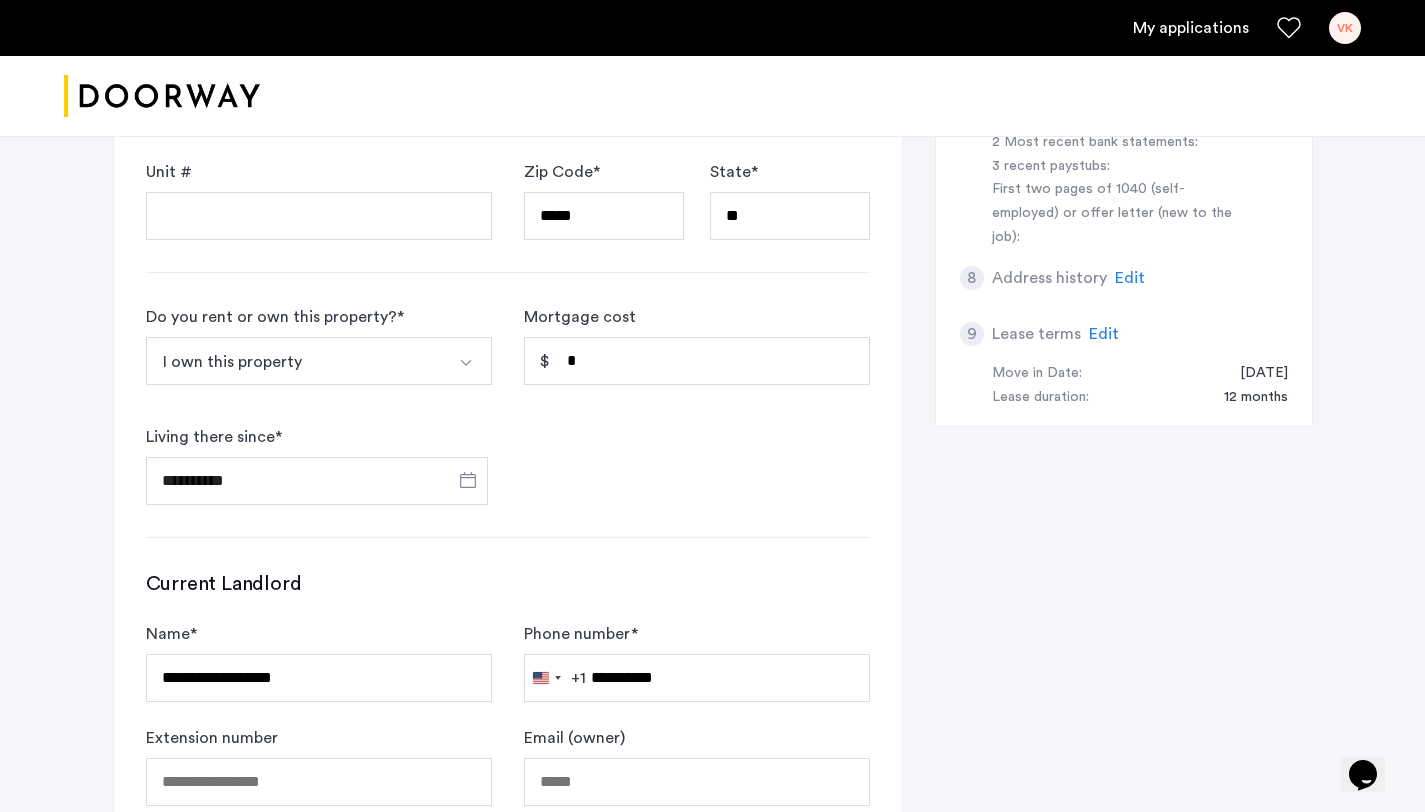 type on "**********" 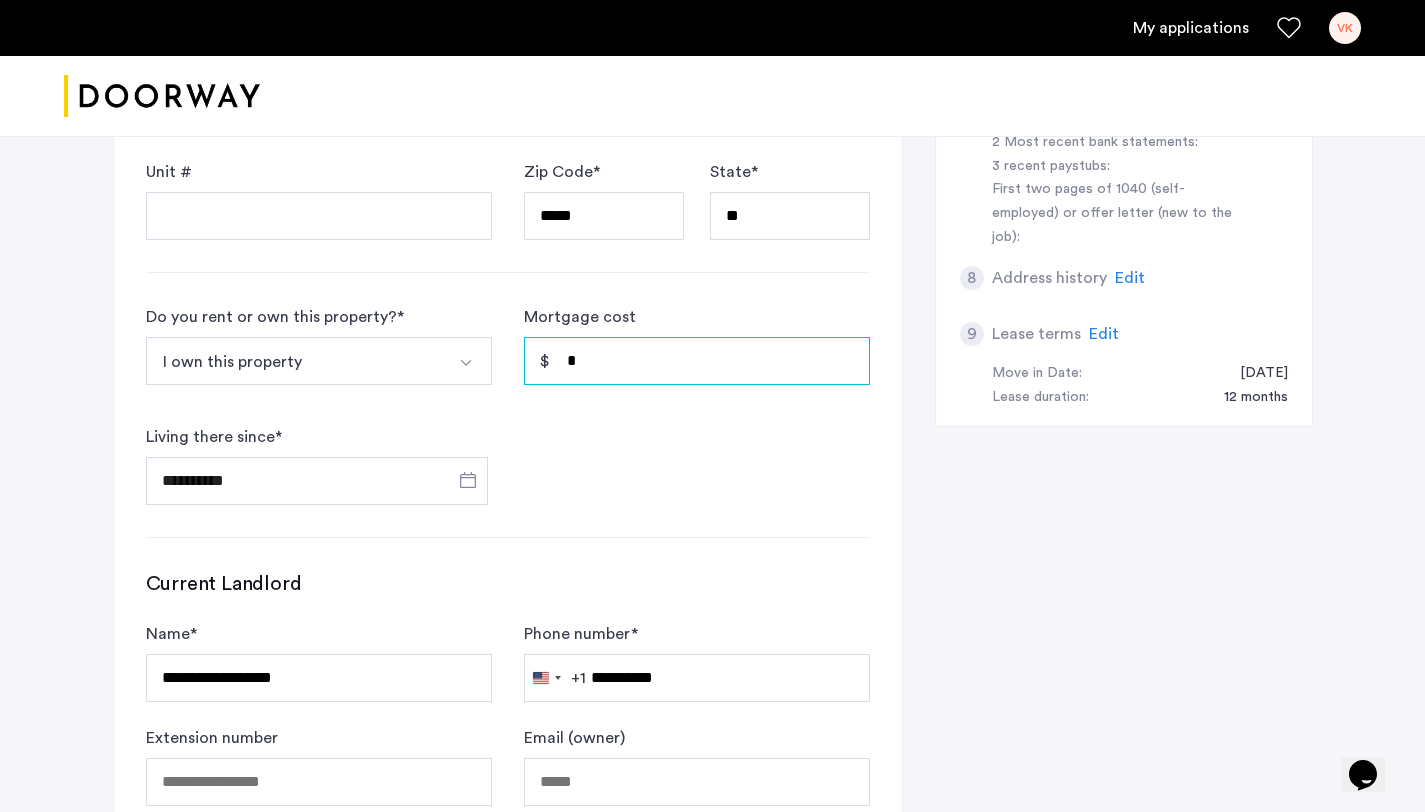 click on "*" at bounding box center [697, 361] 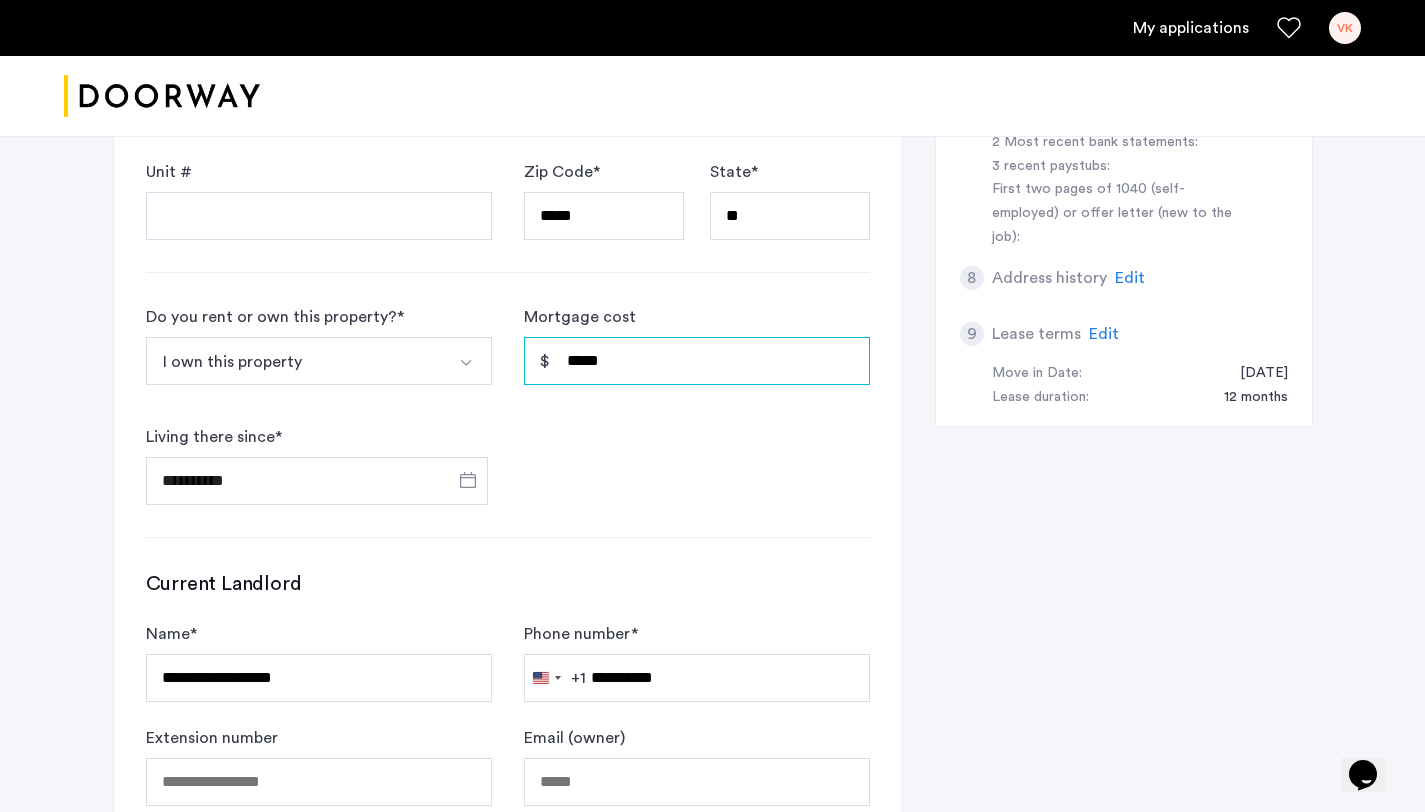 type on "*****" 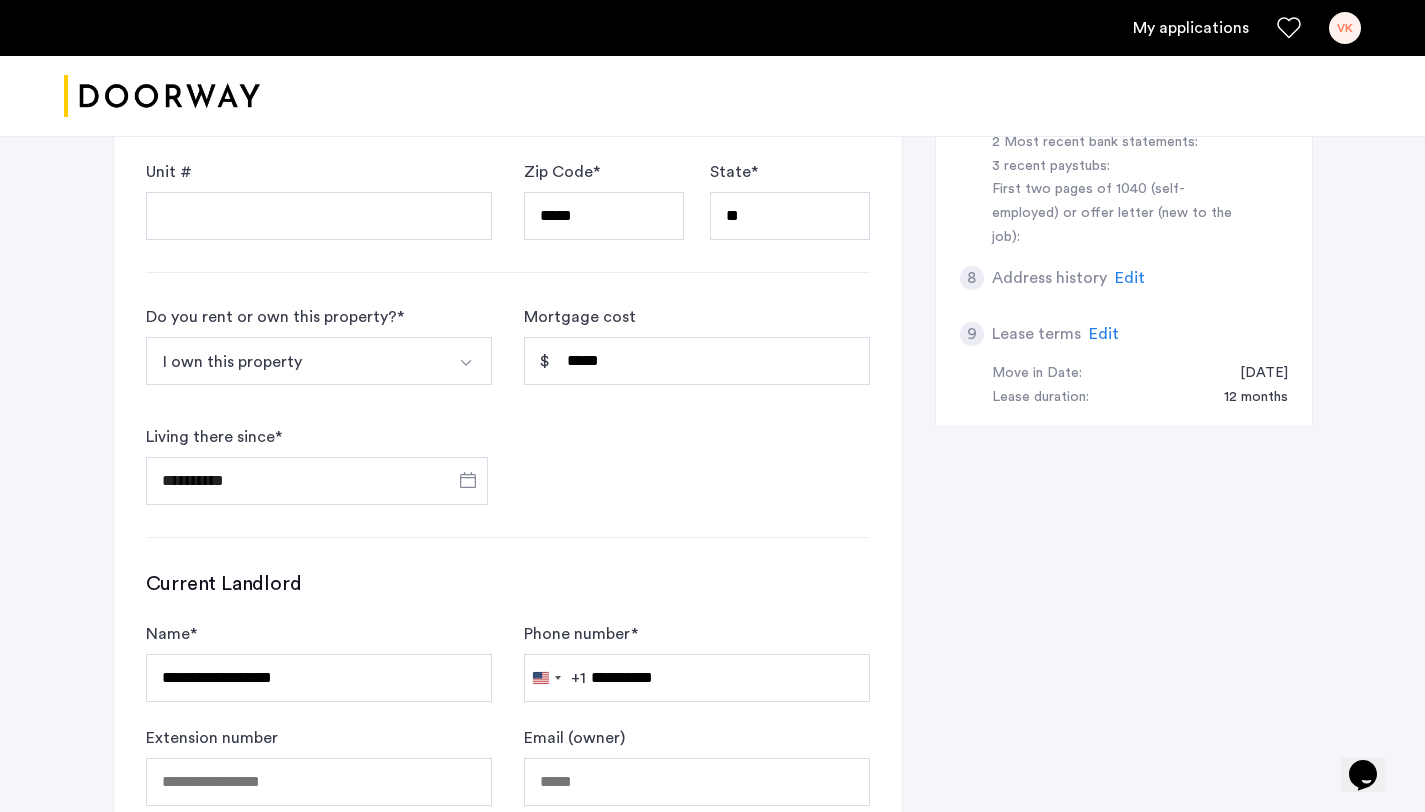 click on "**********" 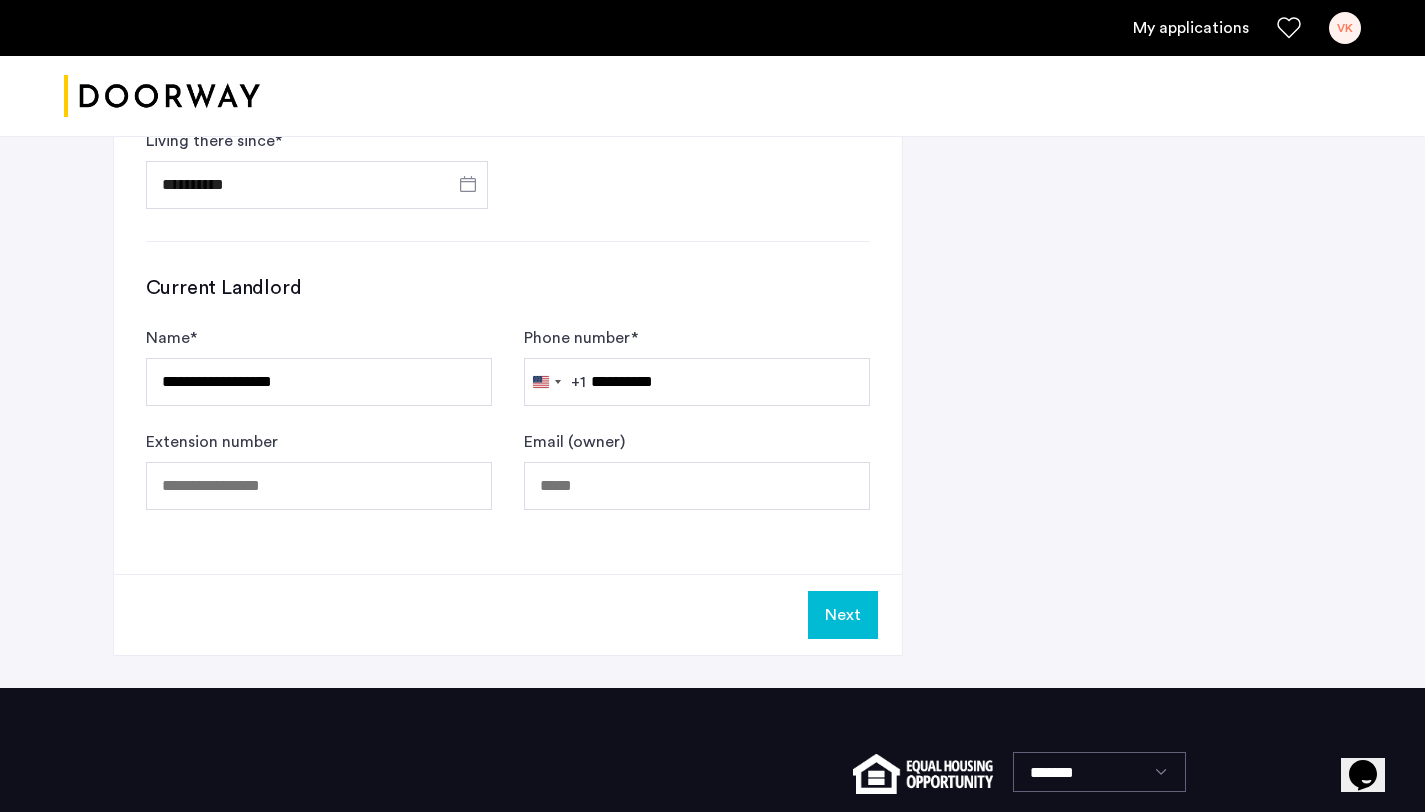 scroll, scrollTop: 1189, scrollLeft: 0, axis: vertical 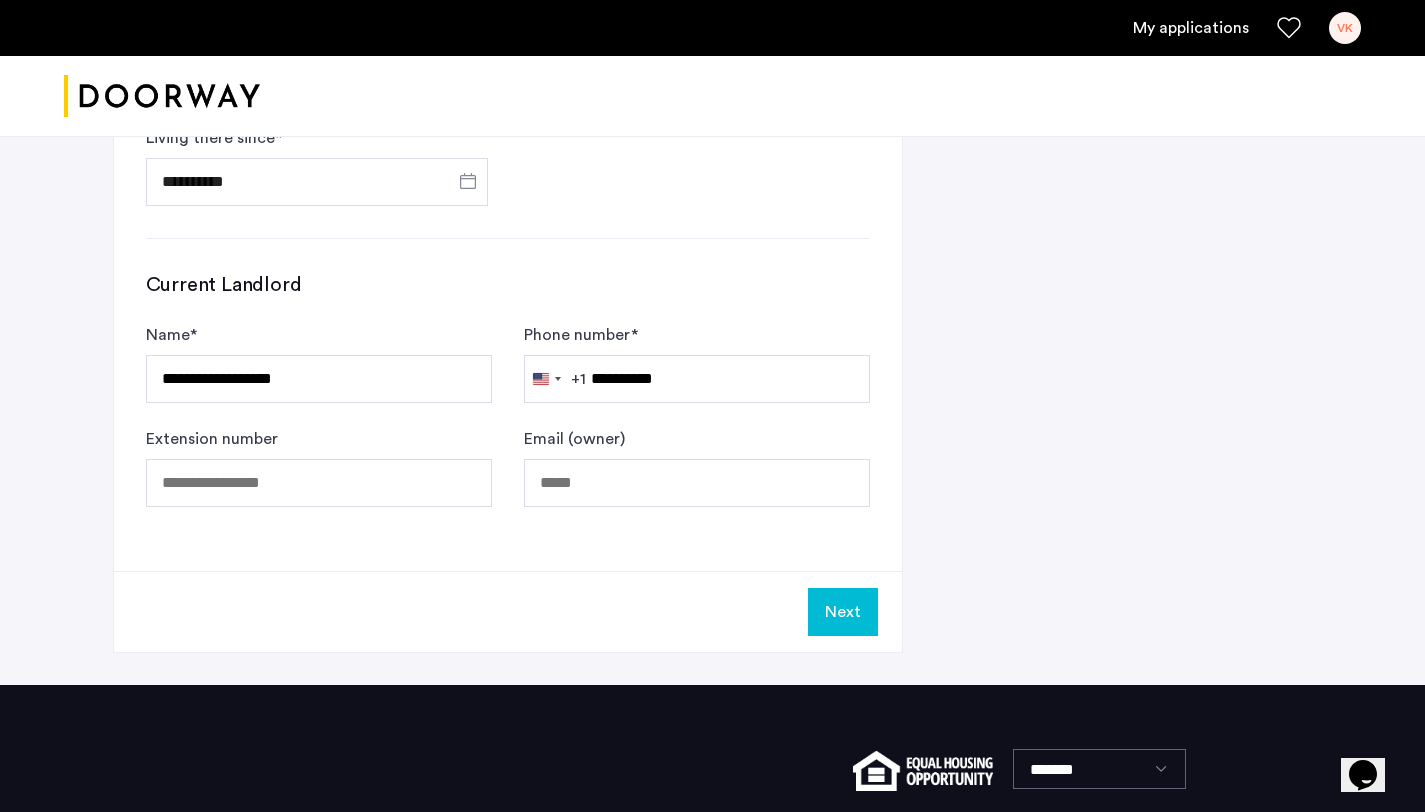 click on "Next" 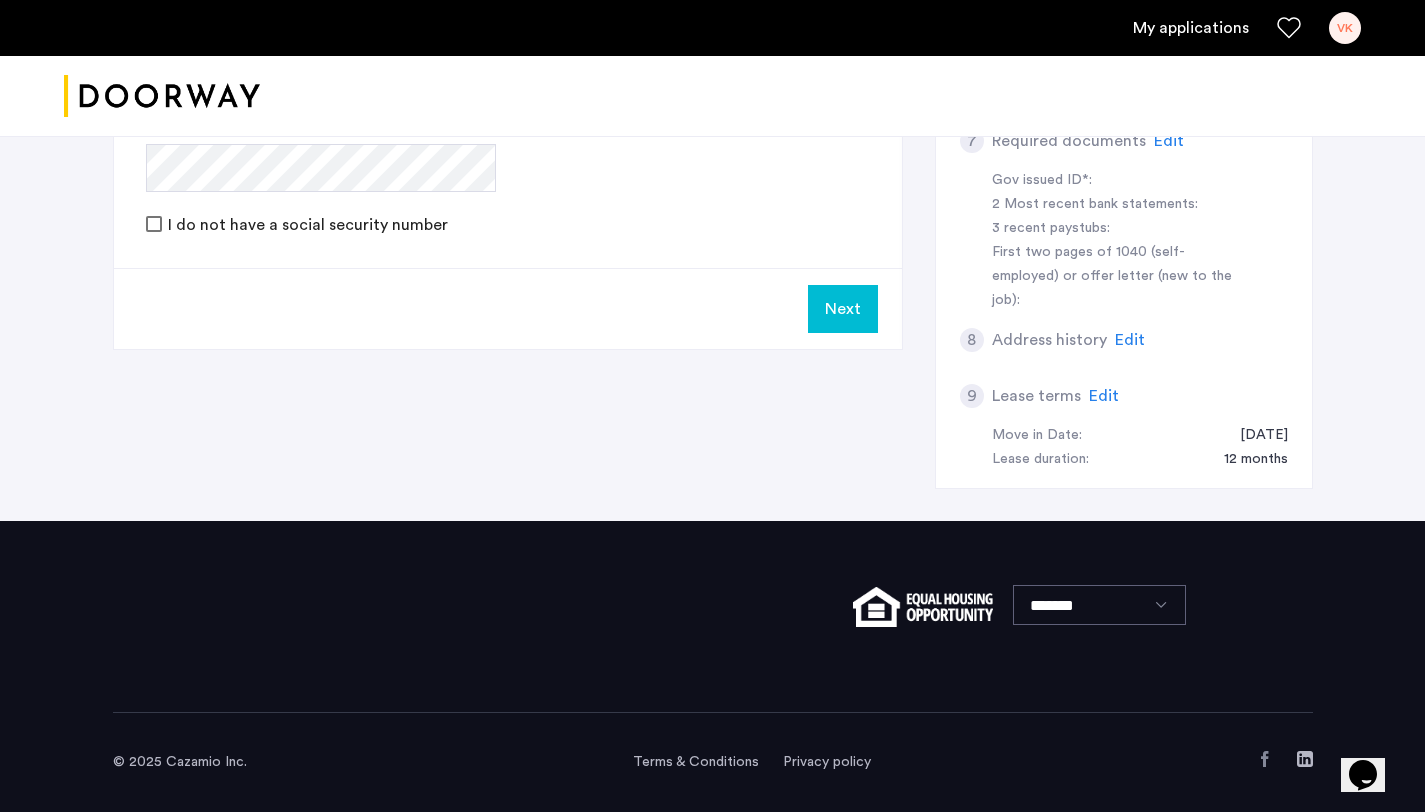 scroll, scrollTop: 0, scrollLeft: 0, axis: both 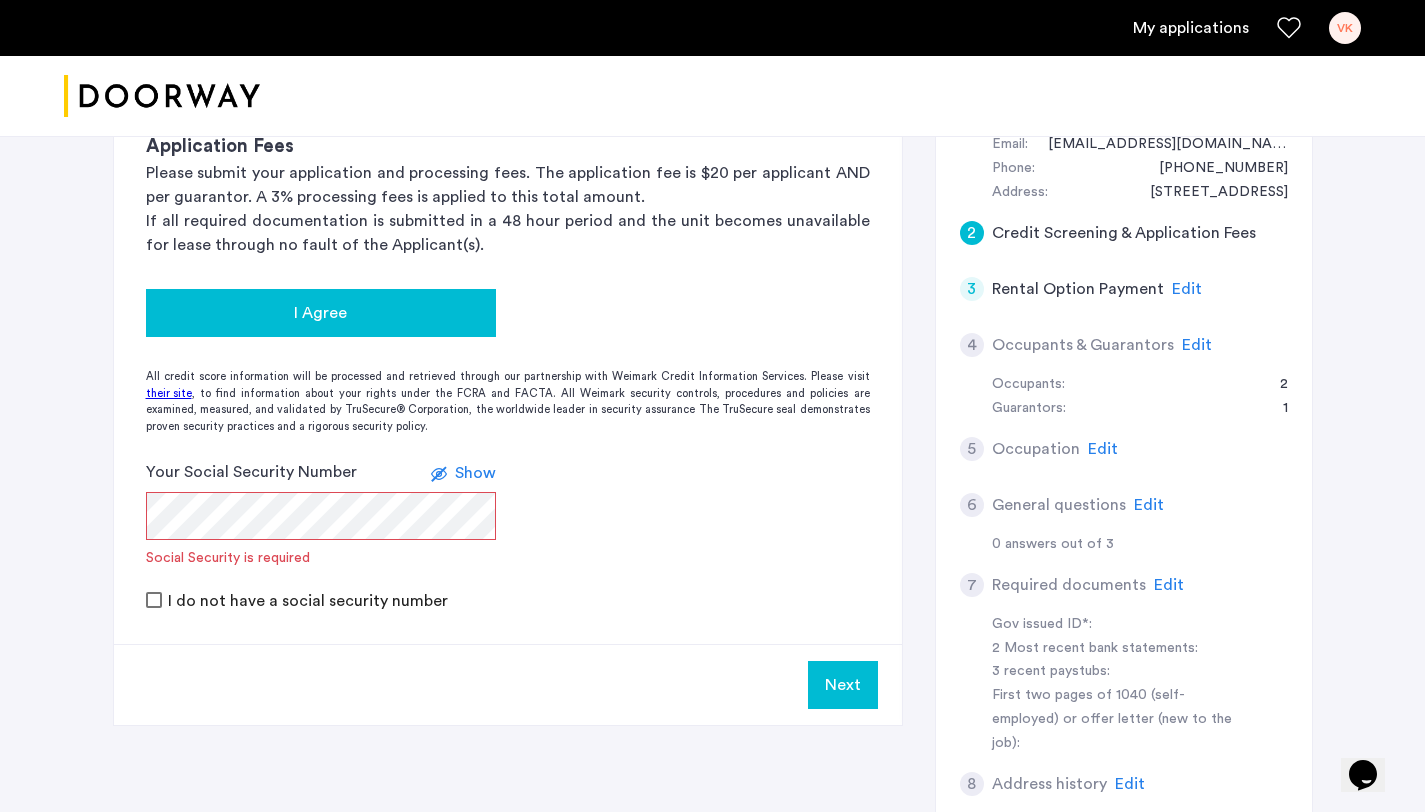 click on "I Agree" 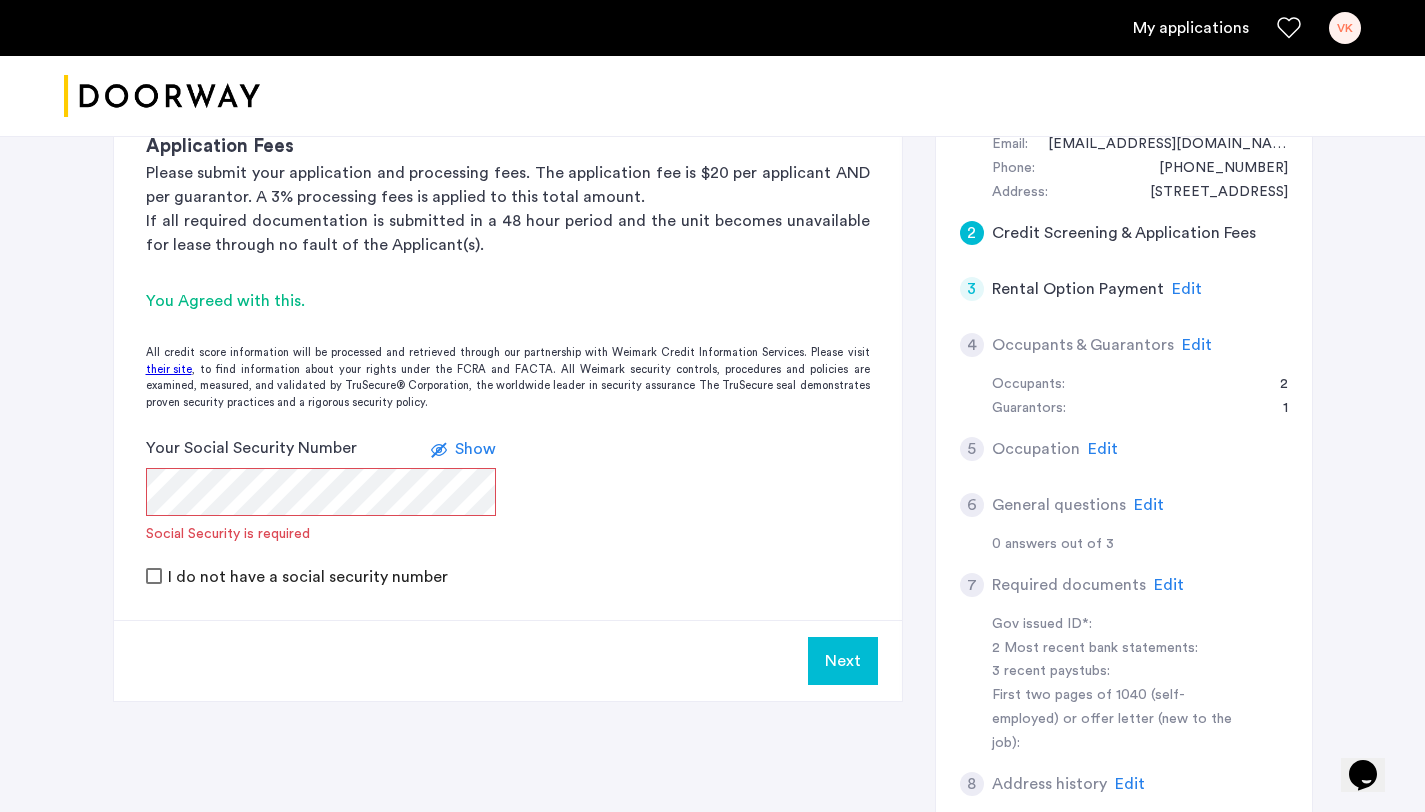 click on "Edit" 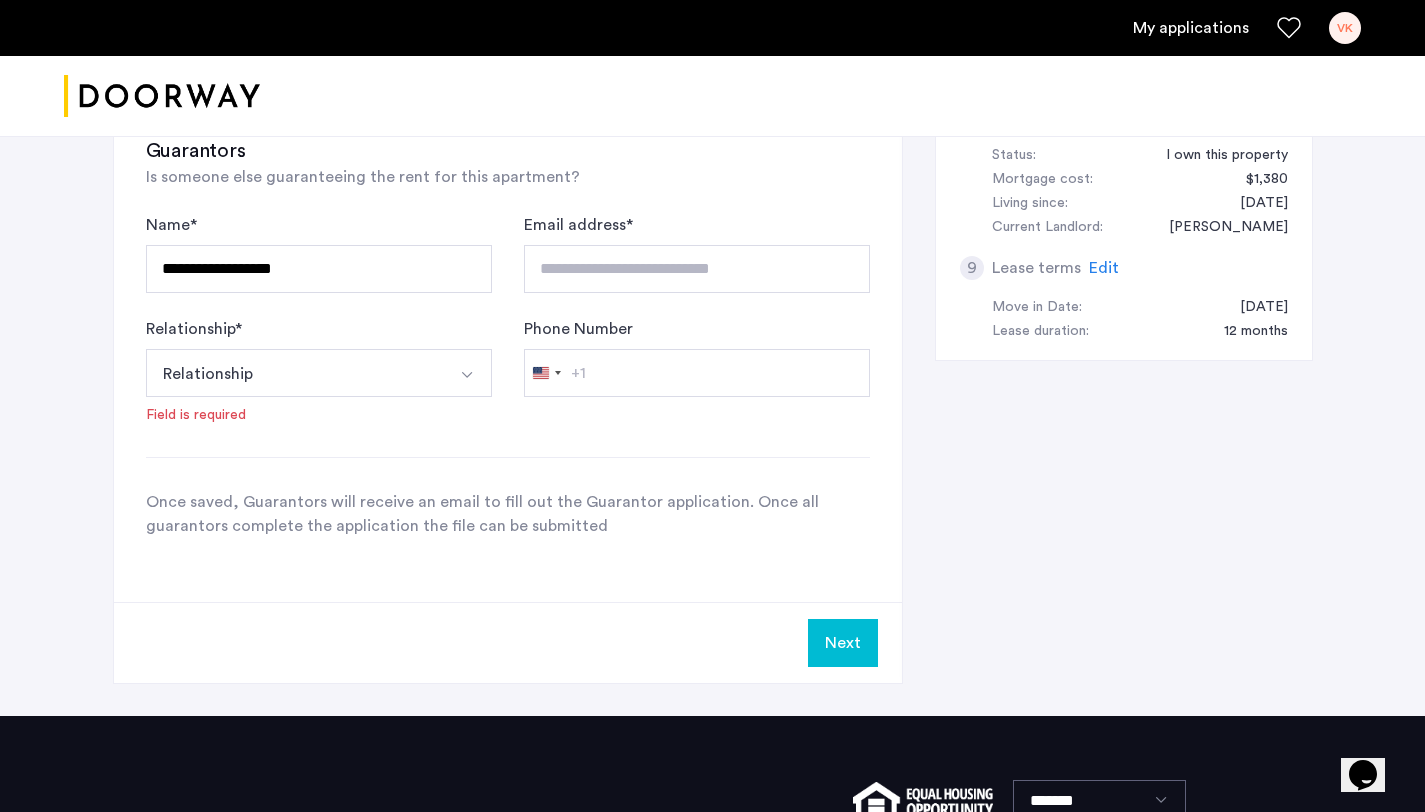 scroll, scrollTop: 1030, scrollLeft: 0, axis: vertical 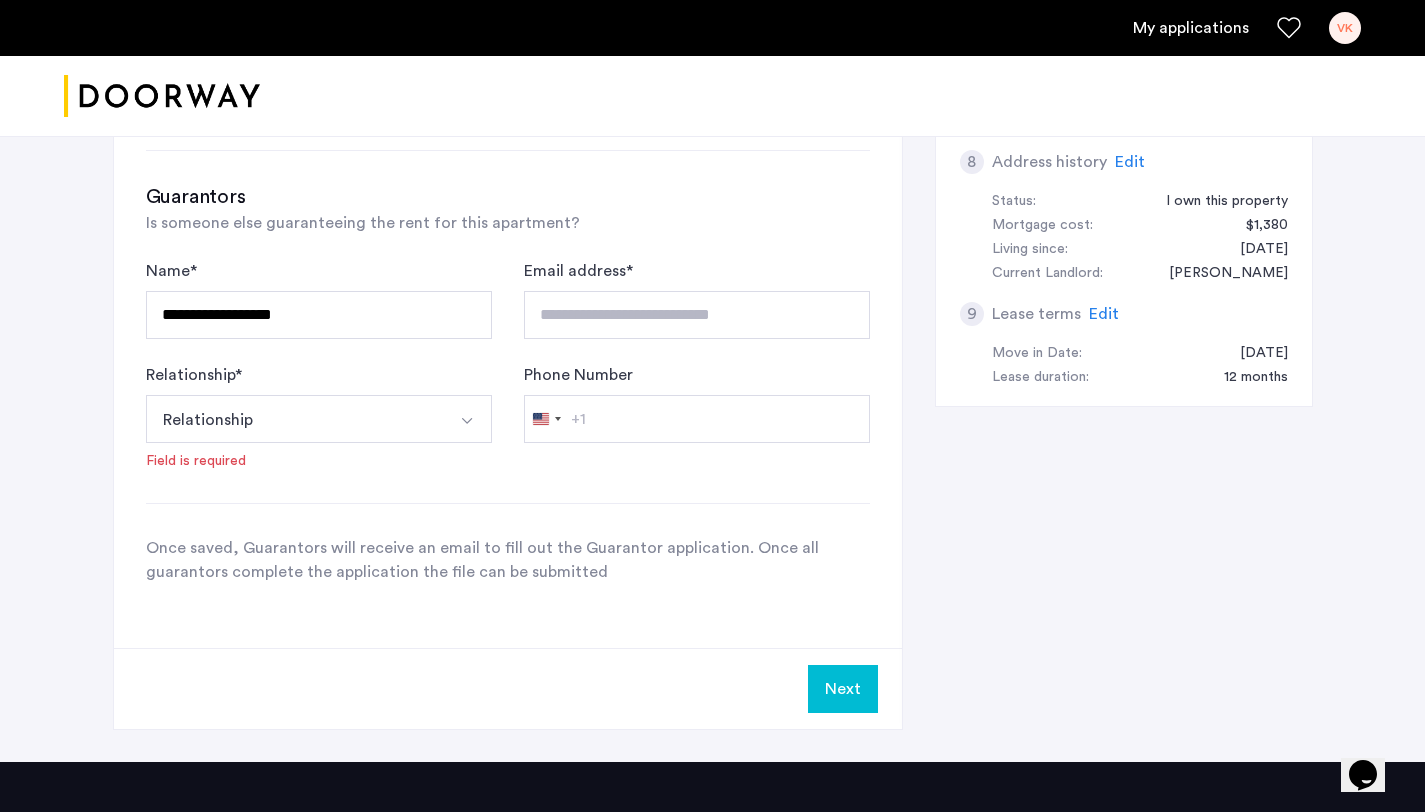 click at bounding box center [467, 421] 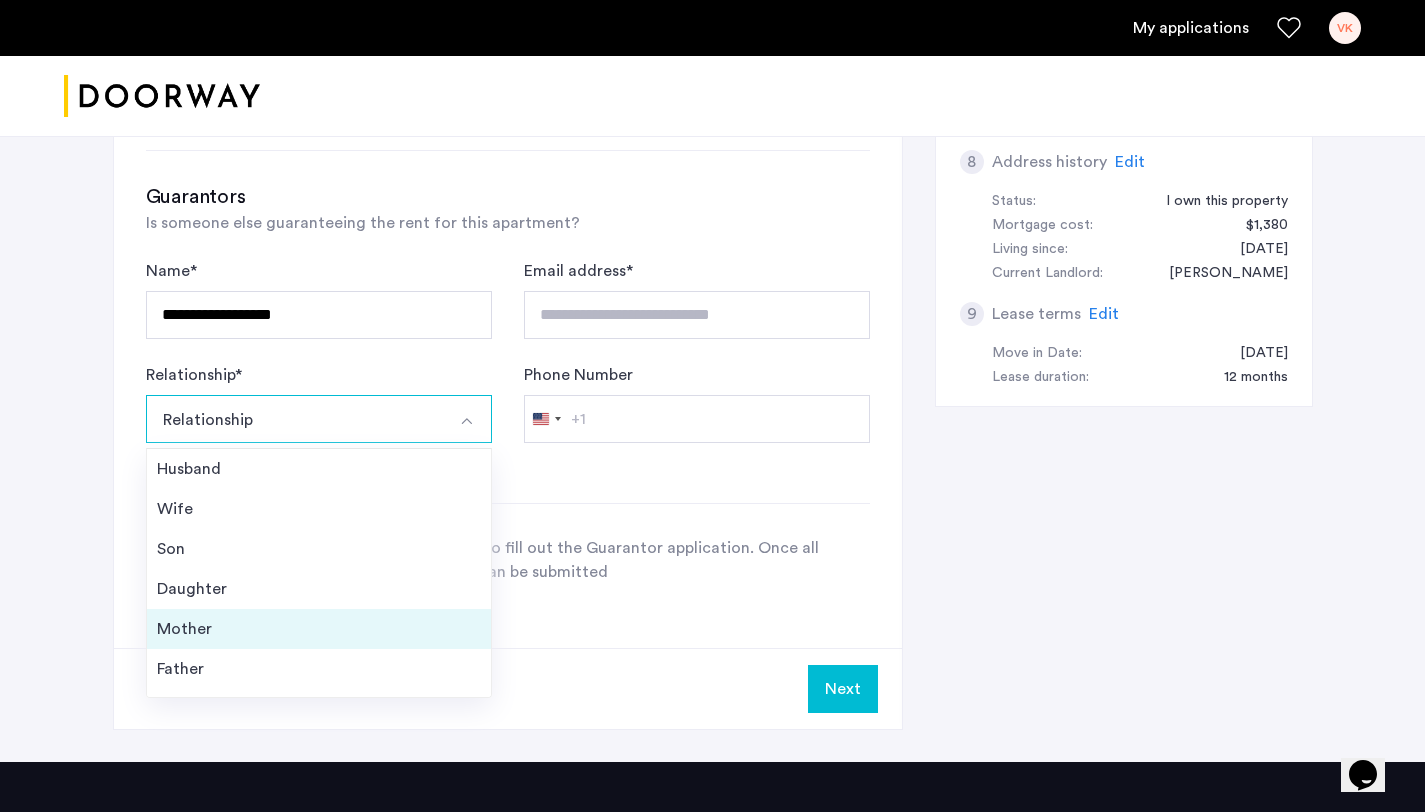click on "Mother" at bounding box center [319, 629] 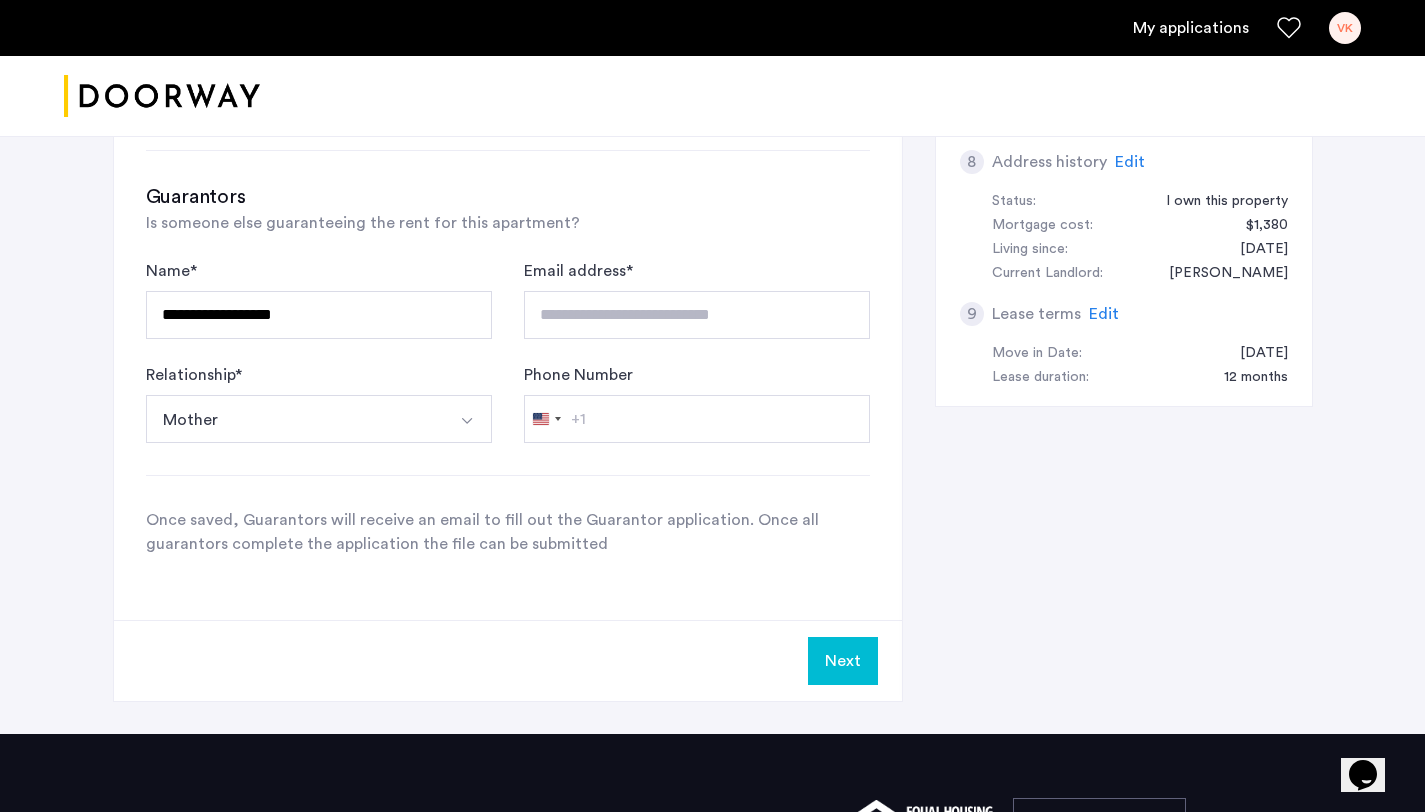 click on "**********" 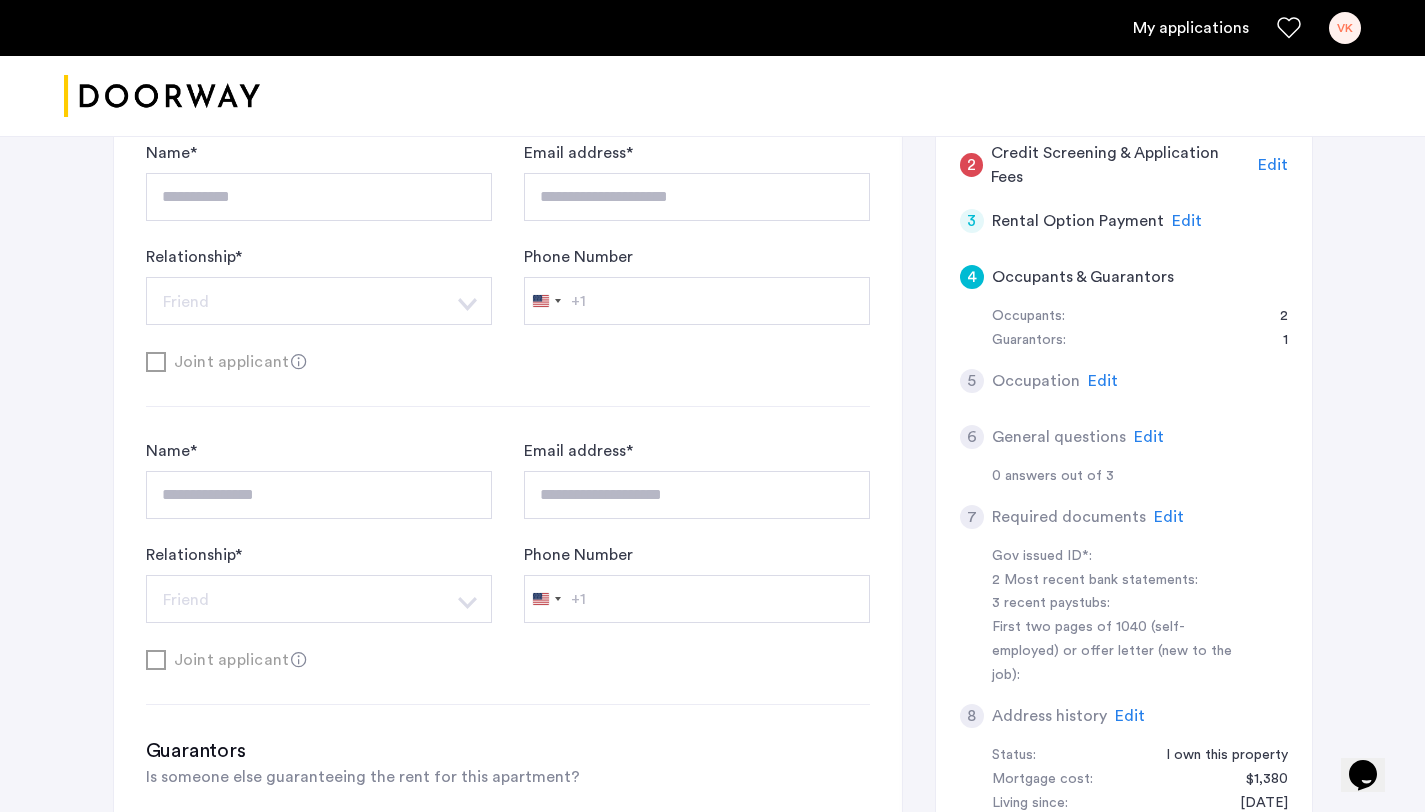 scroll, scrollTop: 476, scrollLeft: 0, axis: vertical 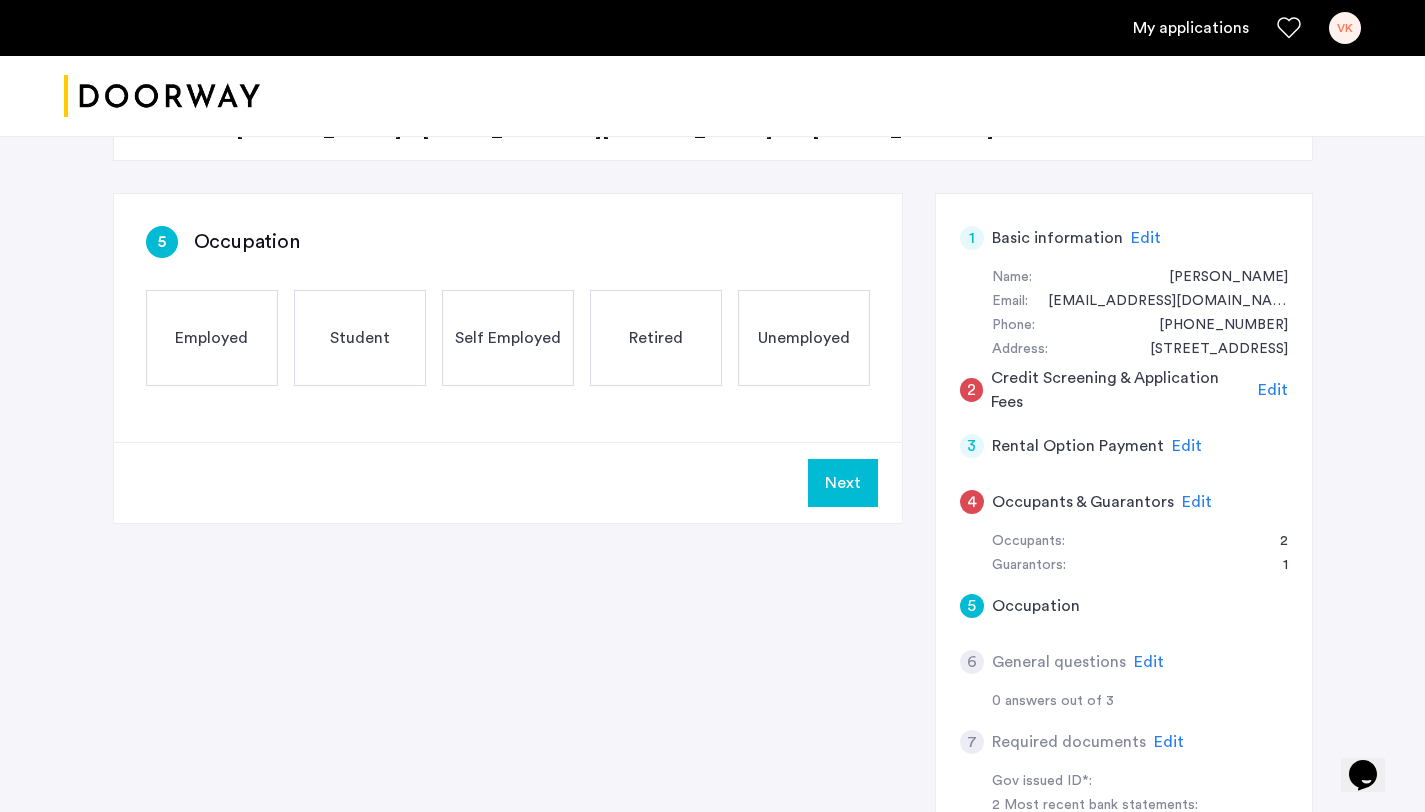 click on "Employed" 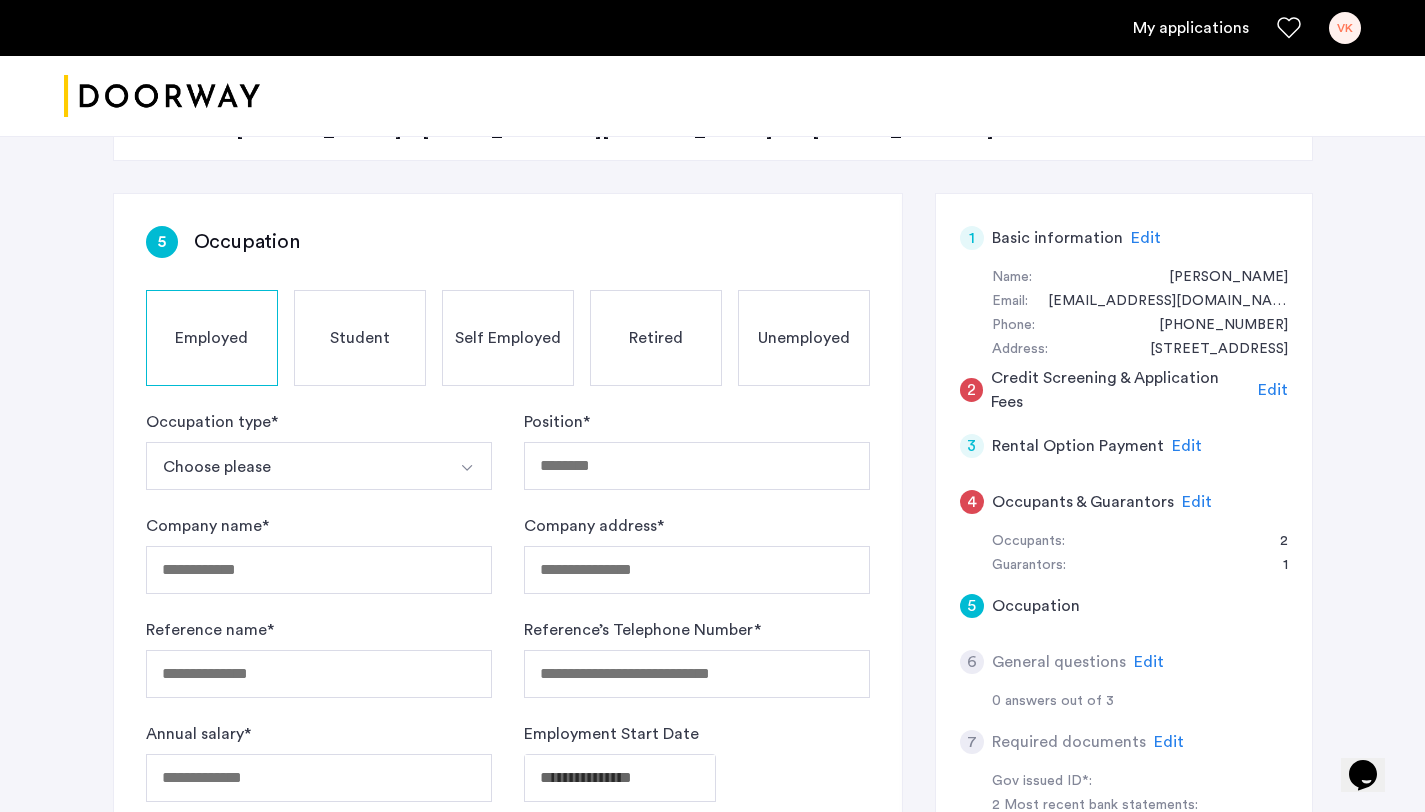 click on "Choose please" at bounding box center (295, 466) 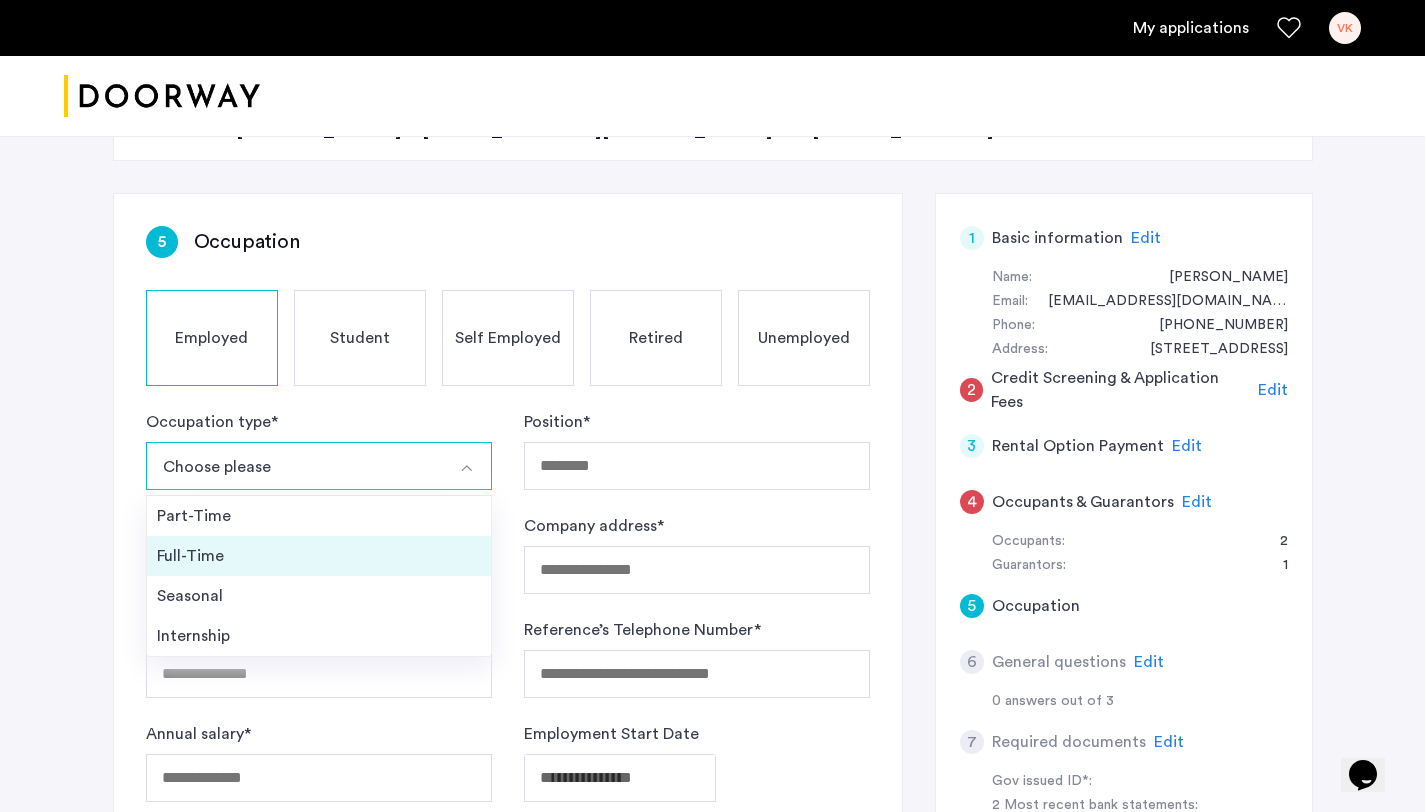 click on "Full-Time" at bounding box center (319, 556) 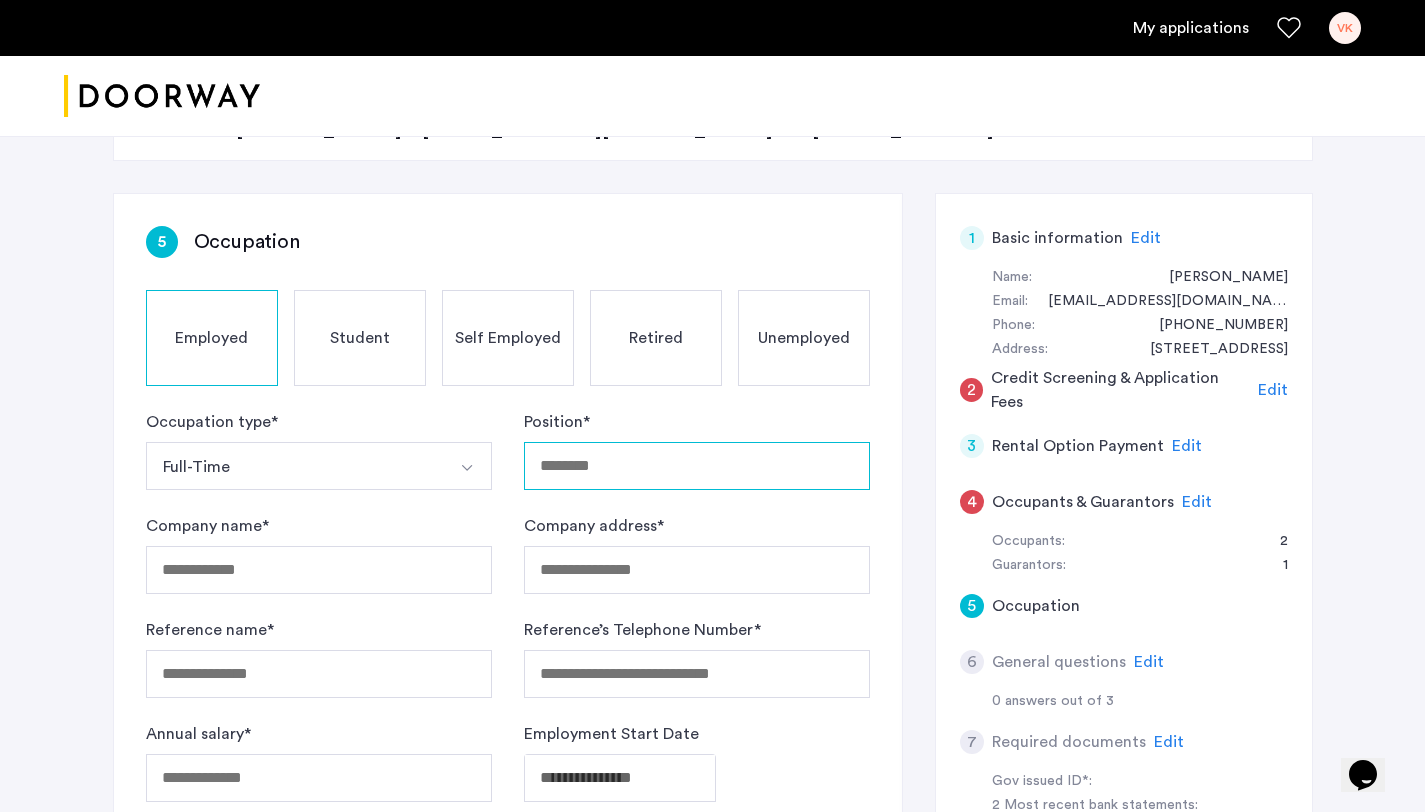 click on "Position  *" at bounding box center (697, 466) 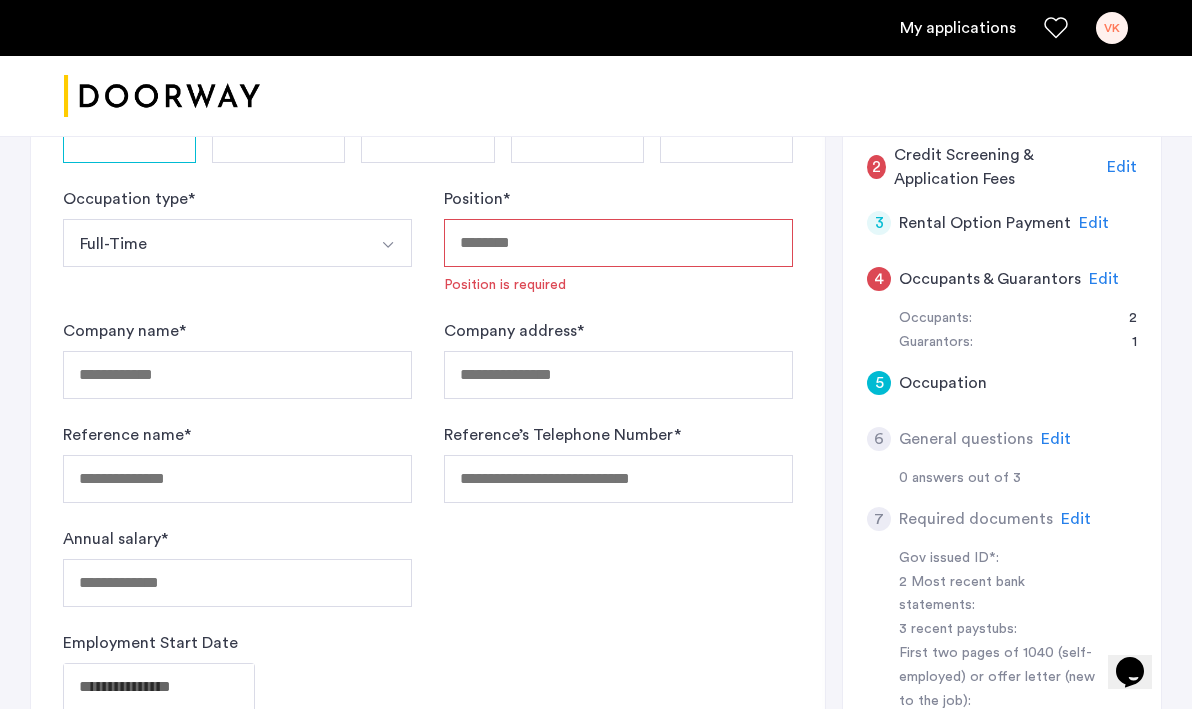 scroll, scrollTop: 461, scrollLeft: 0, axis: vertical 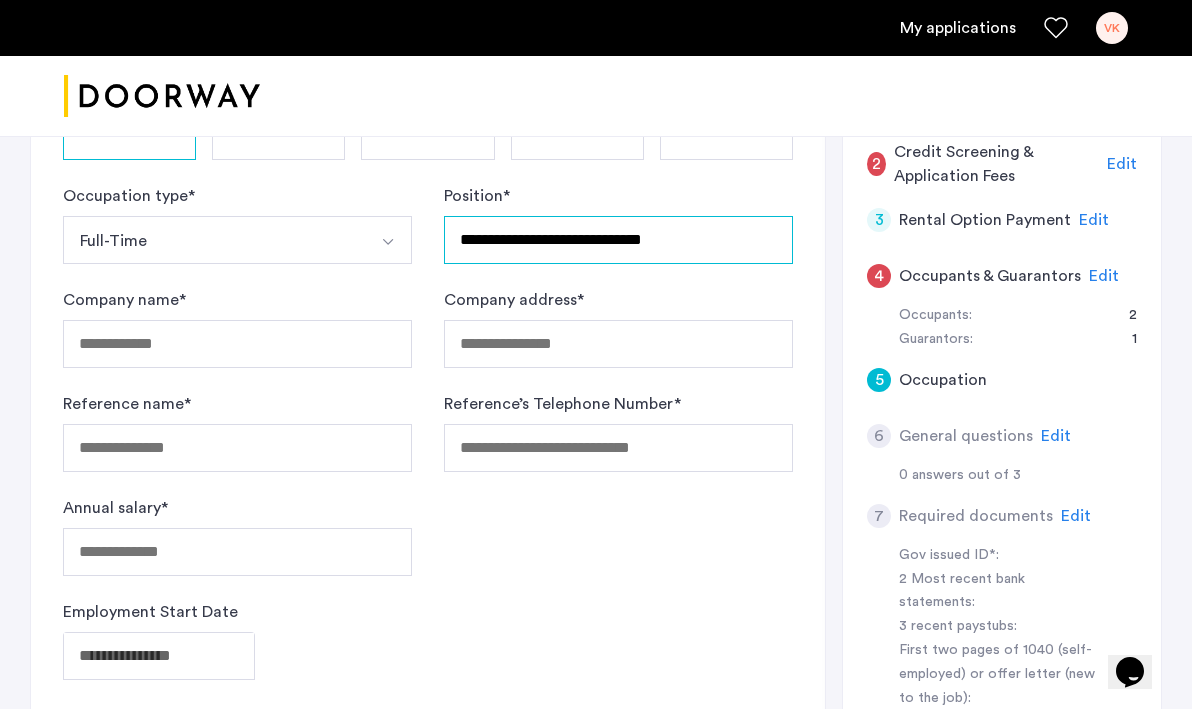 type on "**********" 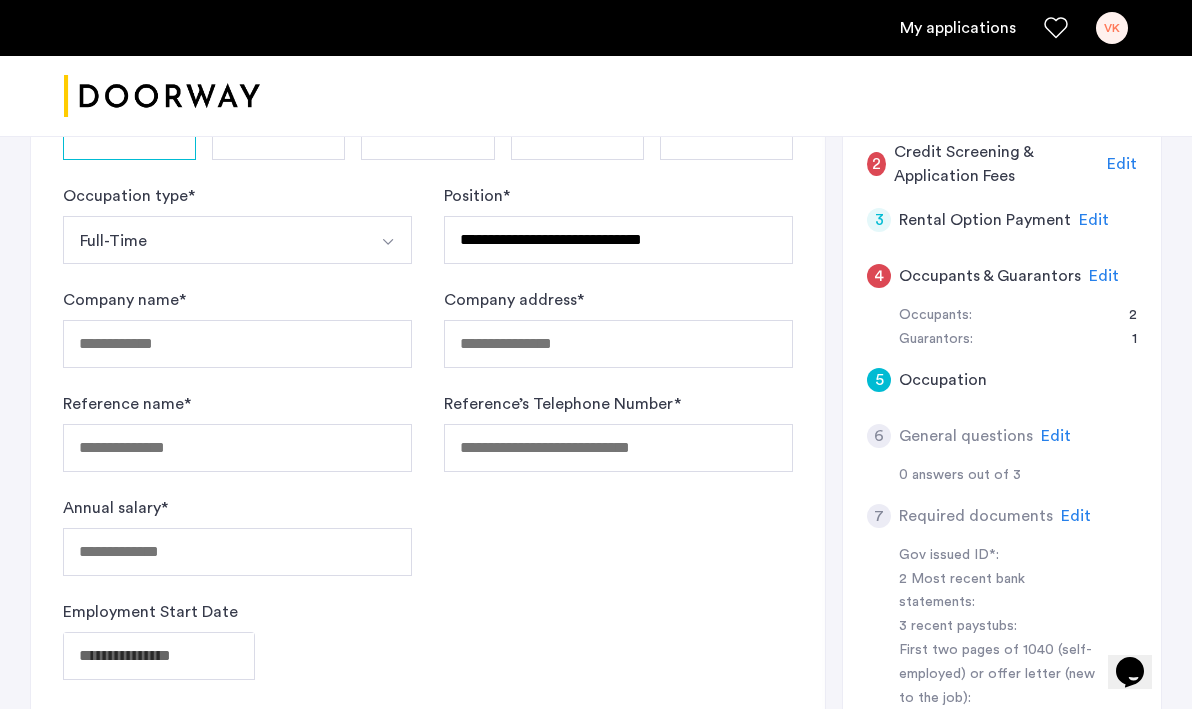 click on "Company name  *" 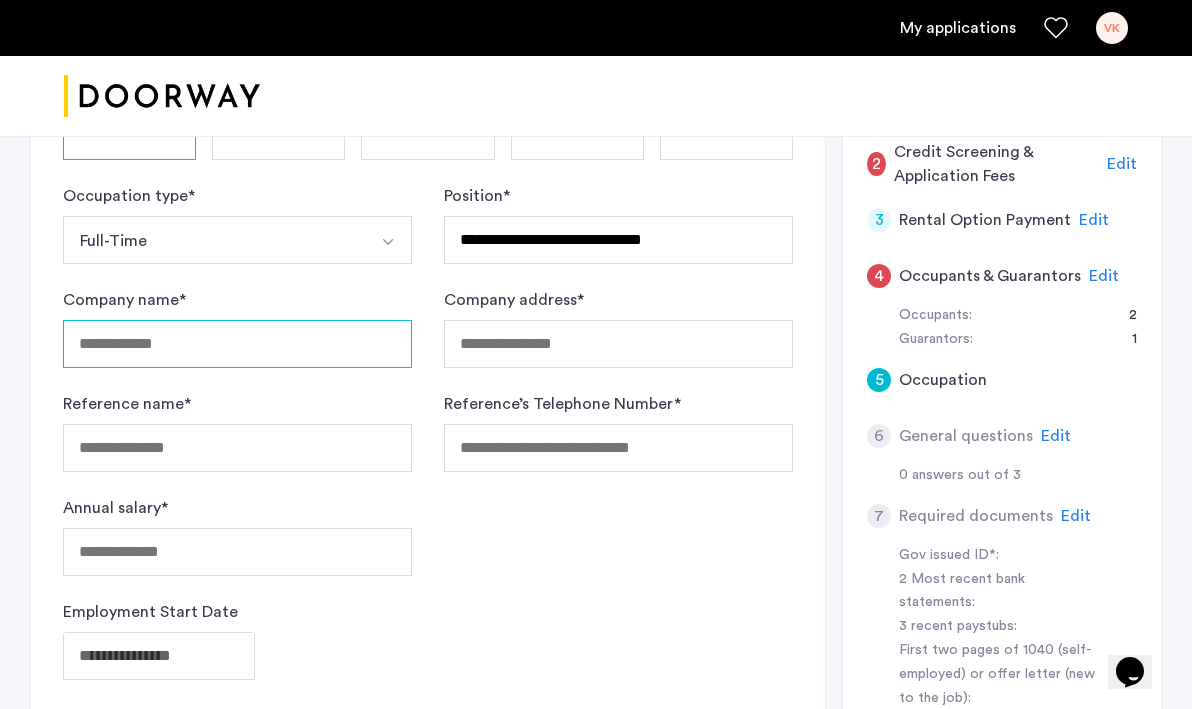 click on "Company name  *" at bounding box center [237, 344] 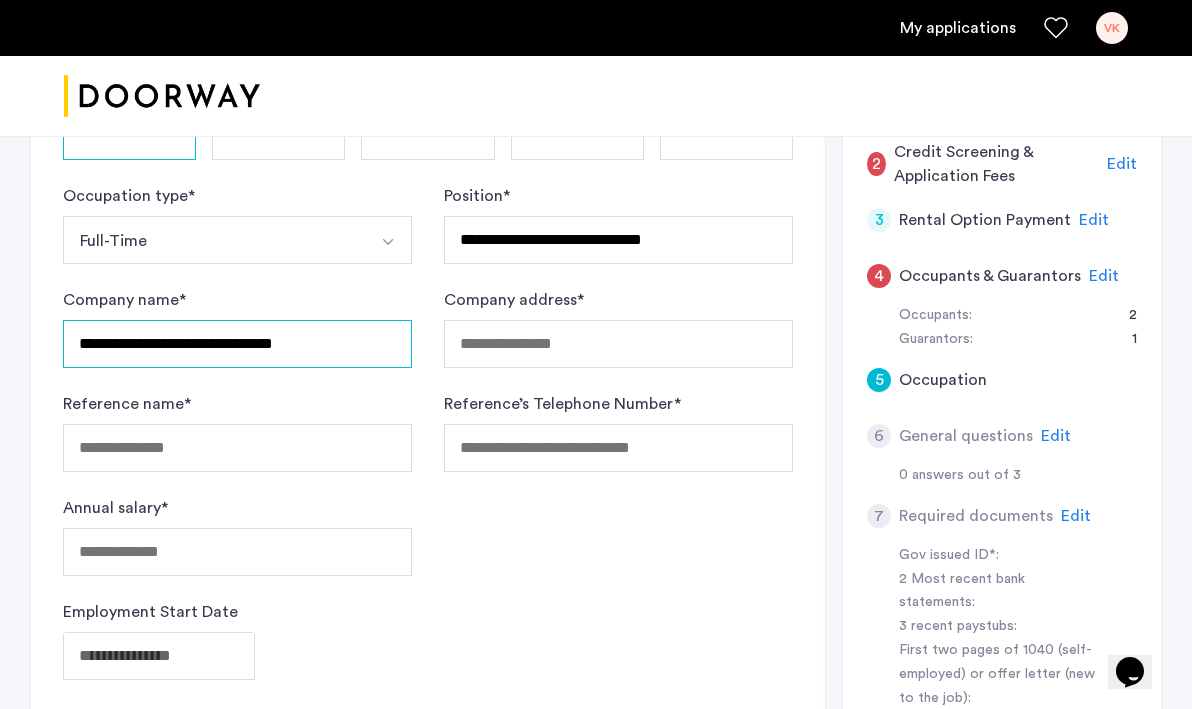 type on "**********" 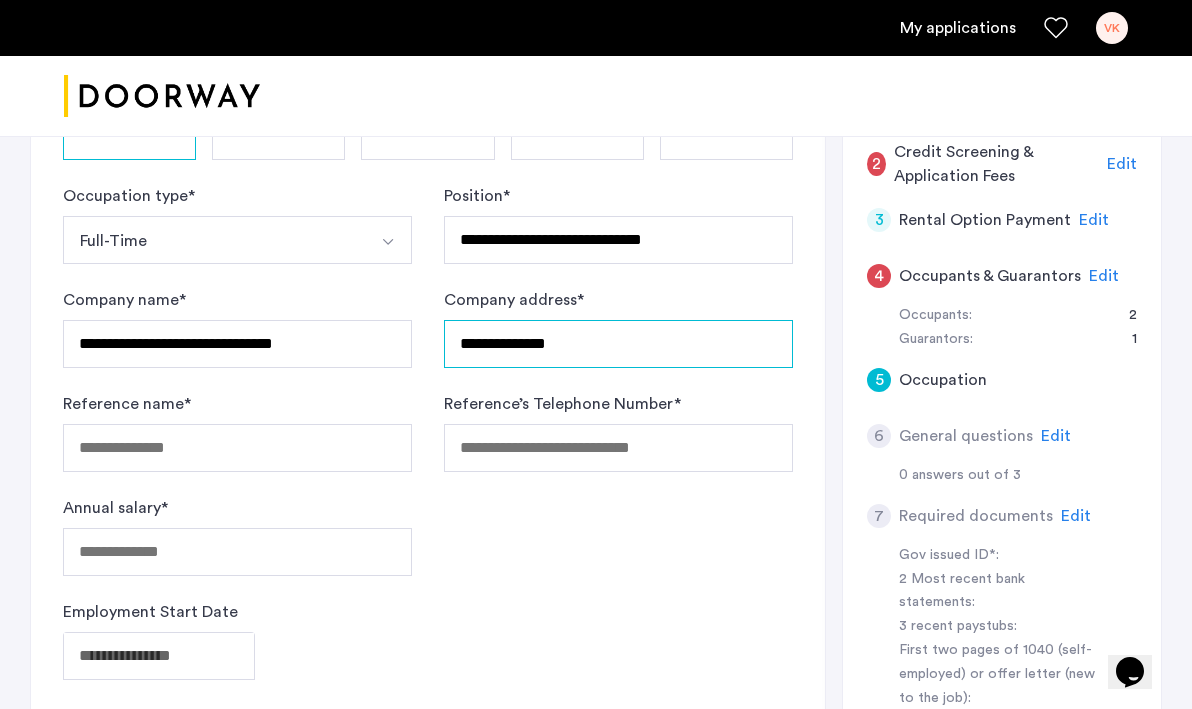 click on "**********" at bounding box center (618, 344) 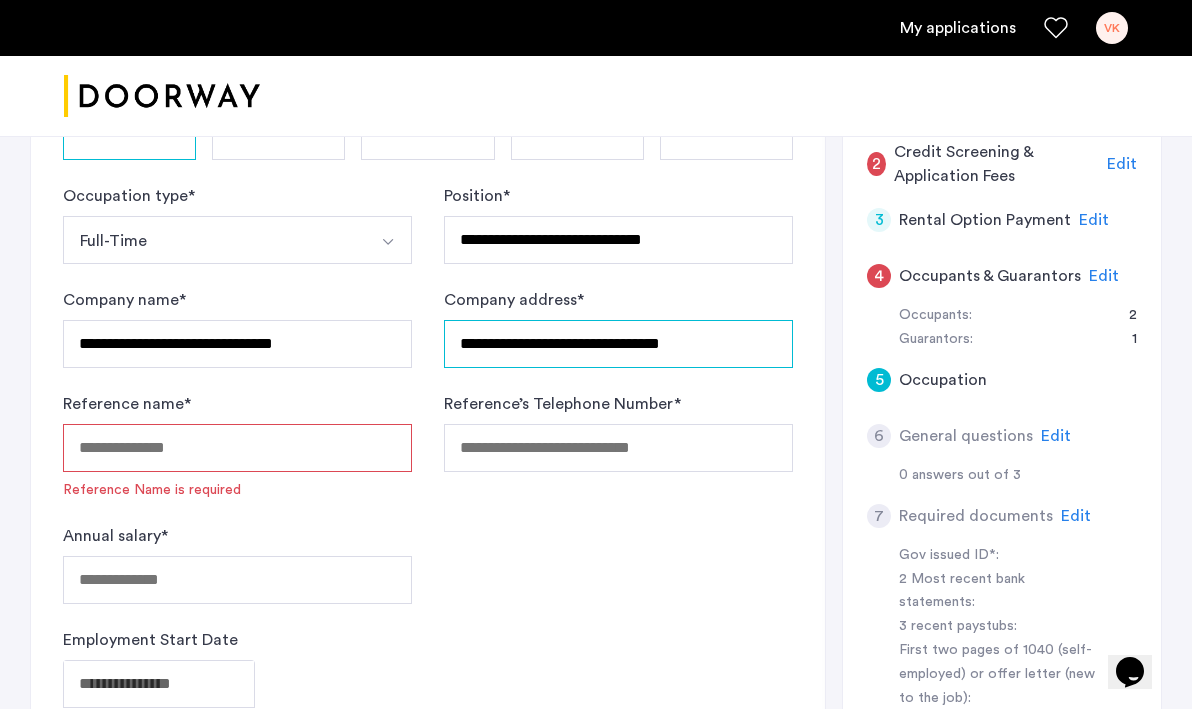 type on "**********" 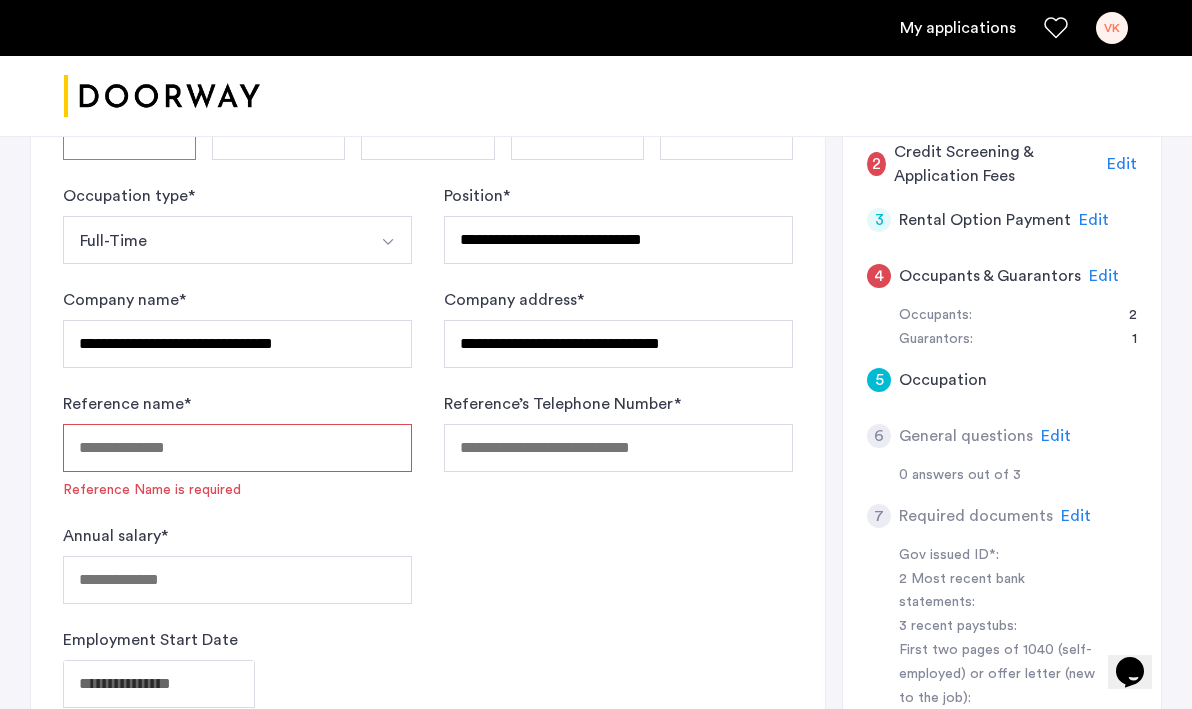 click on "Reference name  *" at bounding box center (237, 448) 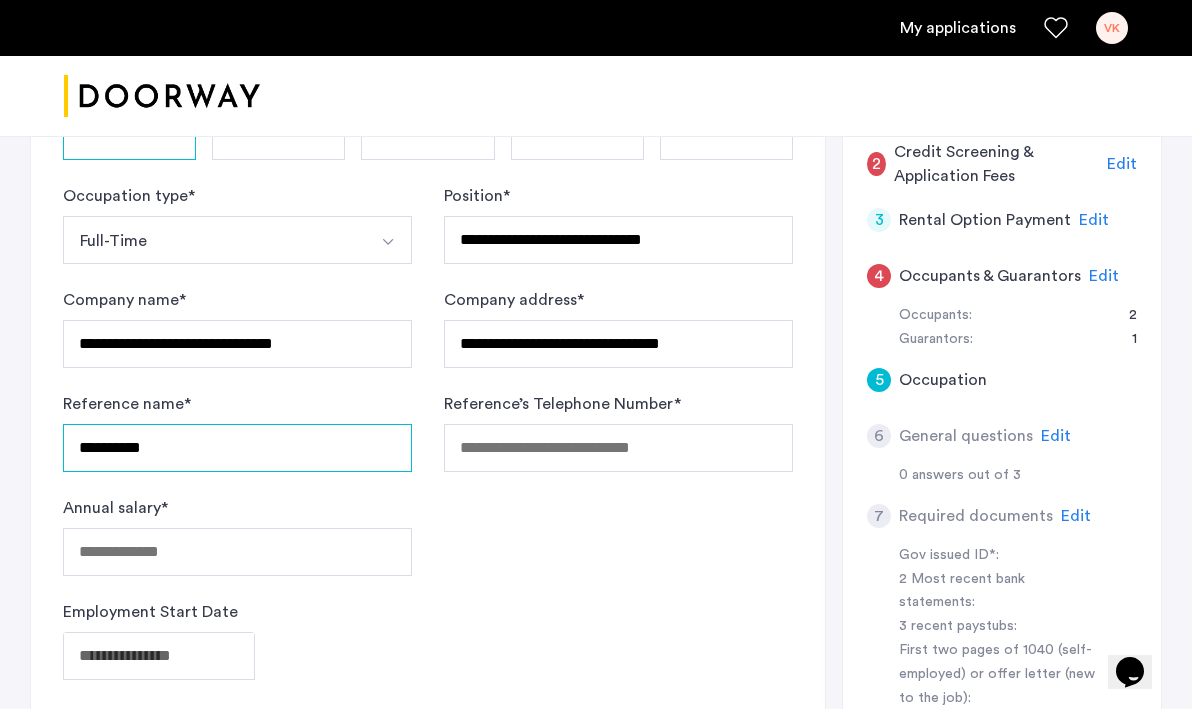 type on "**********" 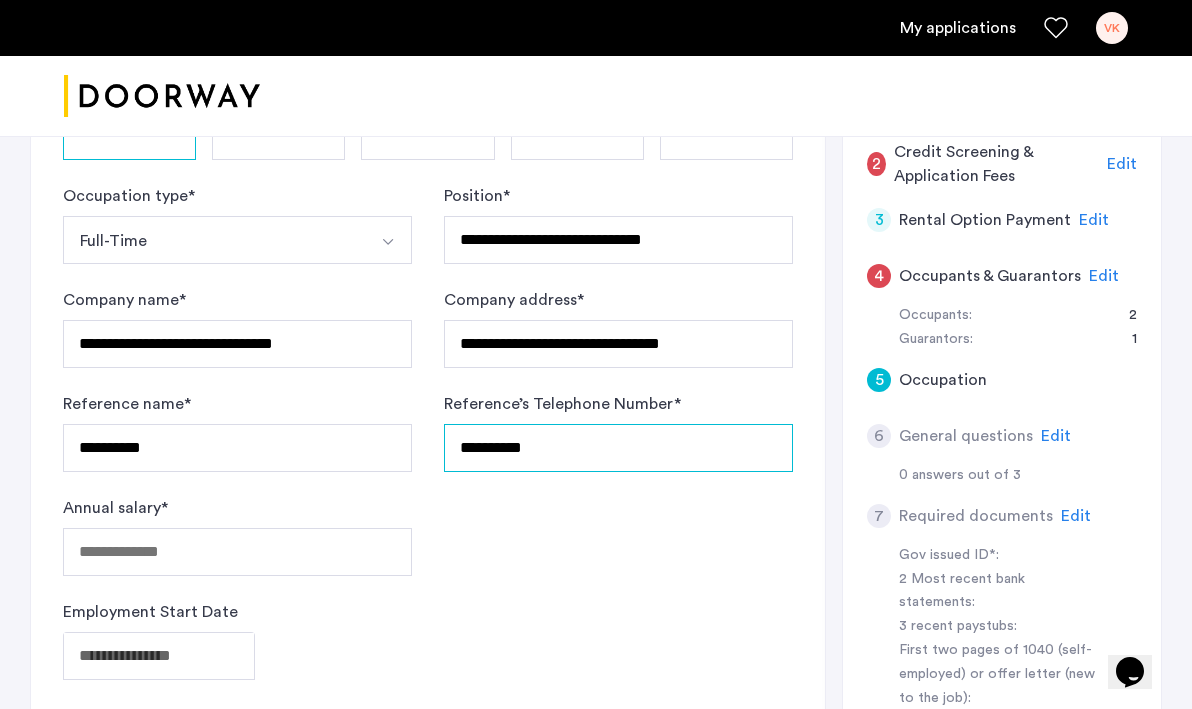 type on "**********" 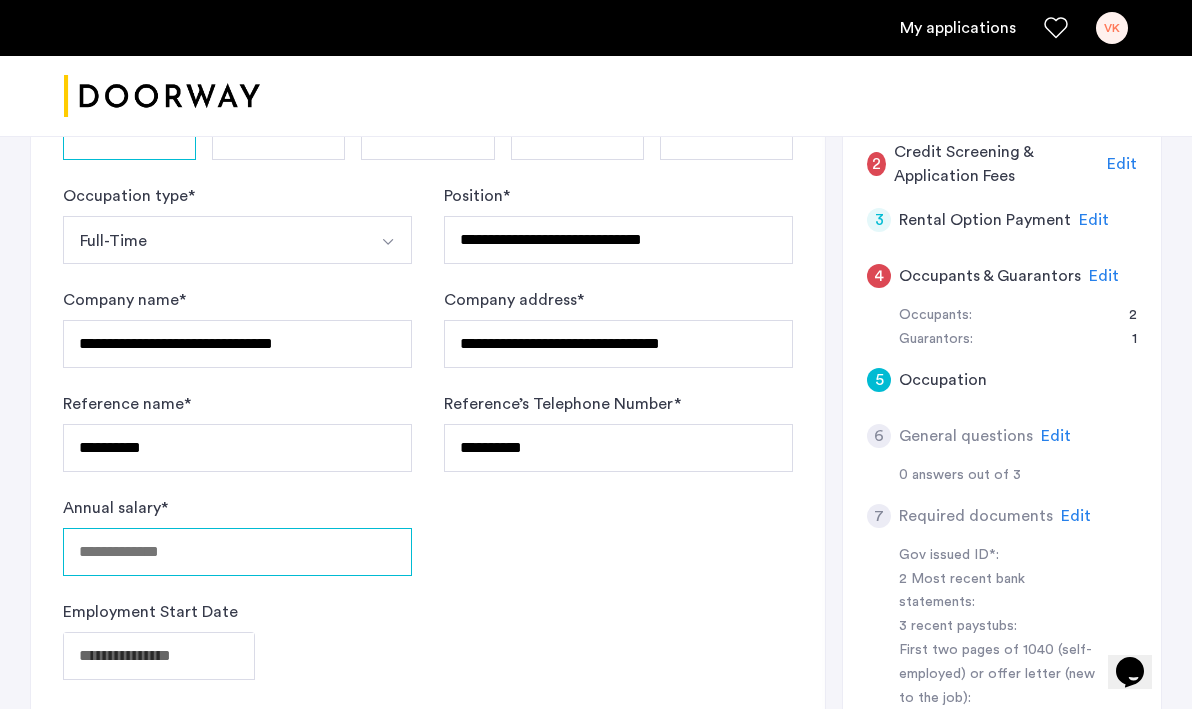 click on "Annual salary  *" at bounding box center (237, 552) 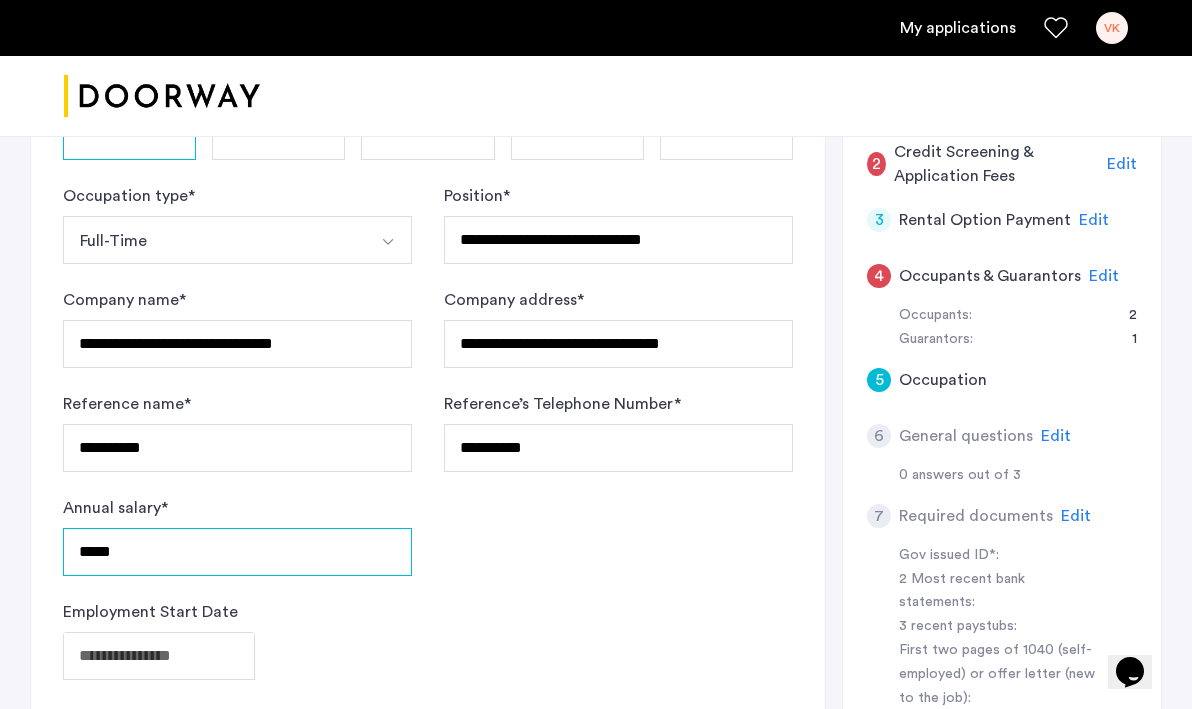 type on "*****" 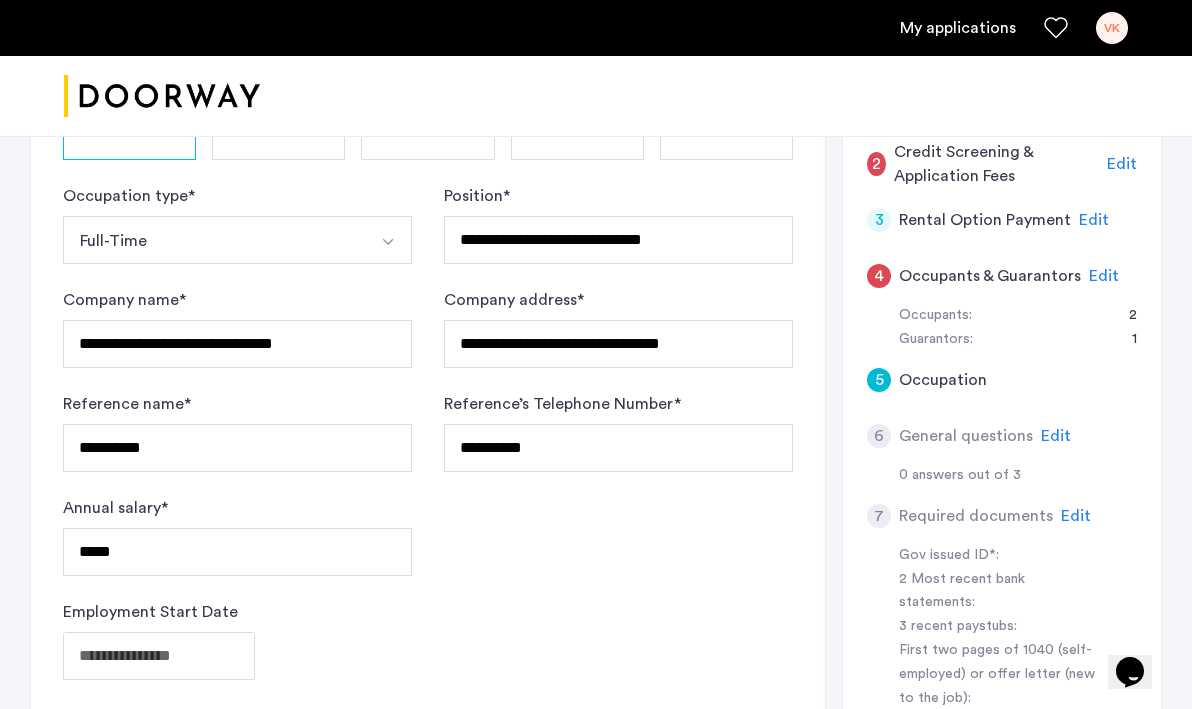 click on "**********" 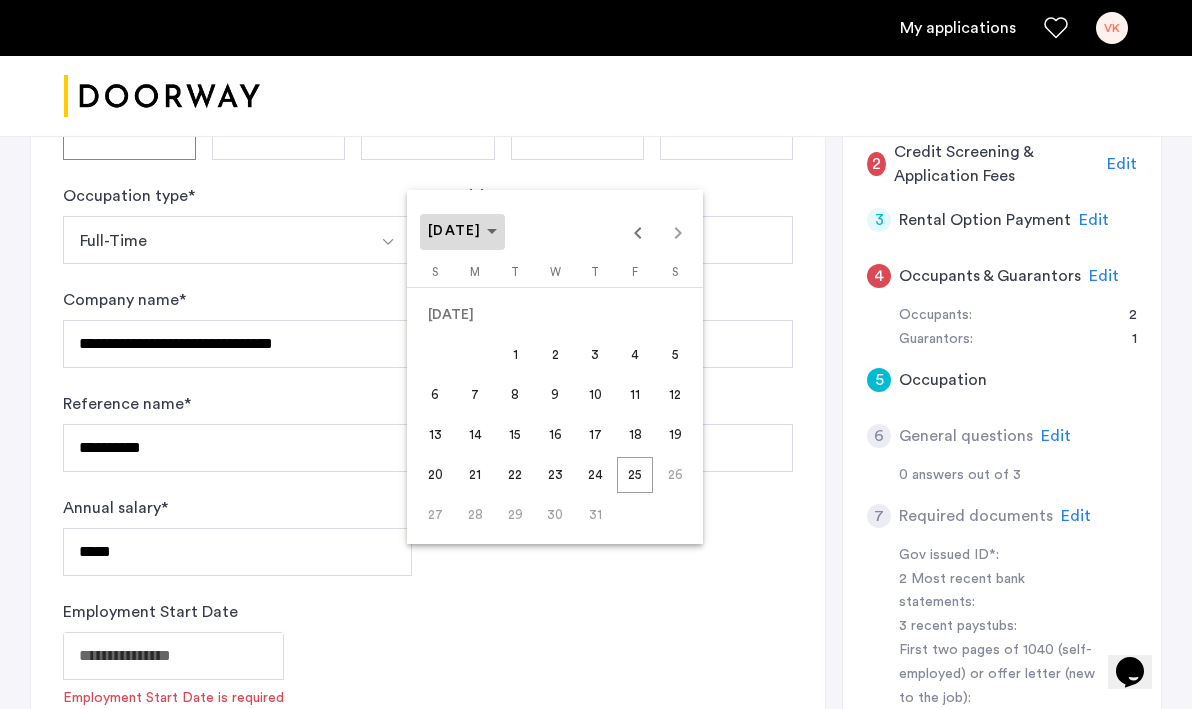 click on "[DATE]" at bounding box center [455, 231] 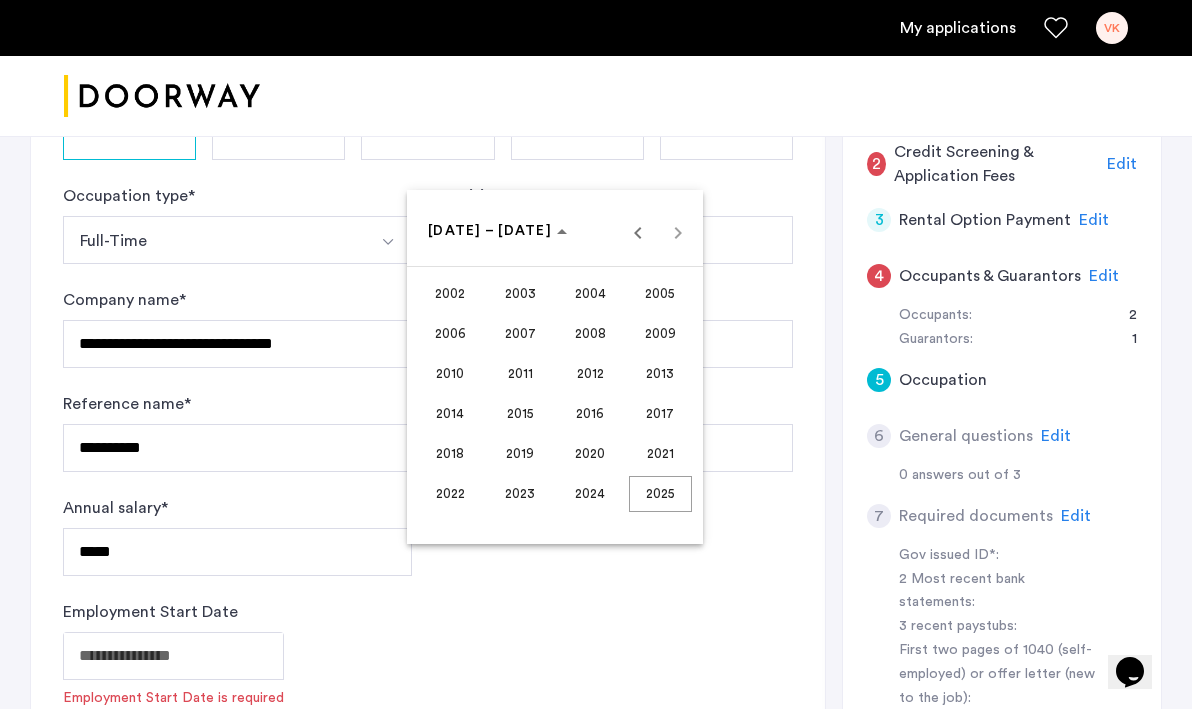 click on "2017" at bounding box center [660, 414] 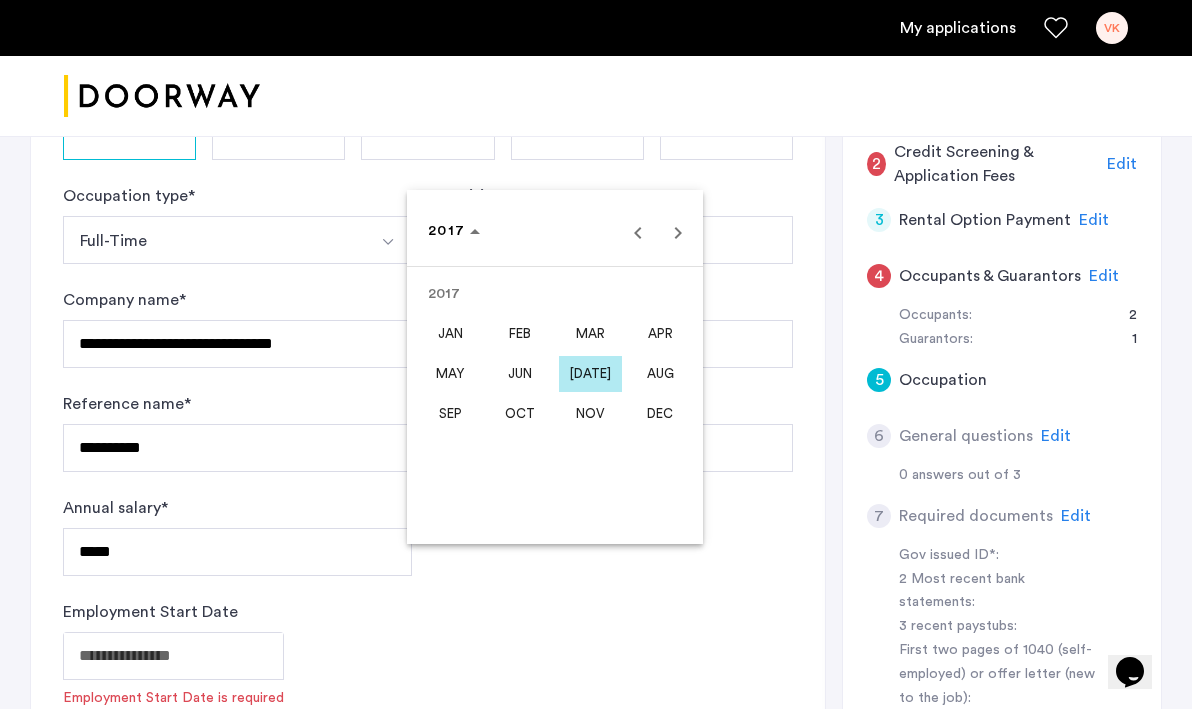 click on "MAR" at bounding box center [590, 334] 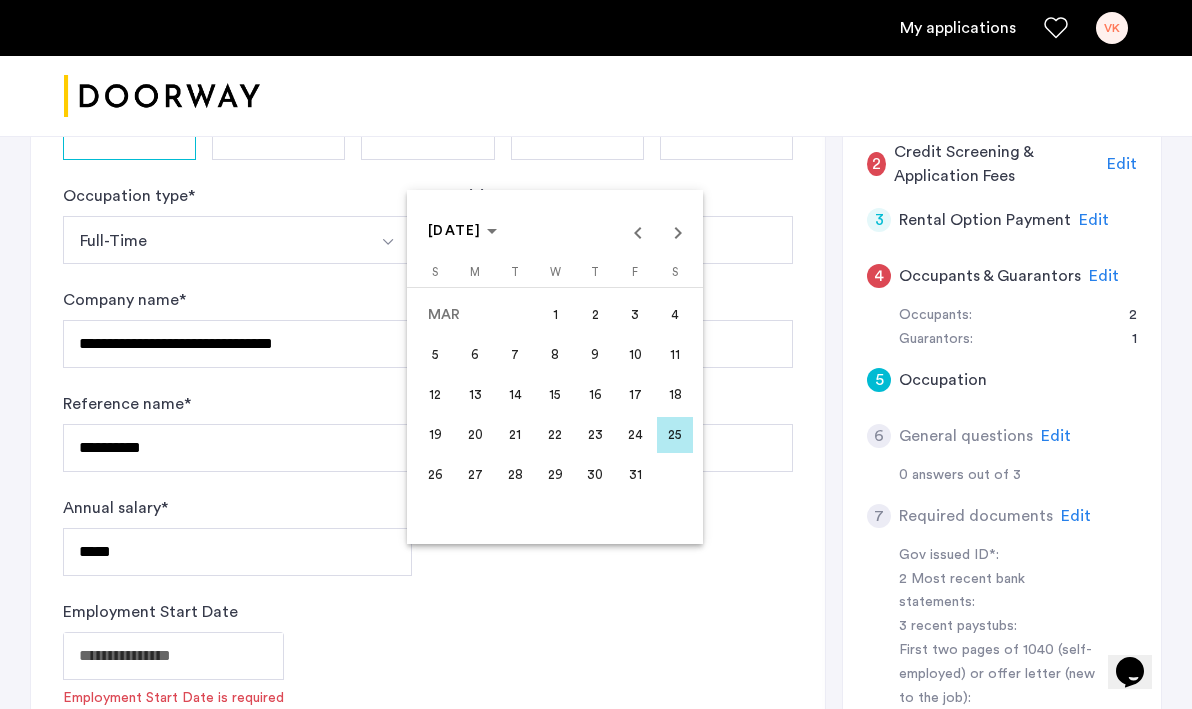 click on "1" at bounding box center (555, 315) 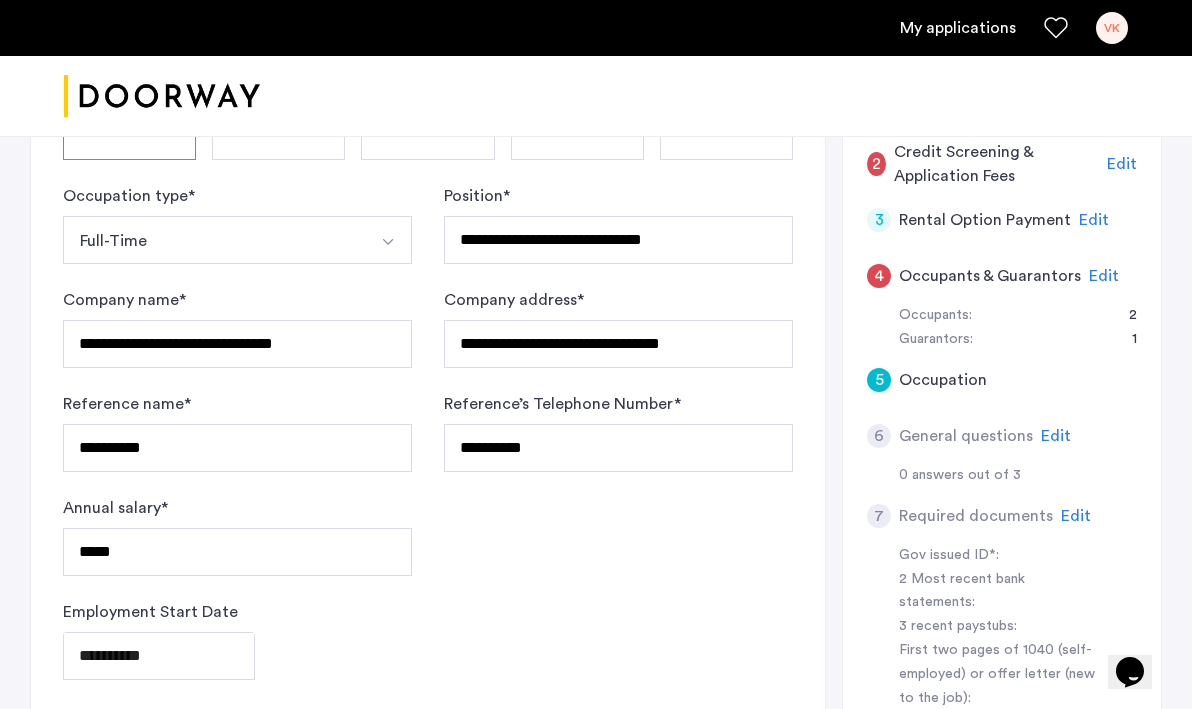 click on "**********" 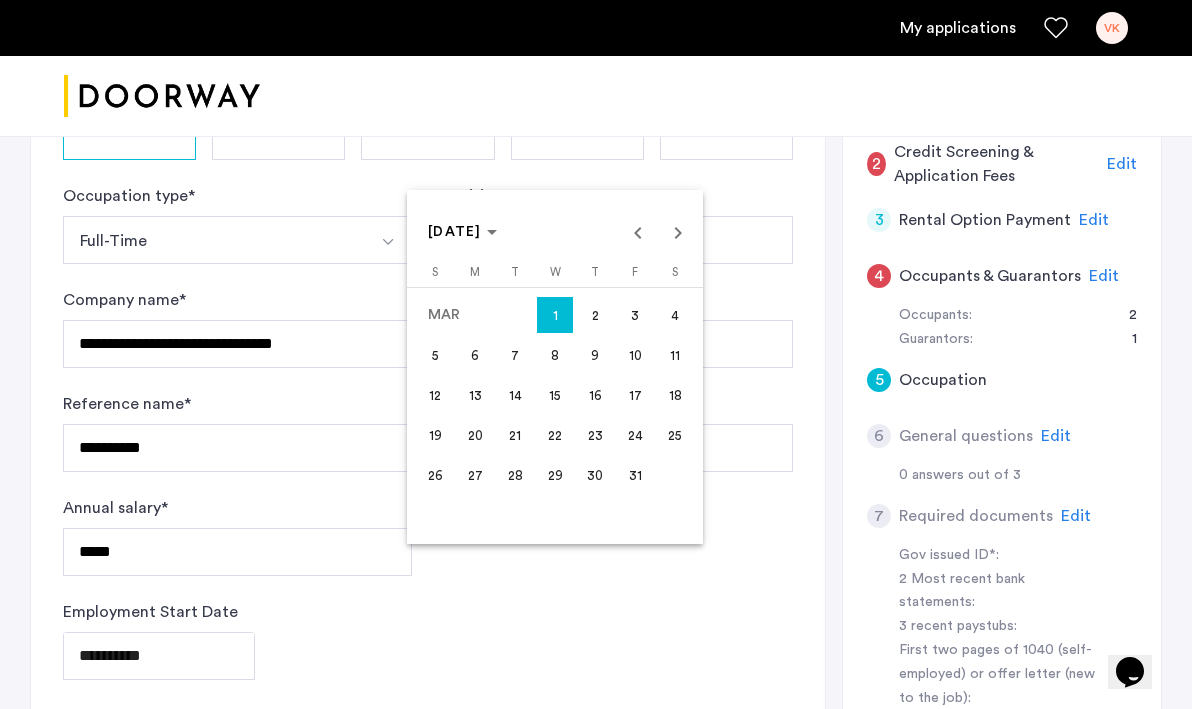 click on "**********" at bounding box center (596, -107) 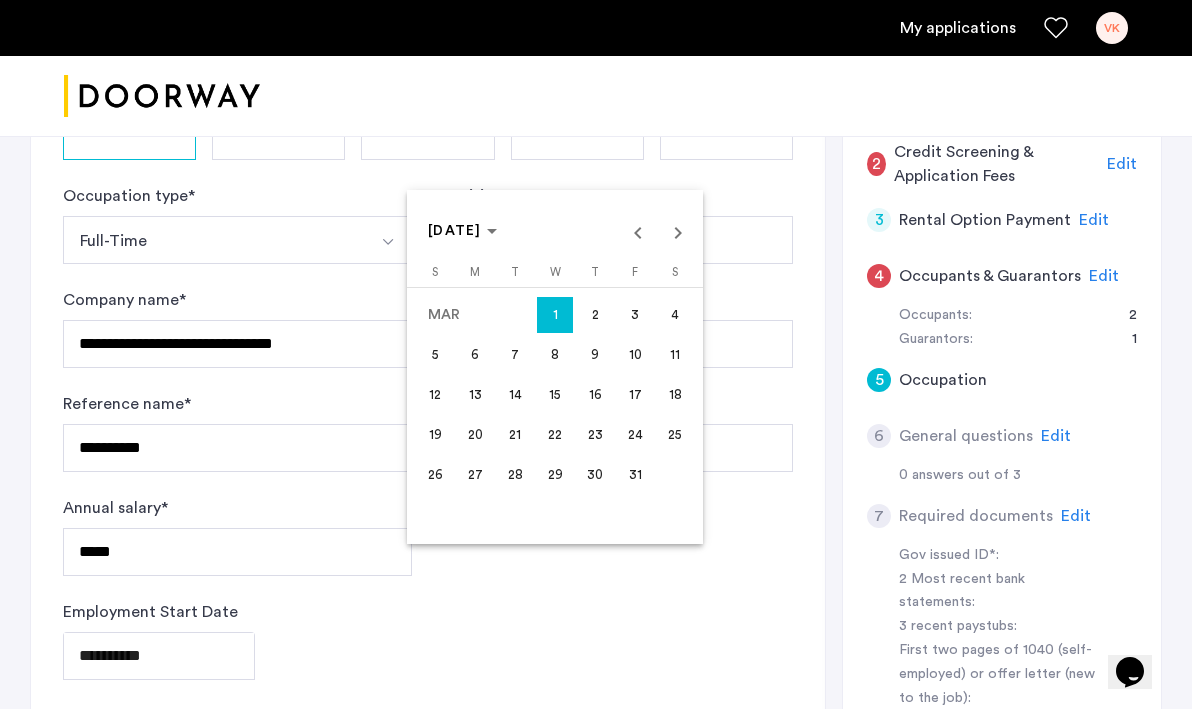 click on "6" at bounding box center [475, 355] 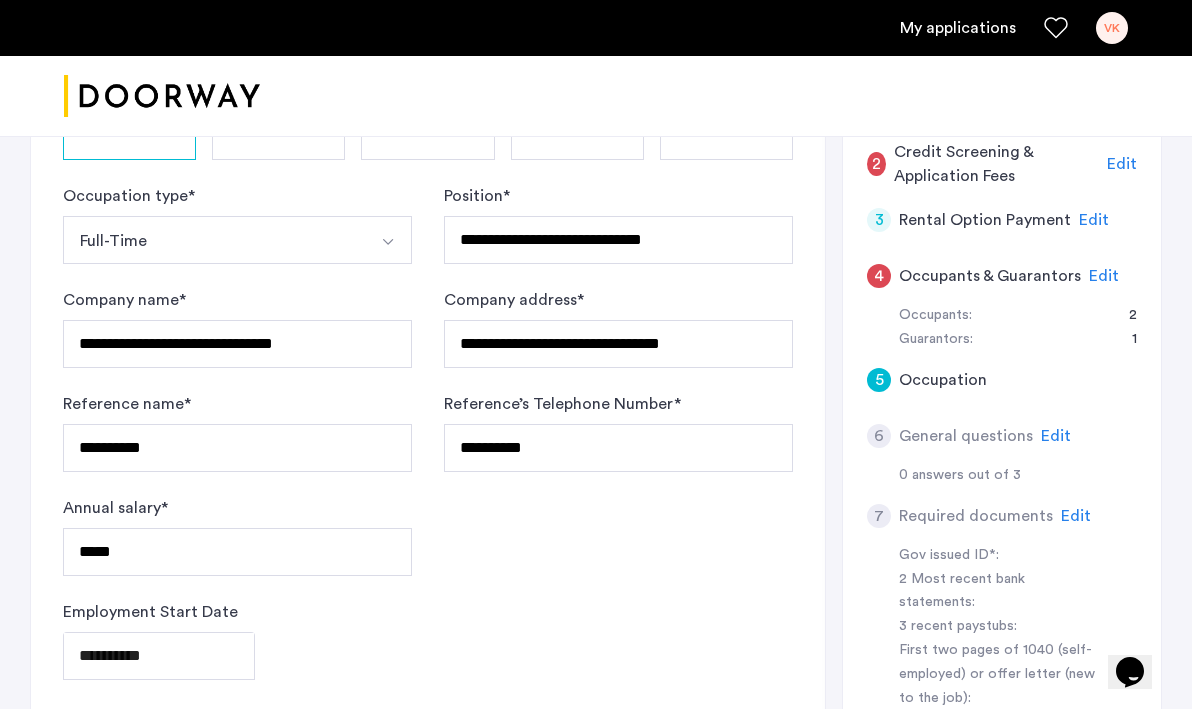 type on "**********" 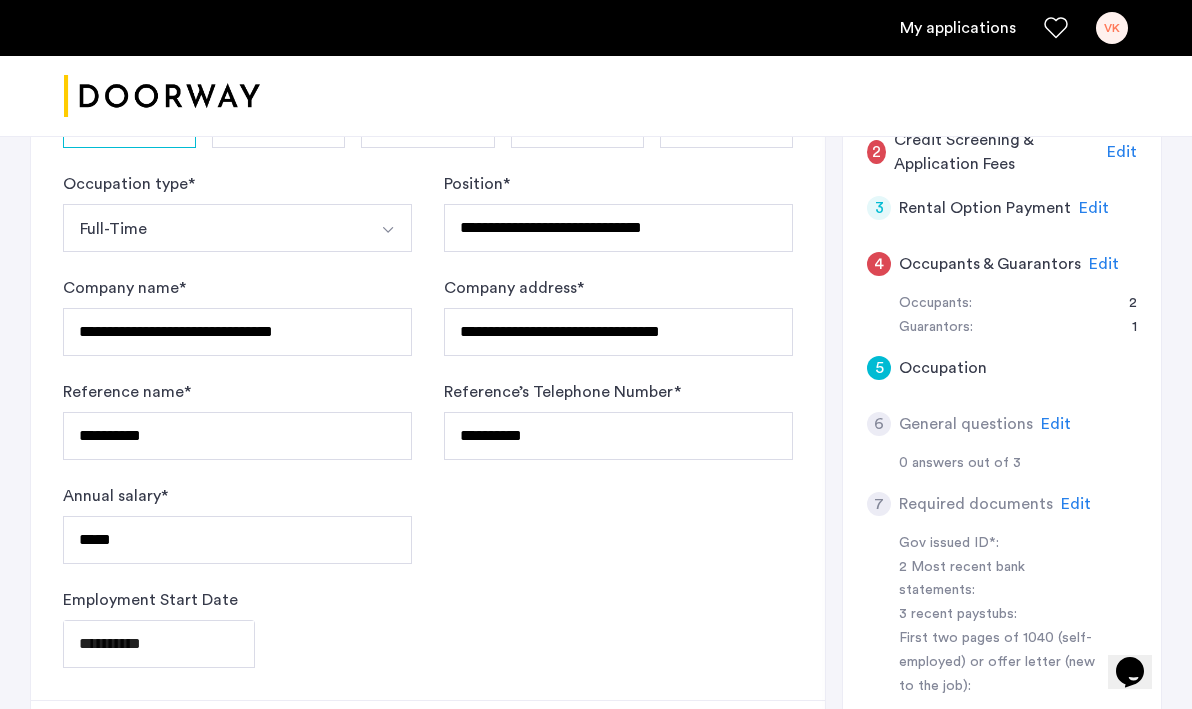 scroll, scrollTop: 470, scrollLeft: 0, axis: vertical 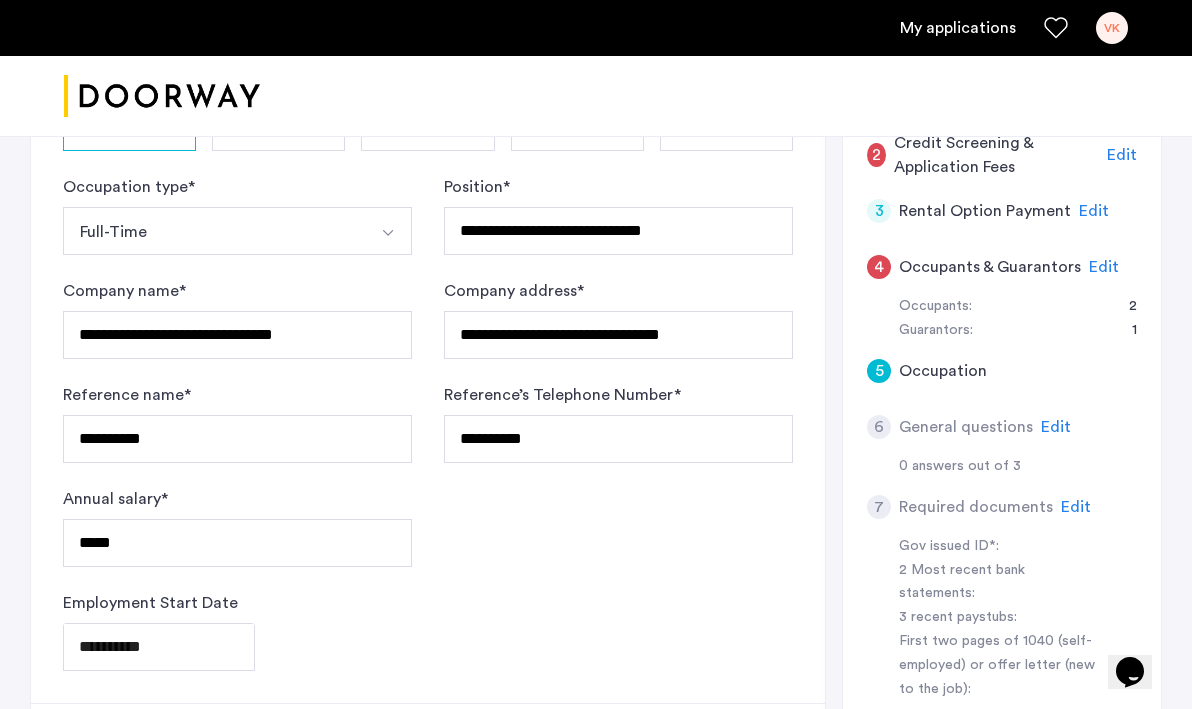 click on "Next" 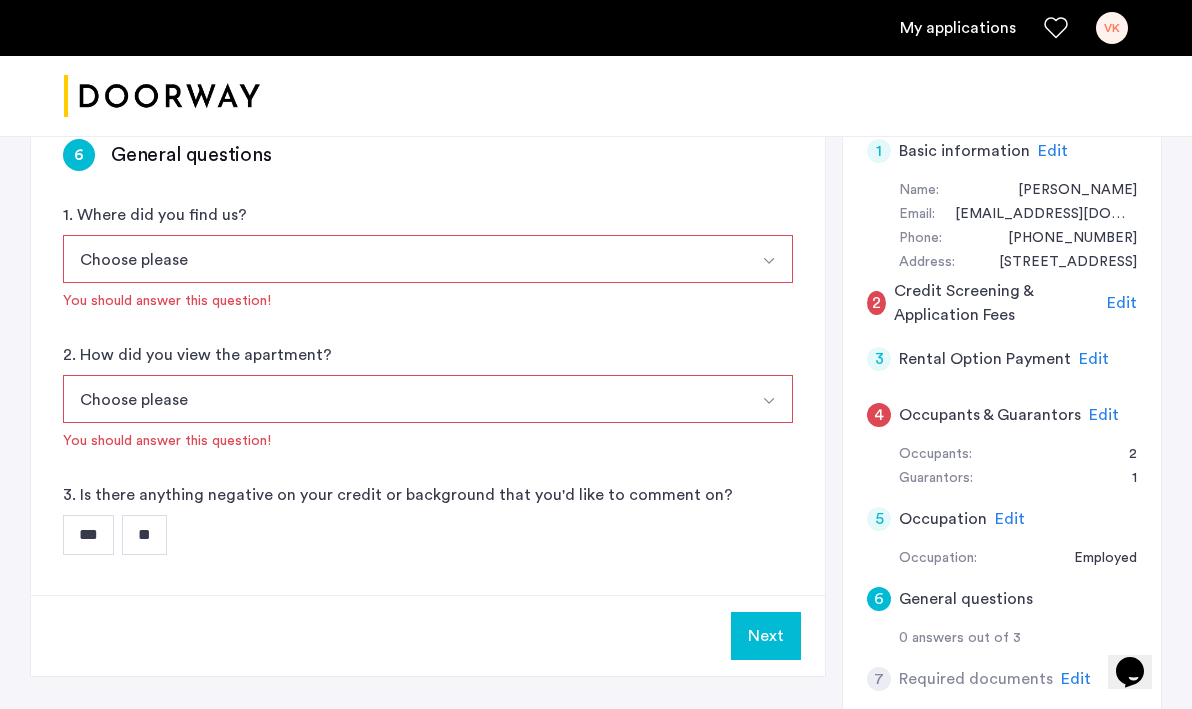 scroll, scrollTop: 319, scrollLeft: 0, axis: vertical 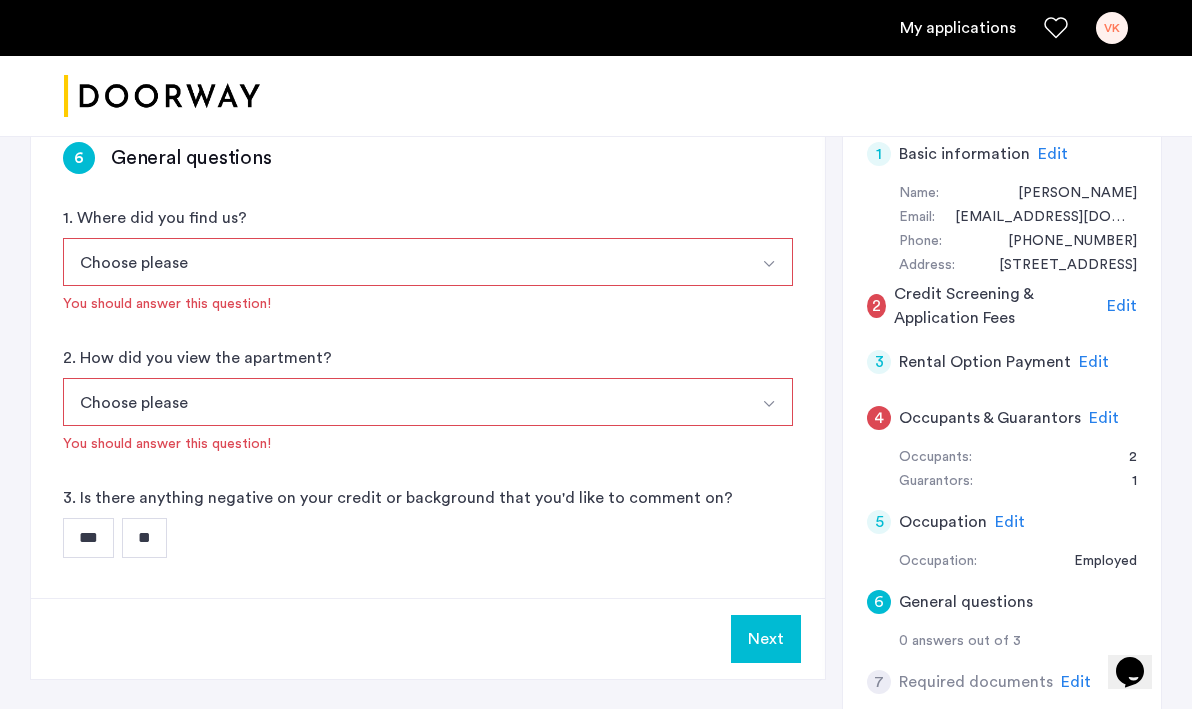click on "Choose please" at bounding box center (404, 262) 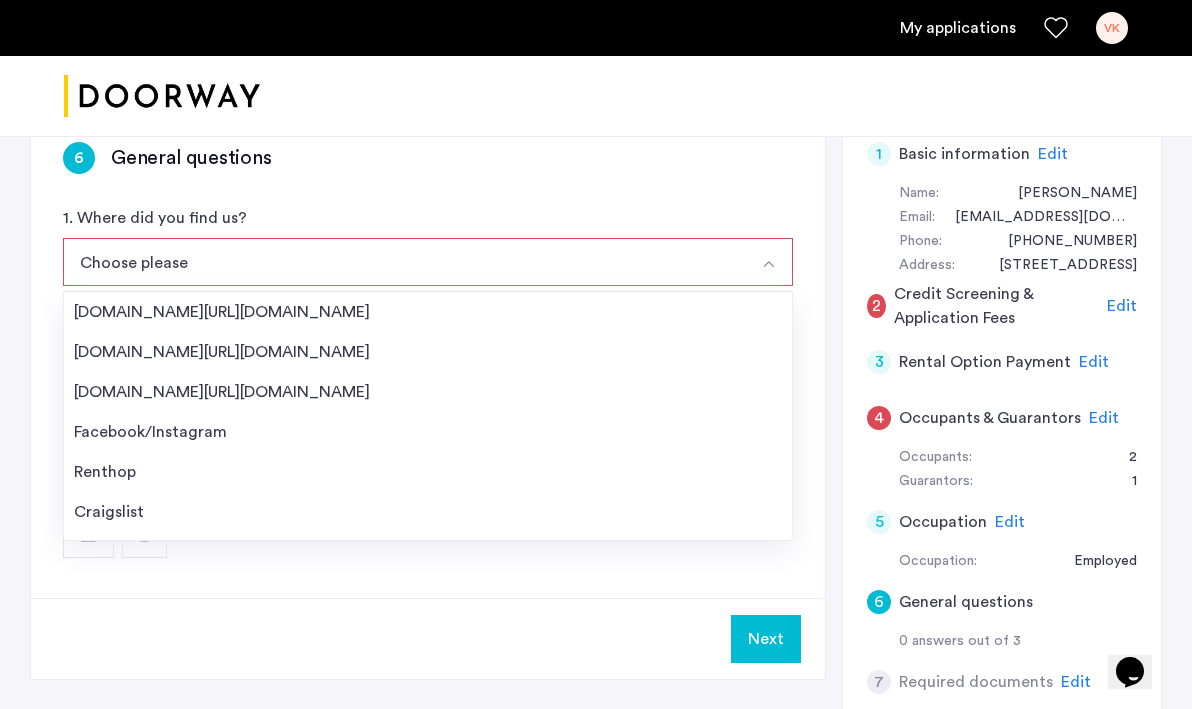 scroll, scrollTop: 32, scrollLeft: 0, axis: vertical 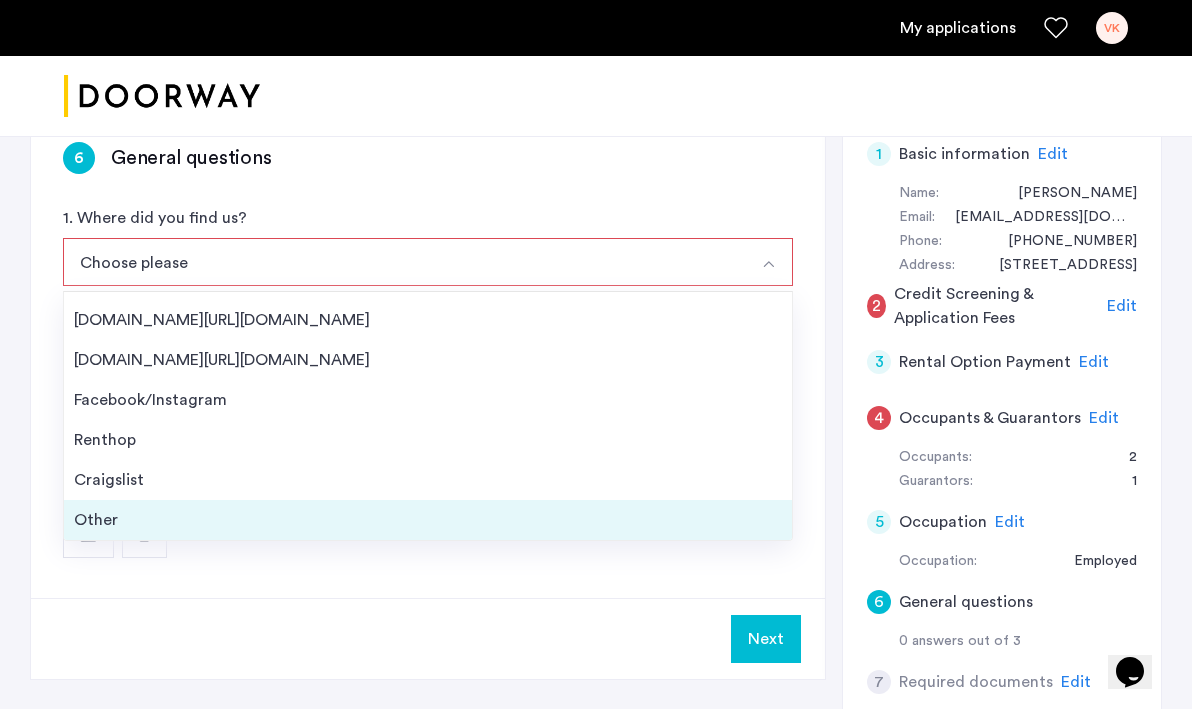 click on "Other" at bounding box center (428, 520) 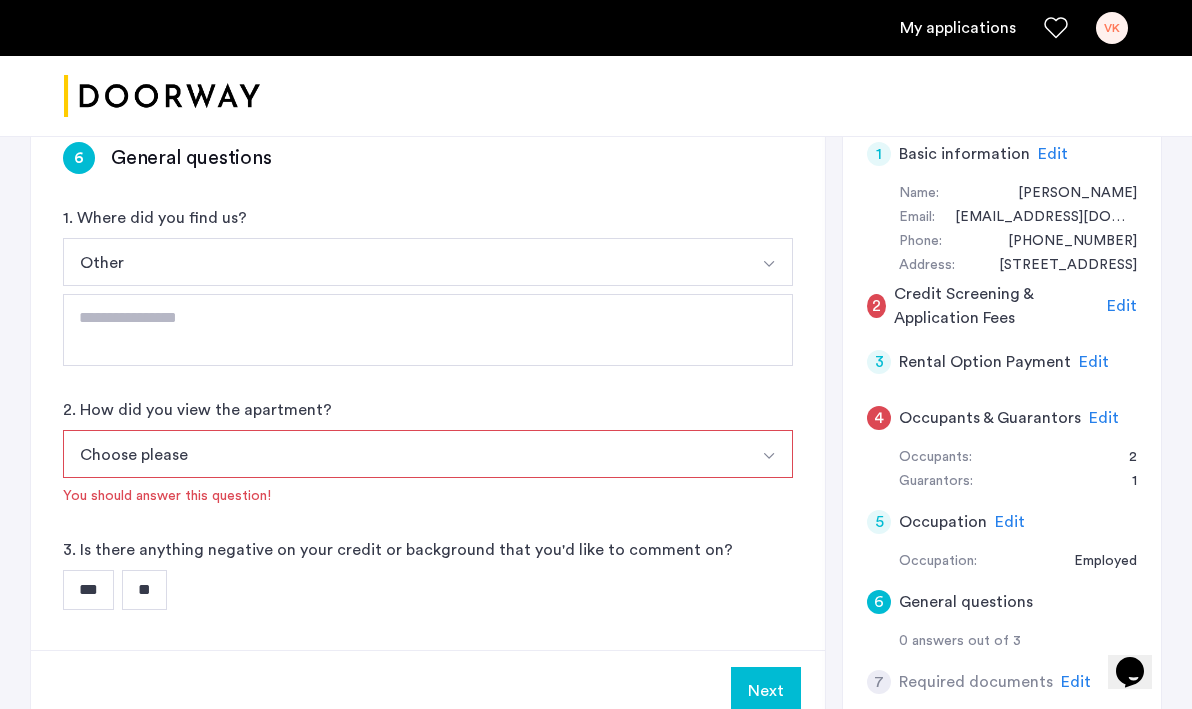 click on "Choose please" at bounding box center (404, 454) 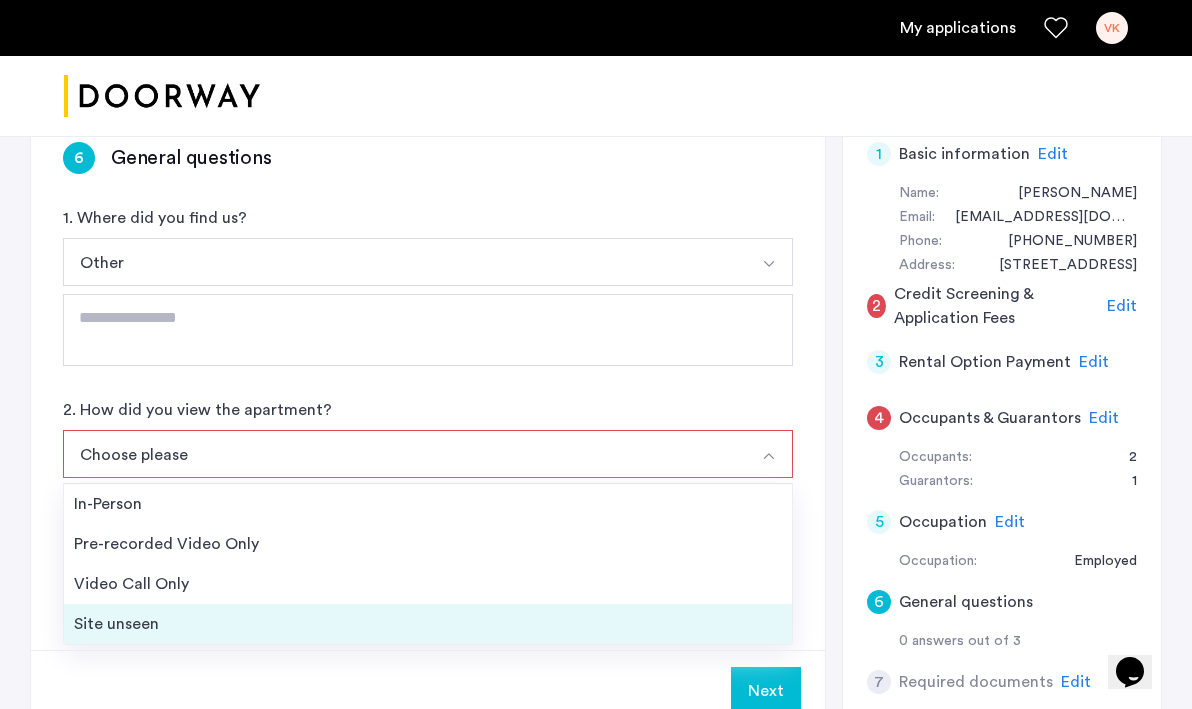click on "Site unseen" at bounding box center (428, 624) 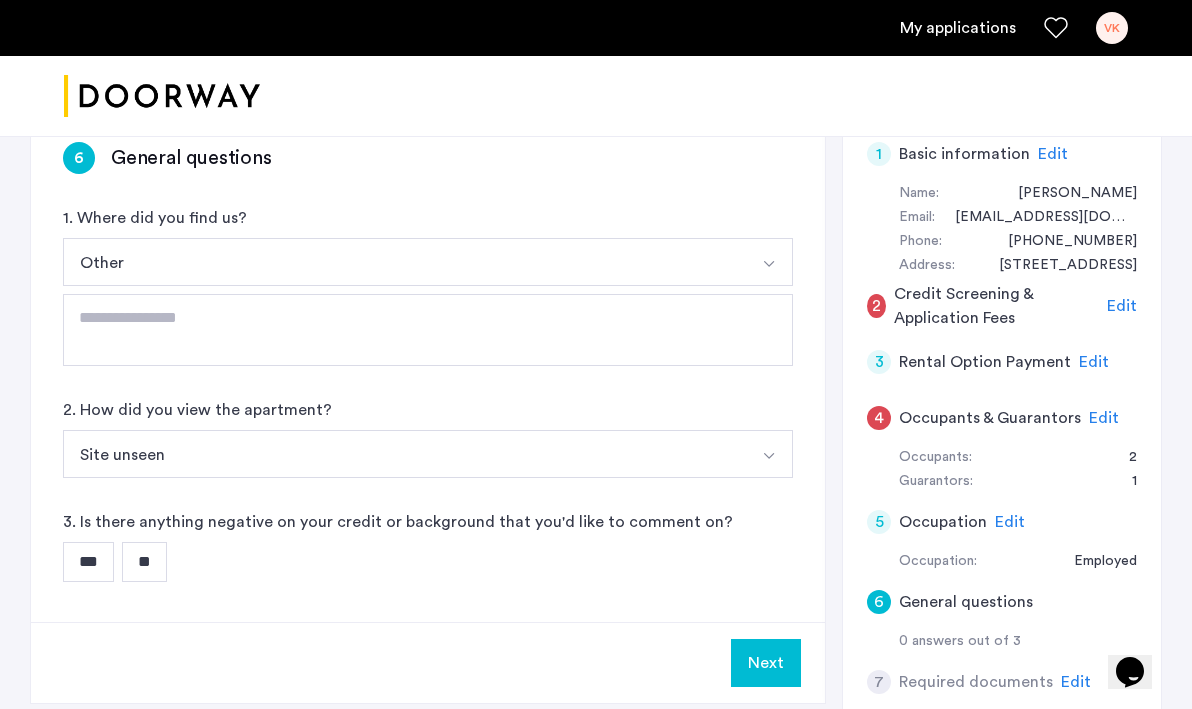 click on "*** **" at bounding box center [428, 562] 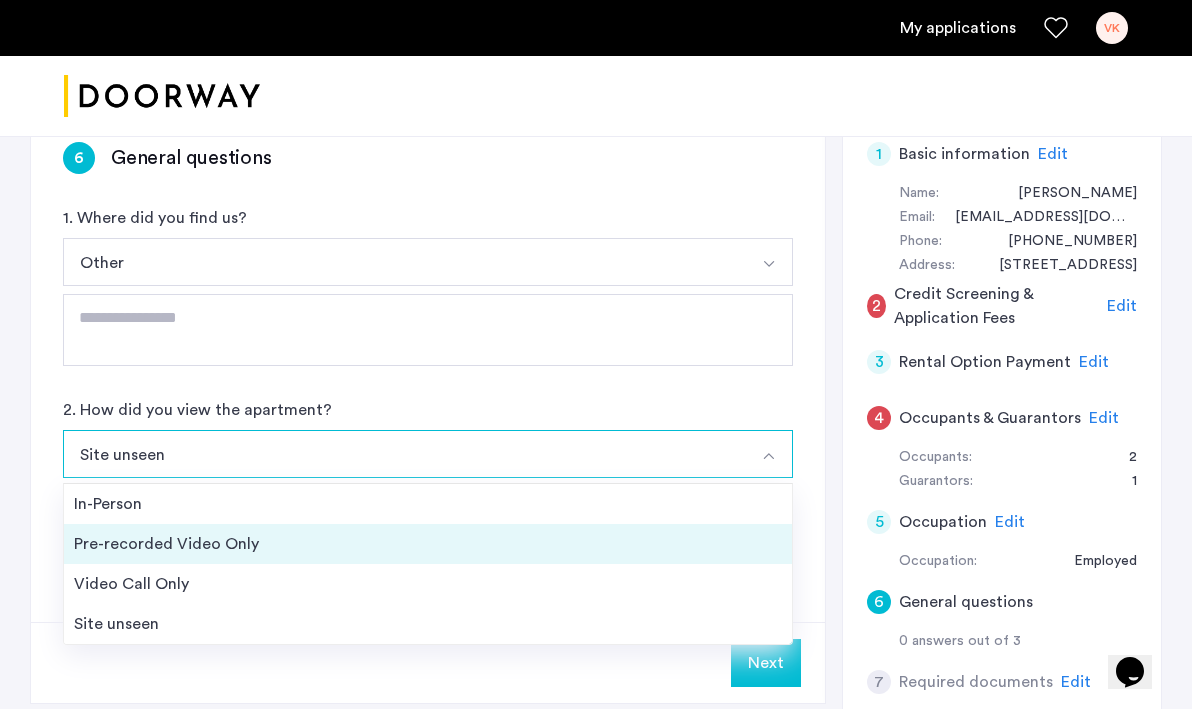 click on "Pre-recorded Video Only" at bounding box center [428, 544] 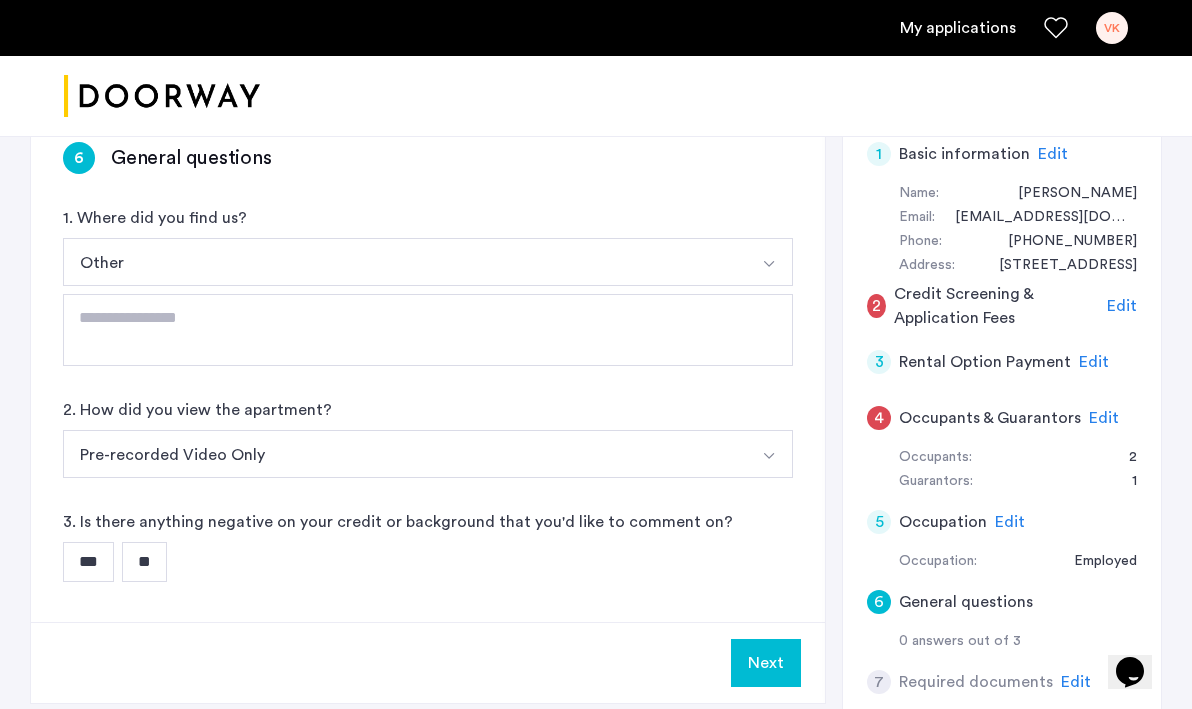 click on "6 General questions 1. Where did you find us? Other [DOMAIN_NAME][URL][DOMAIN_NAME] [DOMAIN_NAME][URL][DOMAIN_NAME] [DOMAIN_NAME][URL][DOMAIN_NAME] Facebook/Instagram Renthop Craigslist Other 2. How did you view the apartment? Pre-recorded Video Only In-Person Pre-recorded Video Only Video Call Only Site unseen 3. Is there anything negative on your credit or background that you'd like to comment on? *** **" 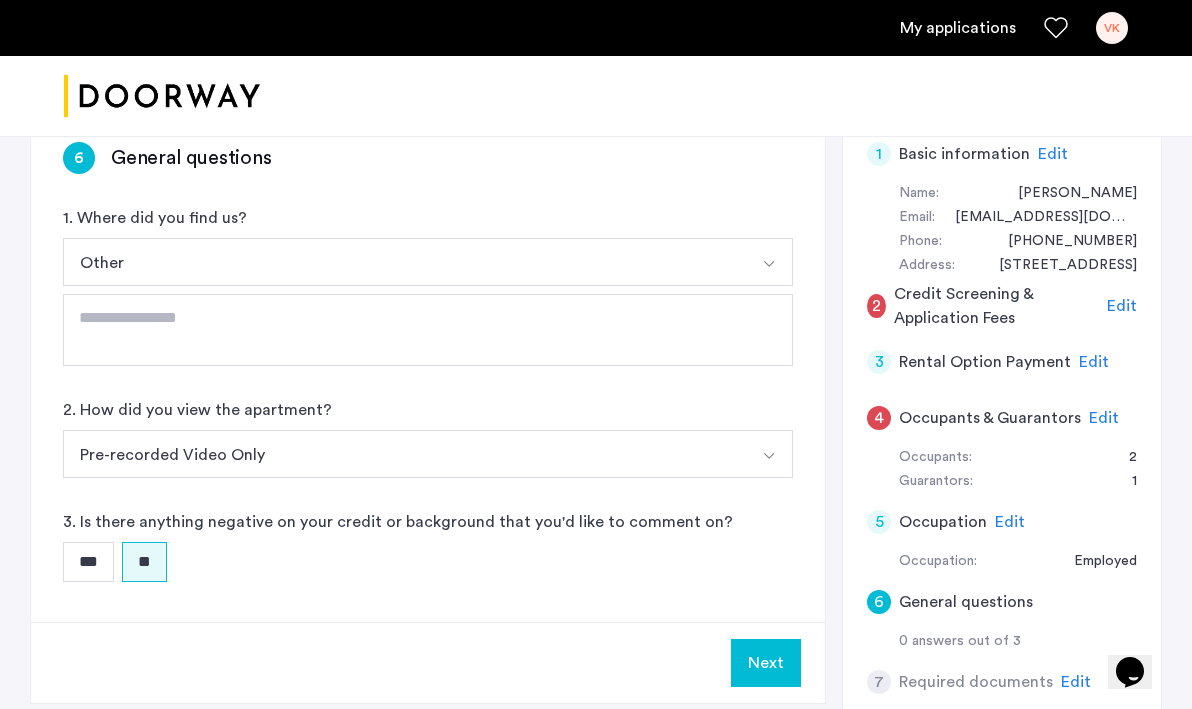 click on "Next" at bounding box center (766, 663) 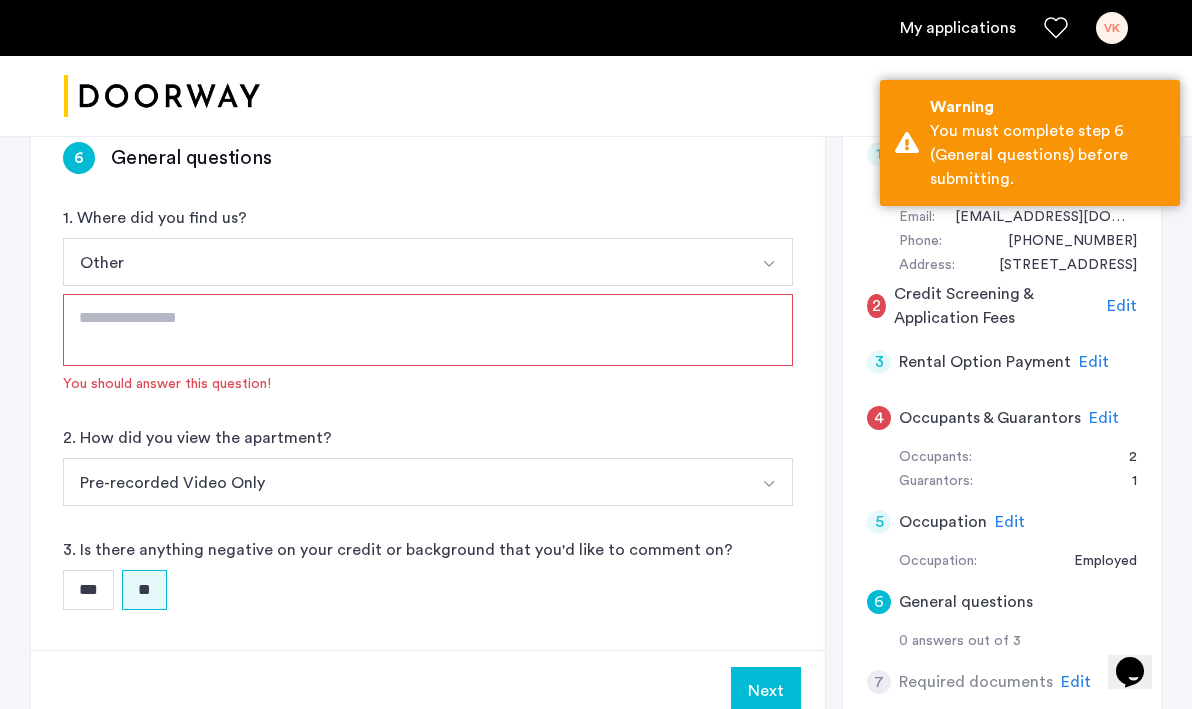 click at bounding box center (428, 330) 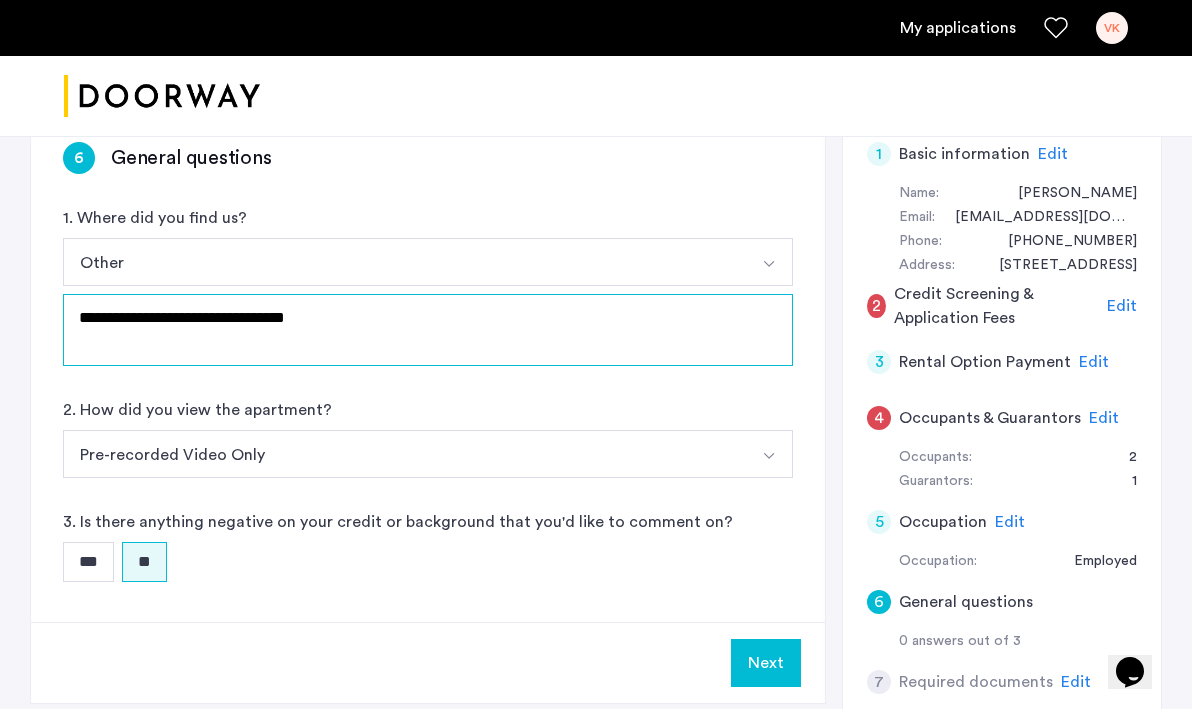 type on "**********" 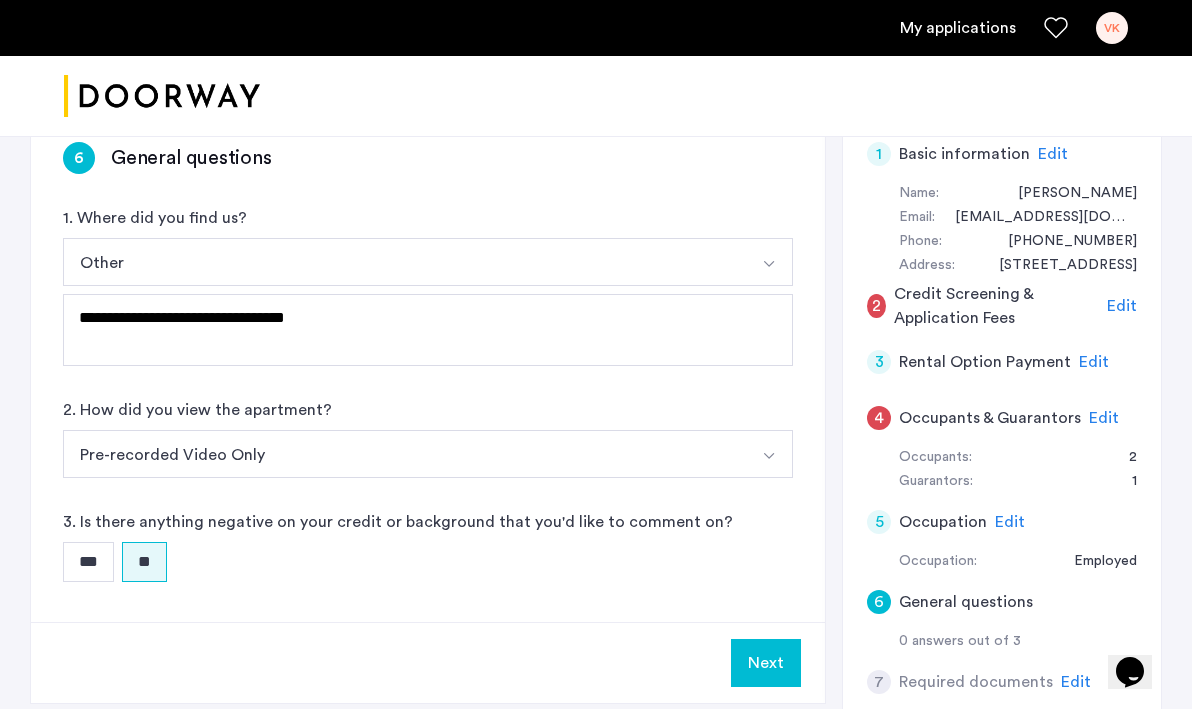 click on "Next" at bounding box center (766, 663) 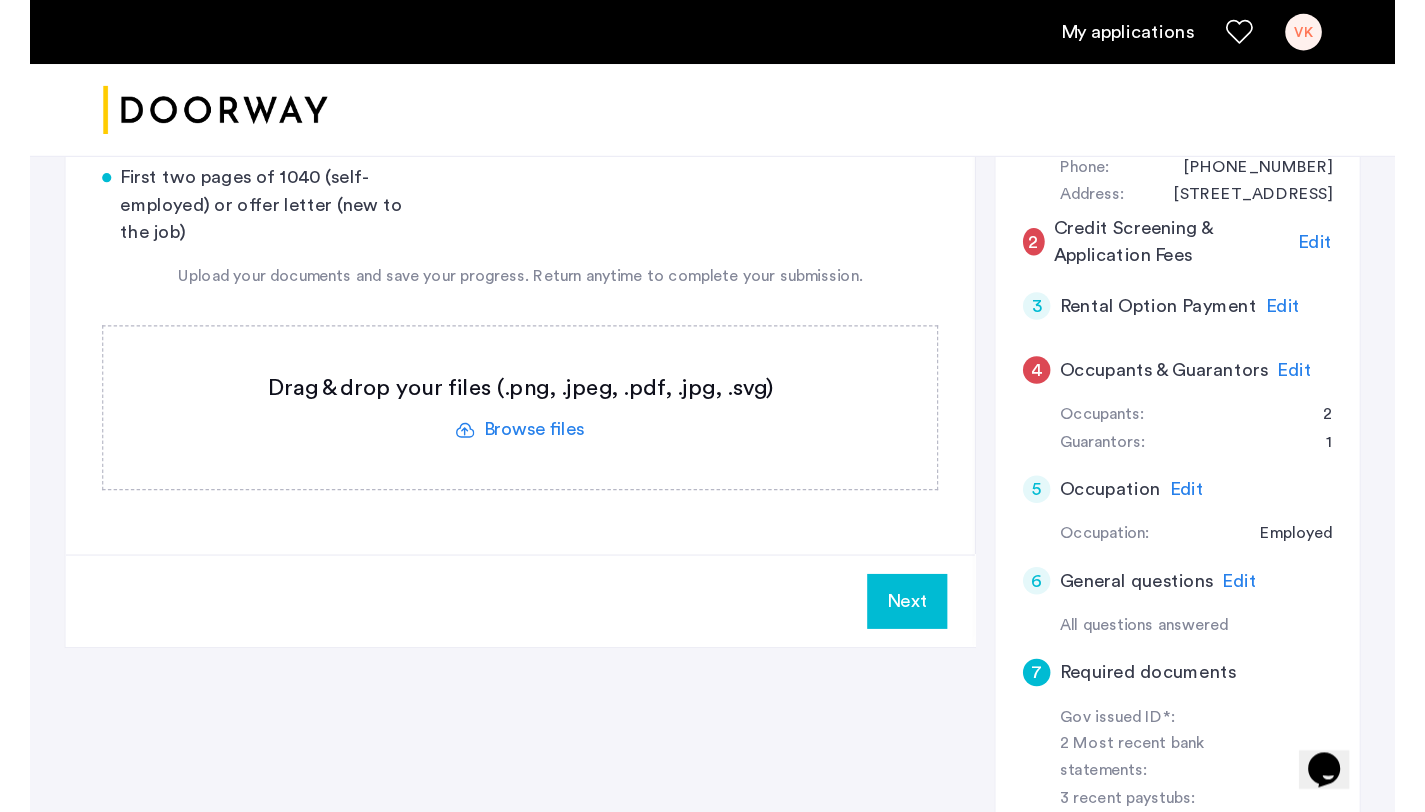 scroll, scrollTop: 388, scrollLeft: 0, axis: vertical 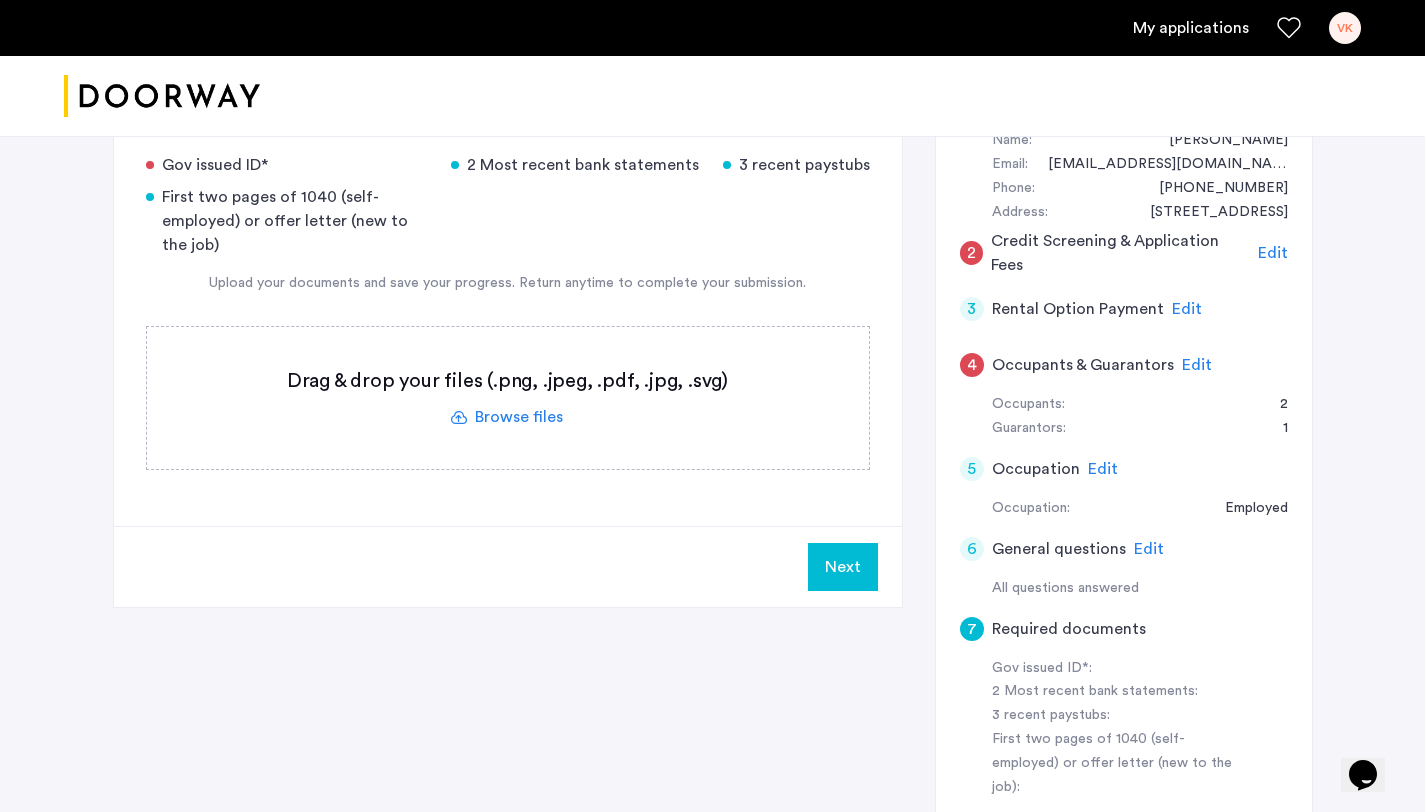 click 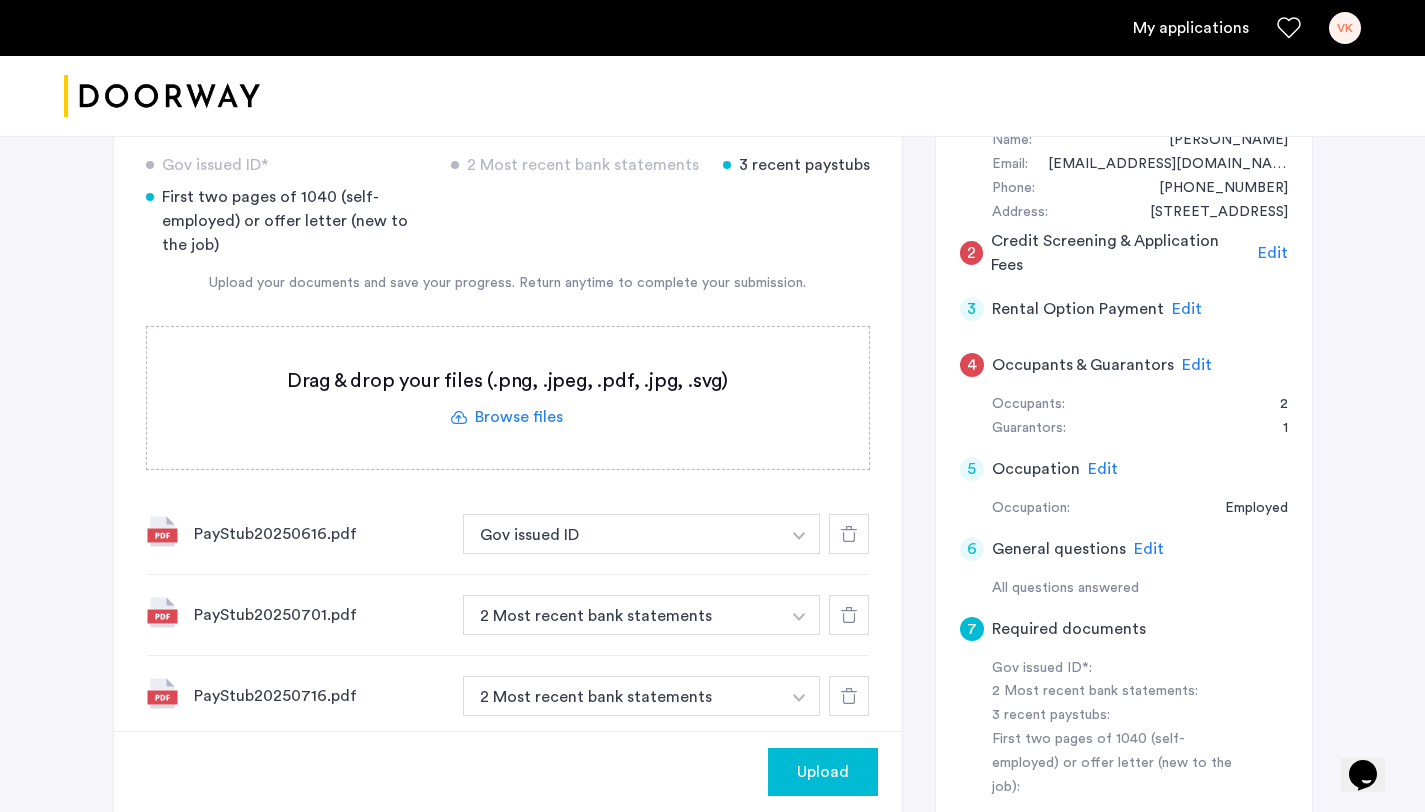 click at bounding box center [799, 534] 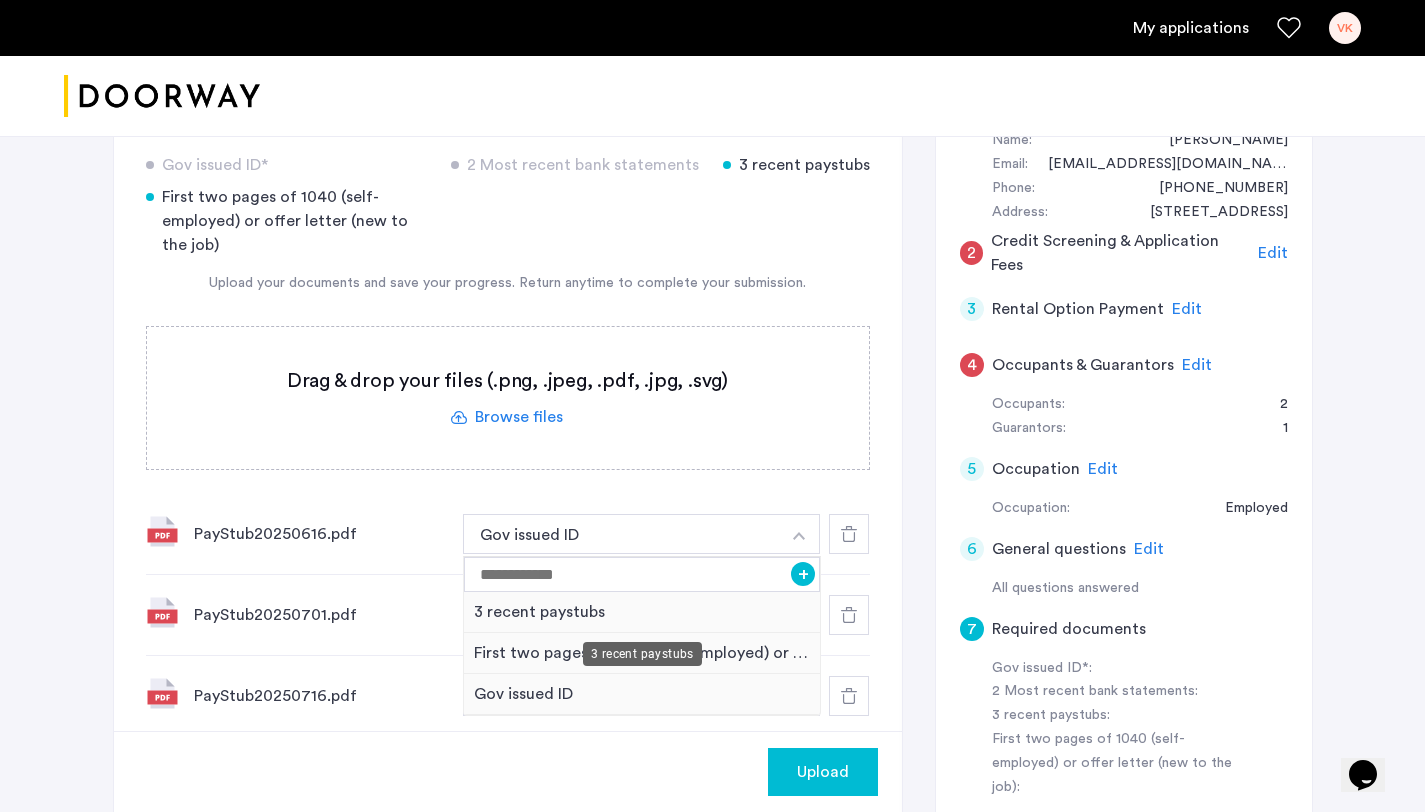click on "3 recent paystubs" at bounding box center (642, 612) 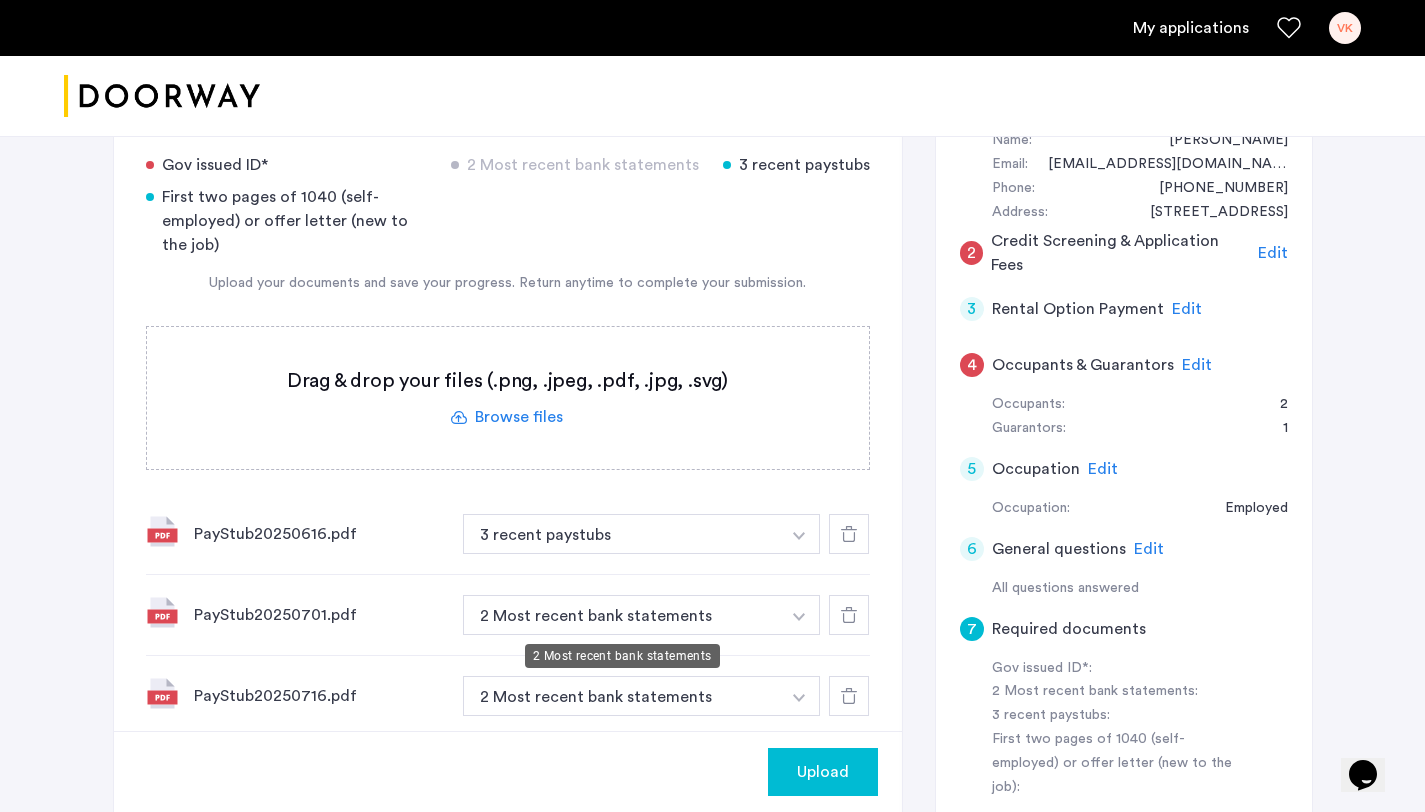 click on "2 Most recent bank statements" at bounding box center [622, 615] 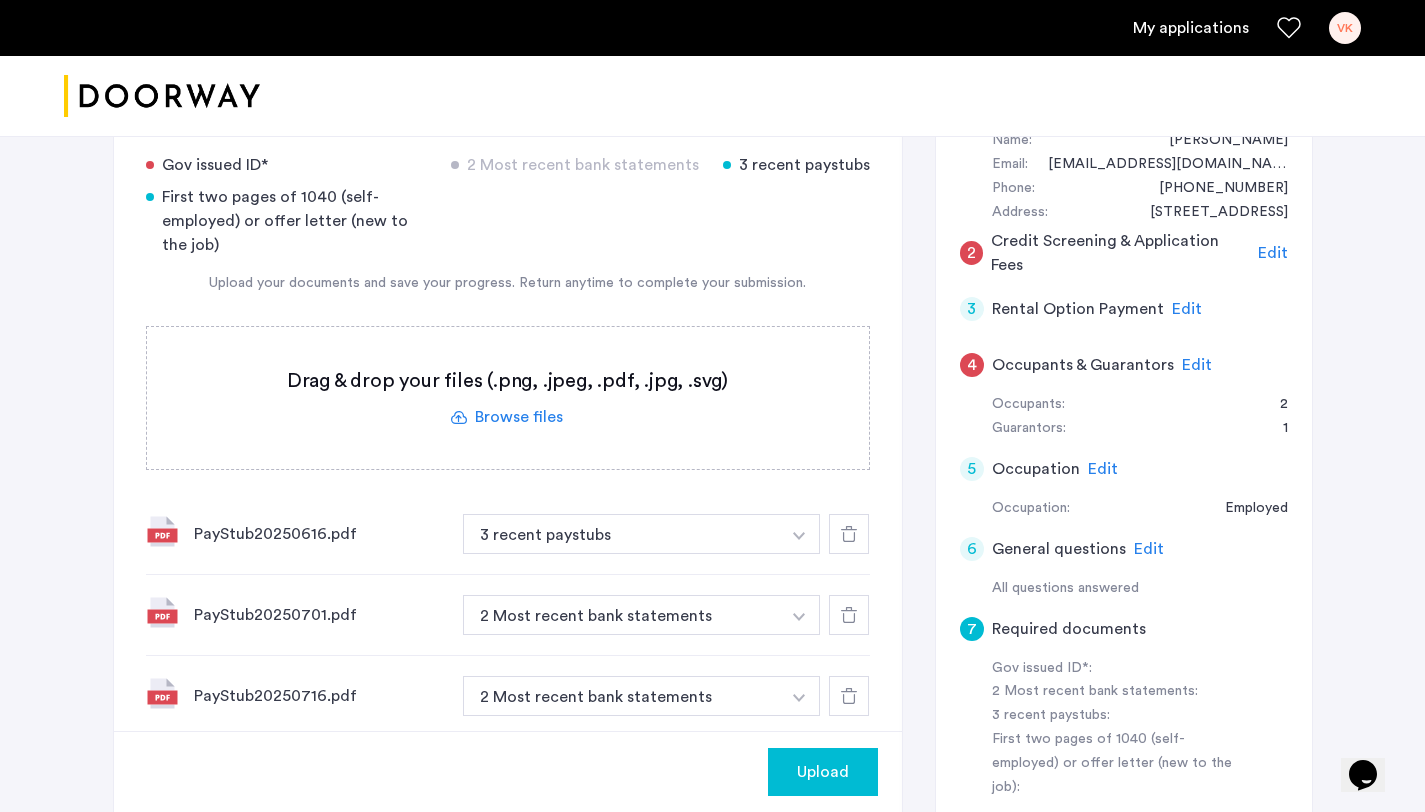 click at bounding box center [799, 534] 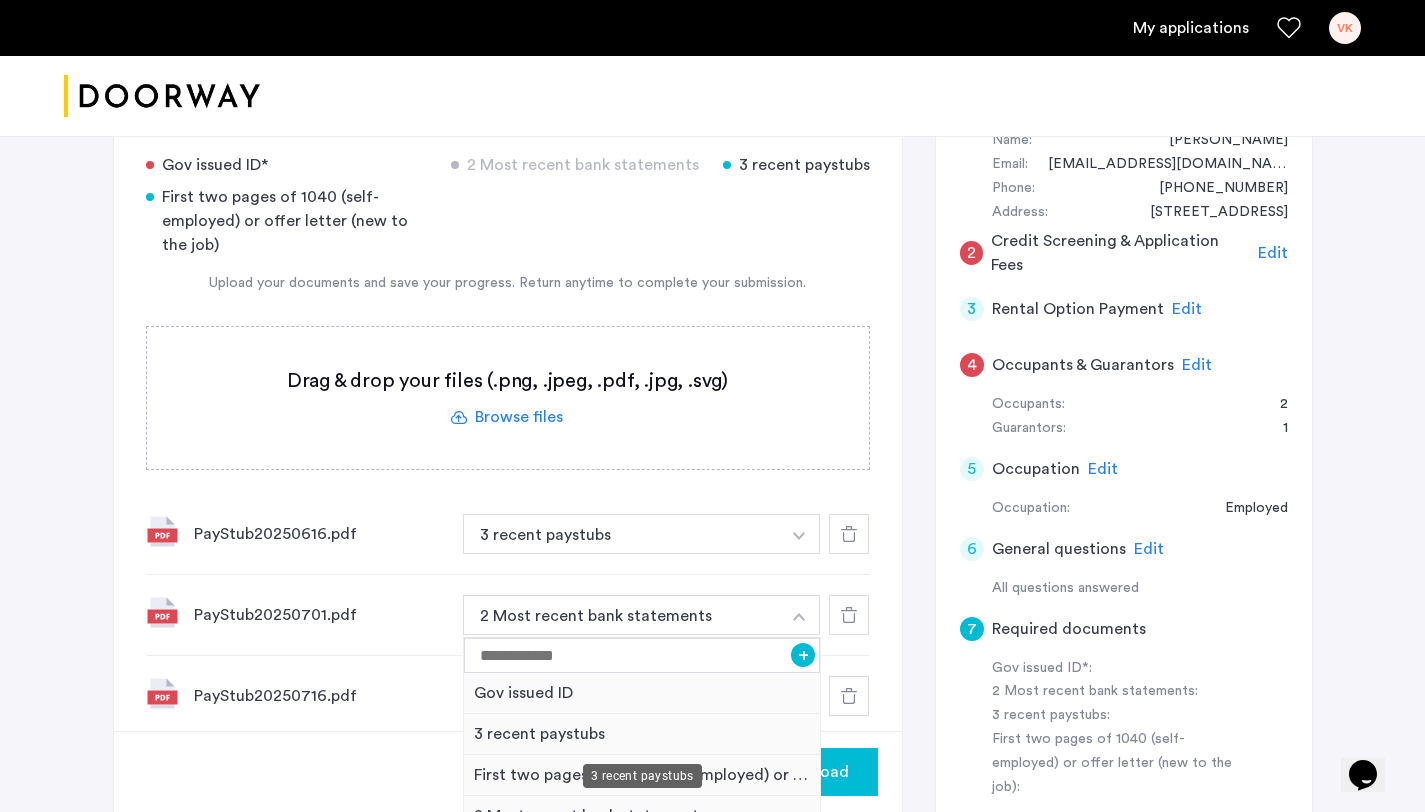 click on "3 recent paystubs" at bounding box center [642, 734] 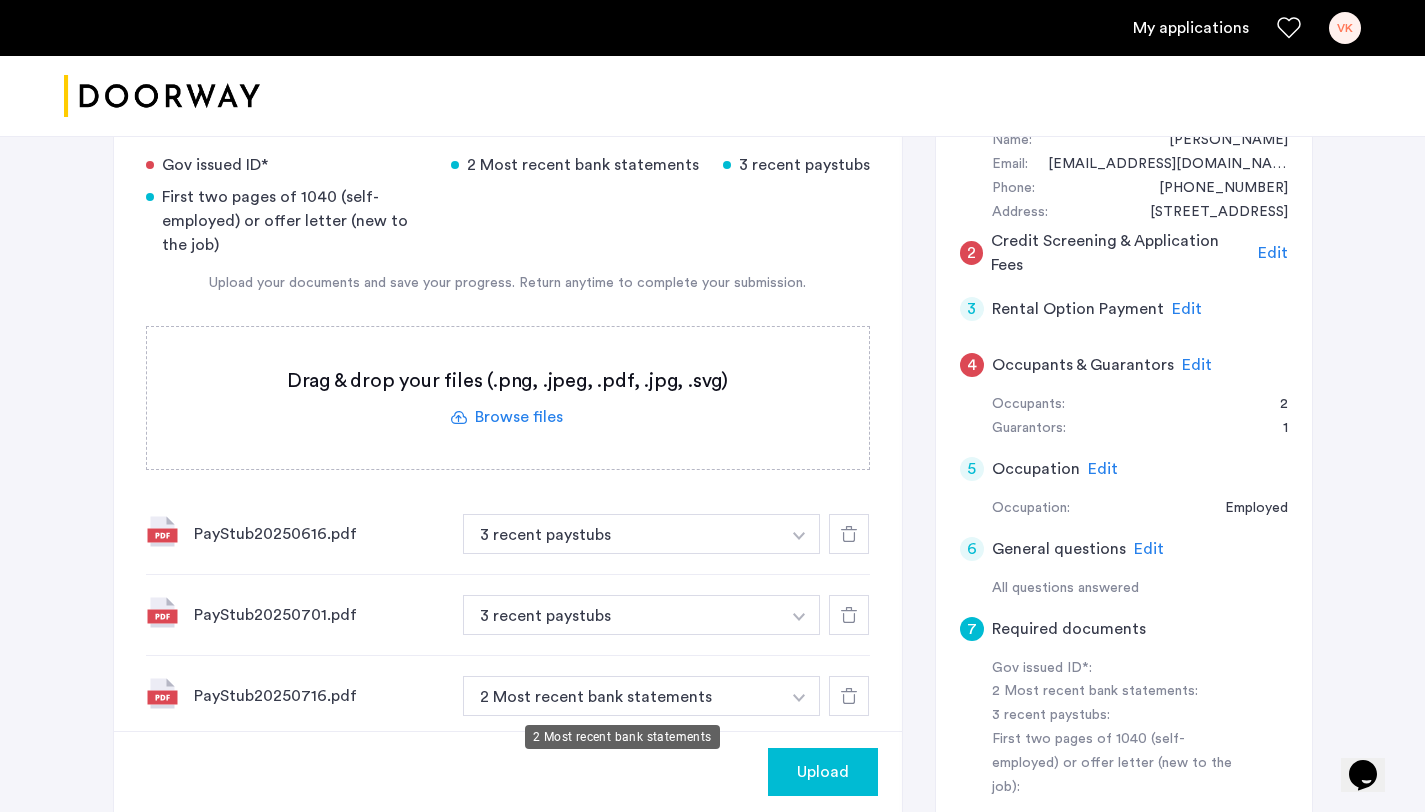 click on "2 Most recent bank statements" at bounding box center (622, 696) 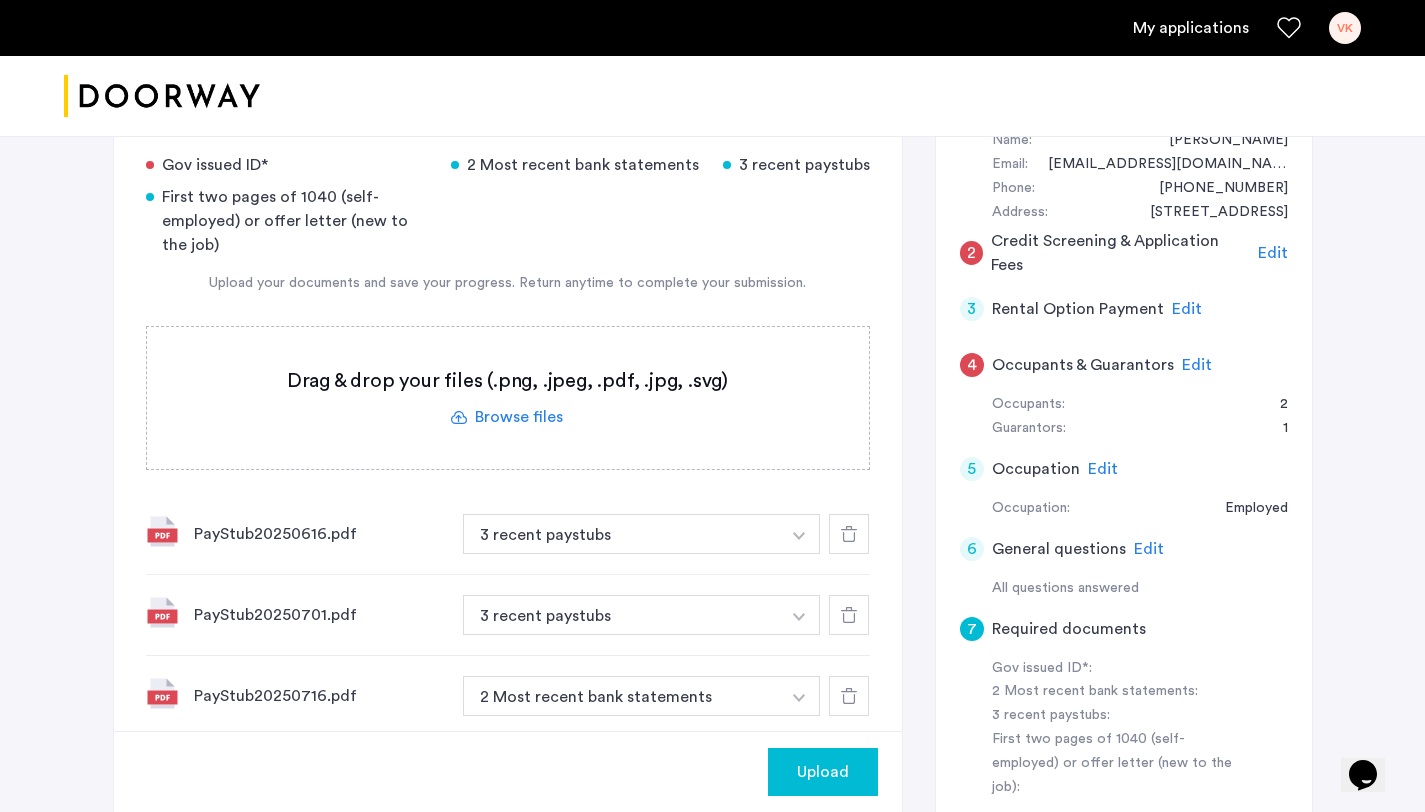 click on "2 Most recent bank statements" at bounding box center [622, 696] 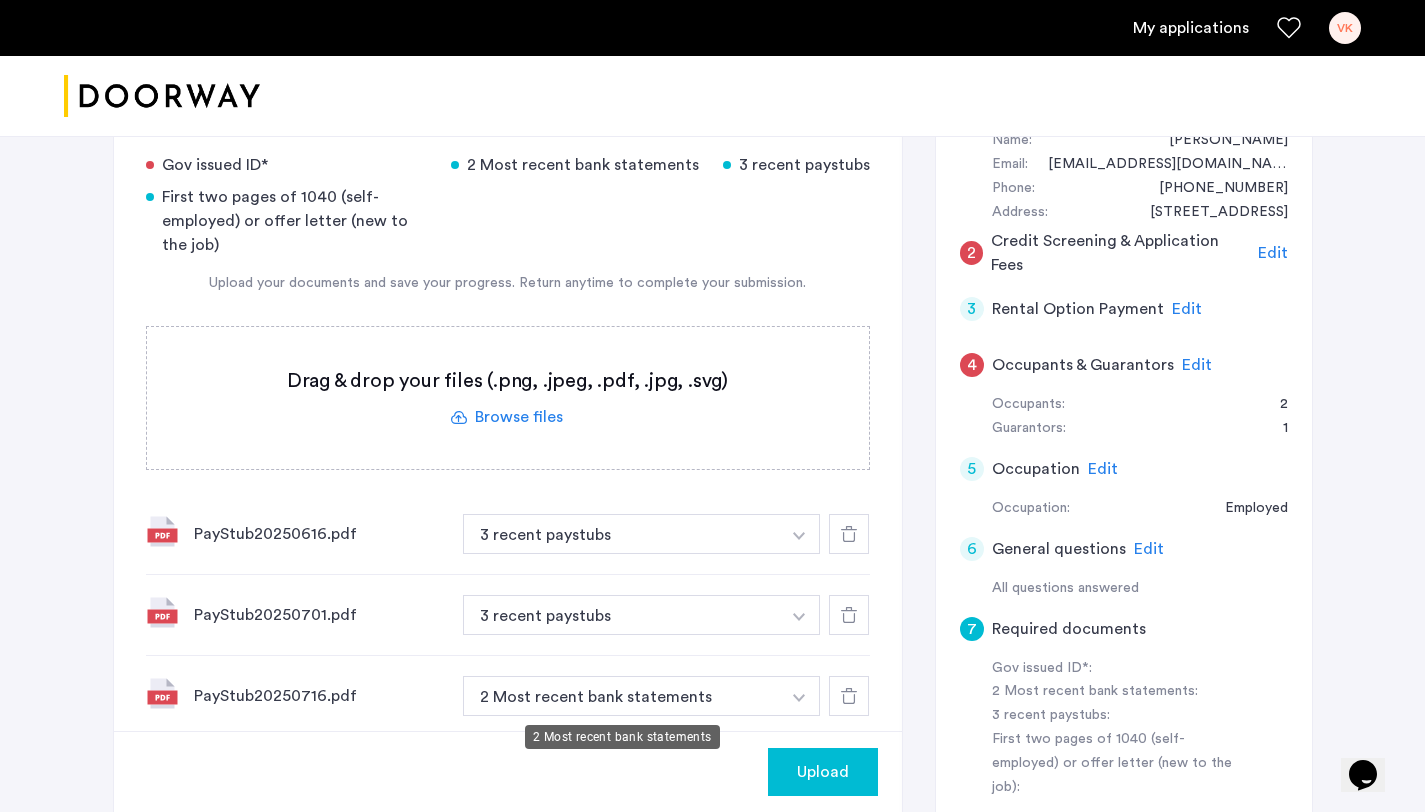 click on "2 Most recent bank statements" at bounding box center [622, 696] 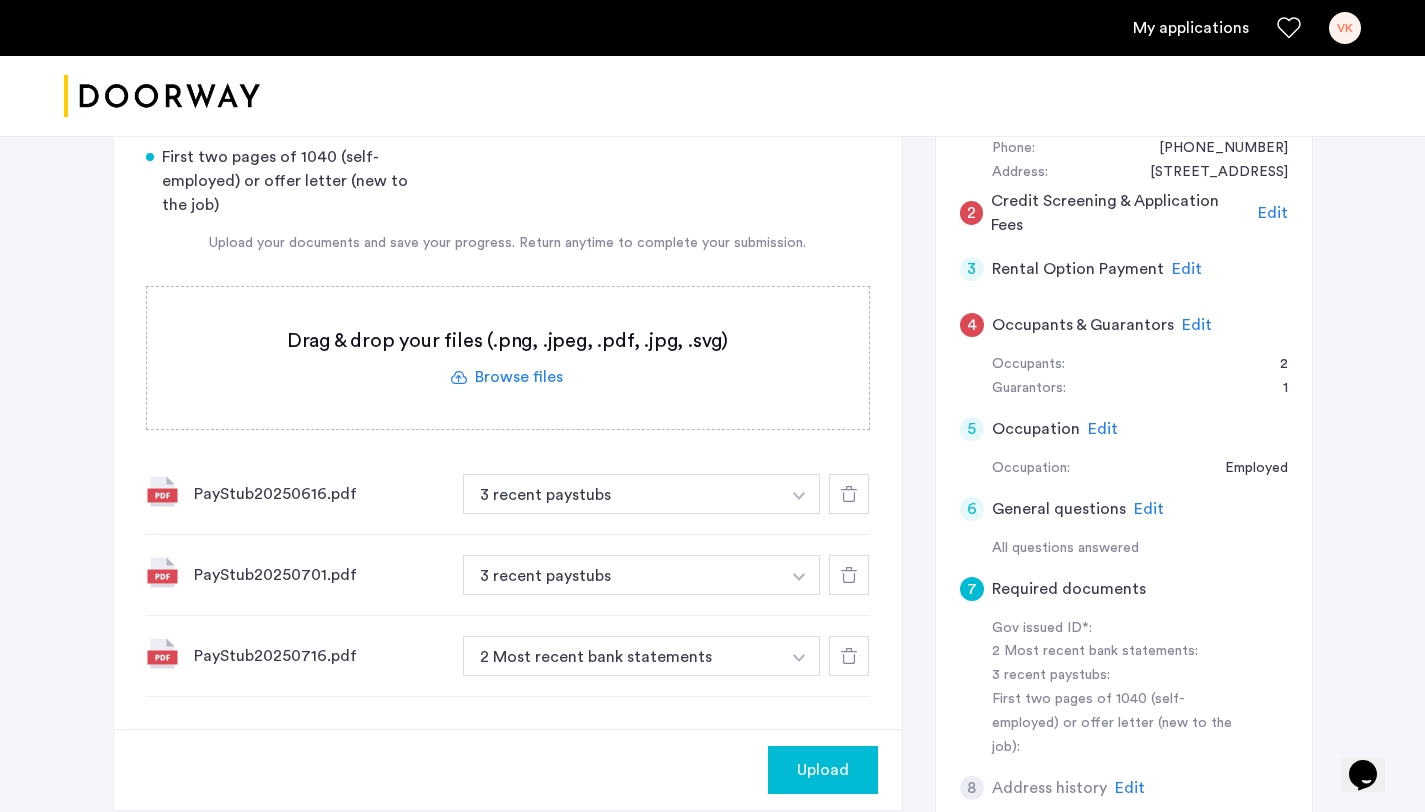 scroll, scrollTop: 467, scrollLeft: 0, axis: vertical 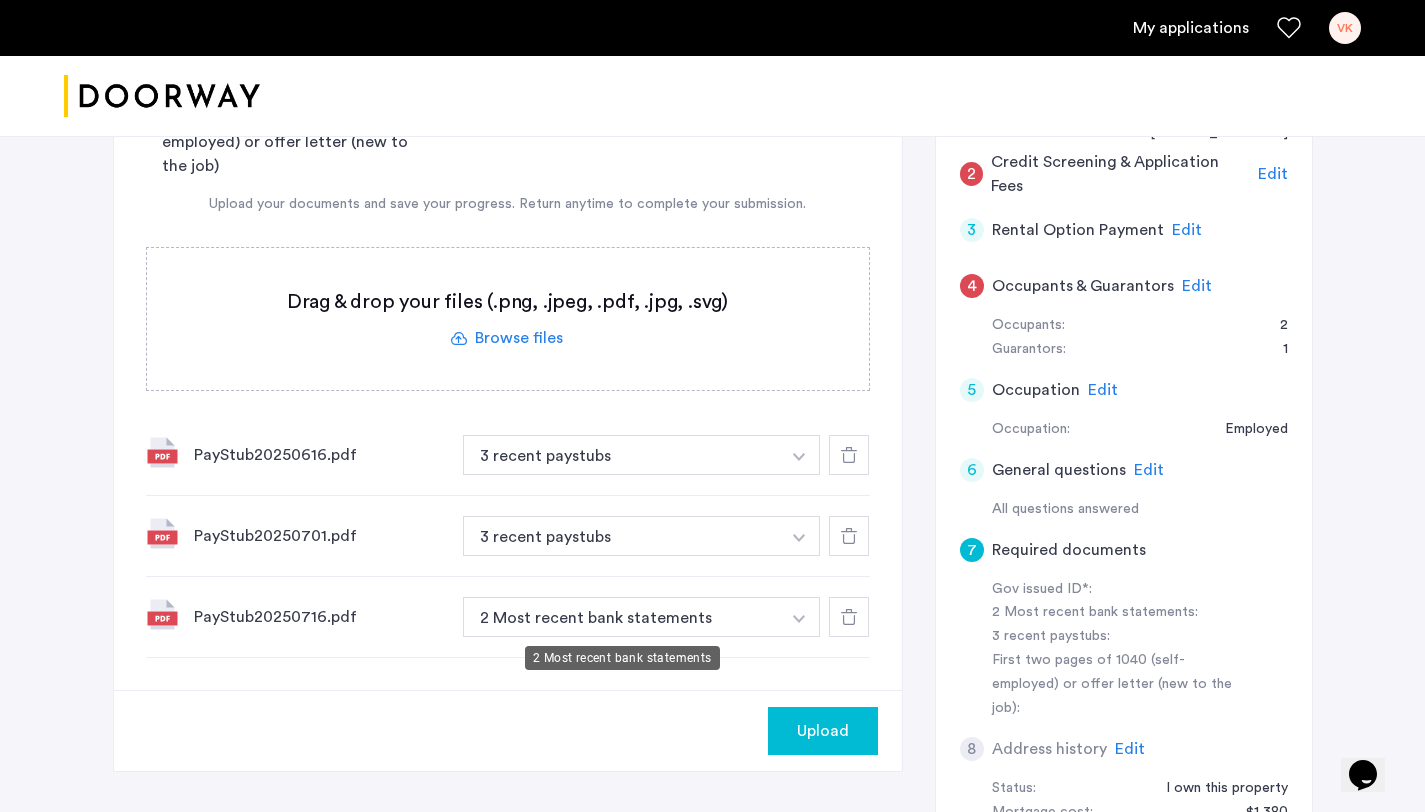 click on "2 Most recent bank statements" at bounding box center (622, 617) 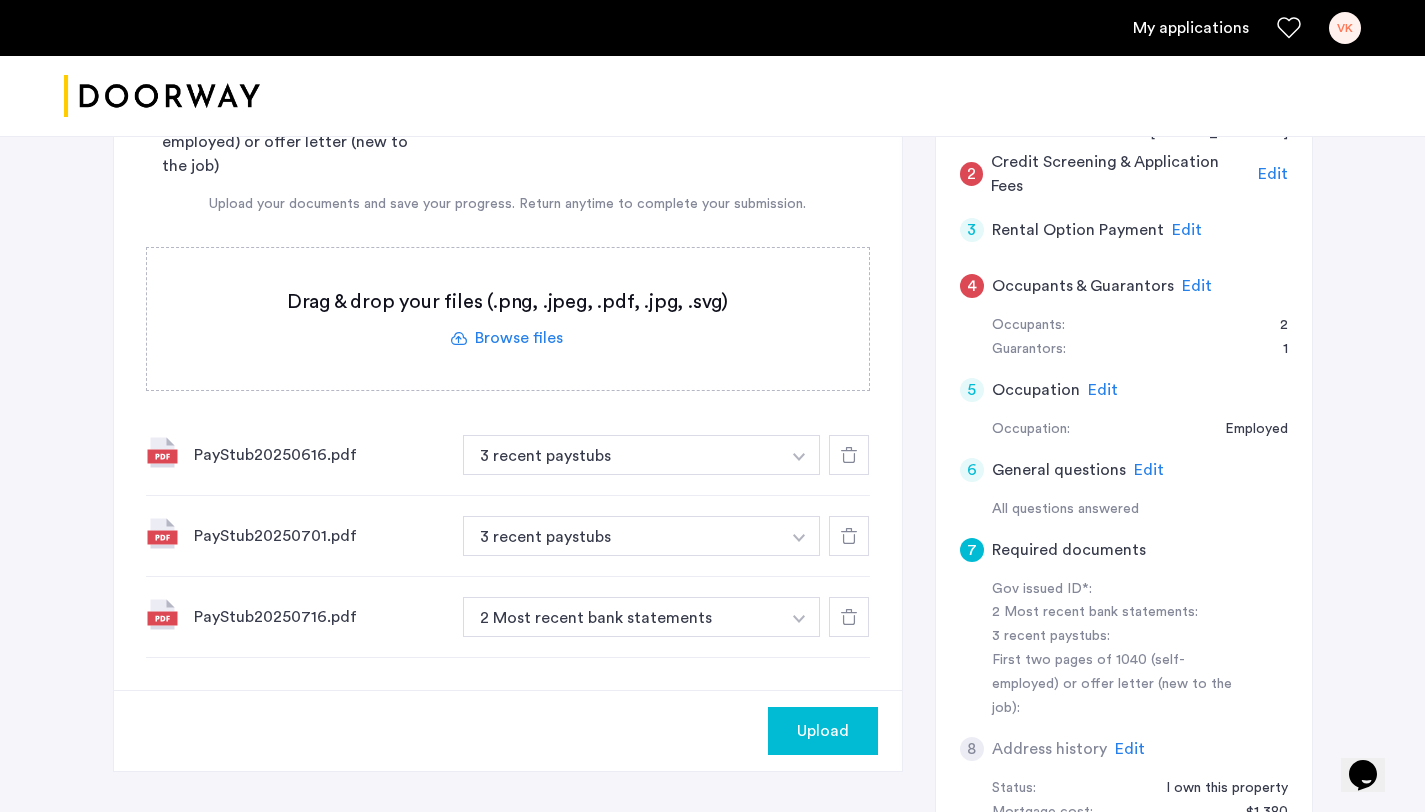 click on "2 Most recent bank statements" at bounding box center (622, 617) 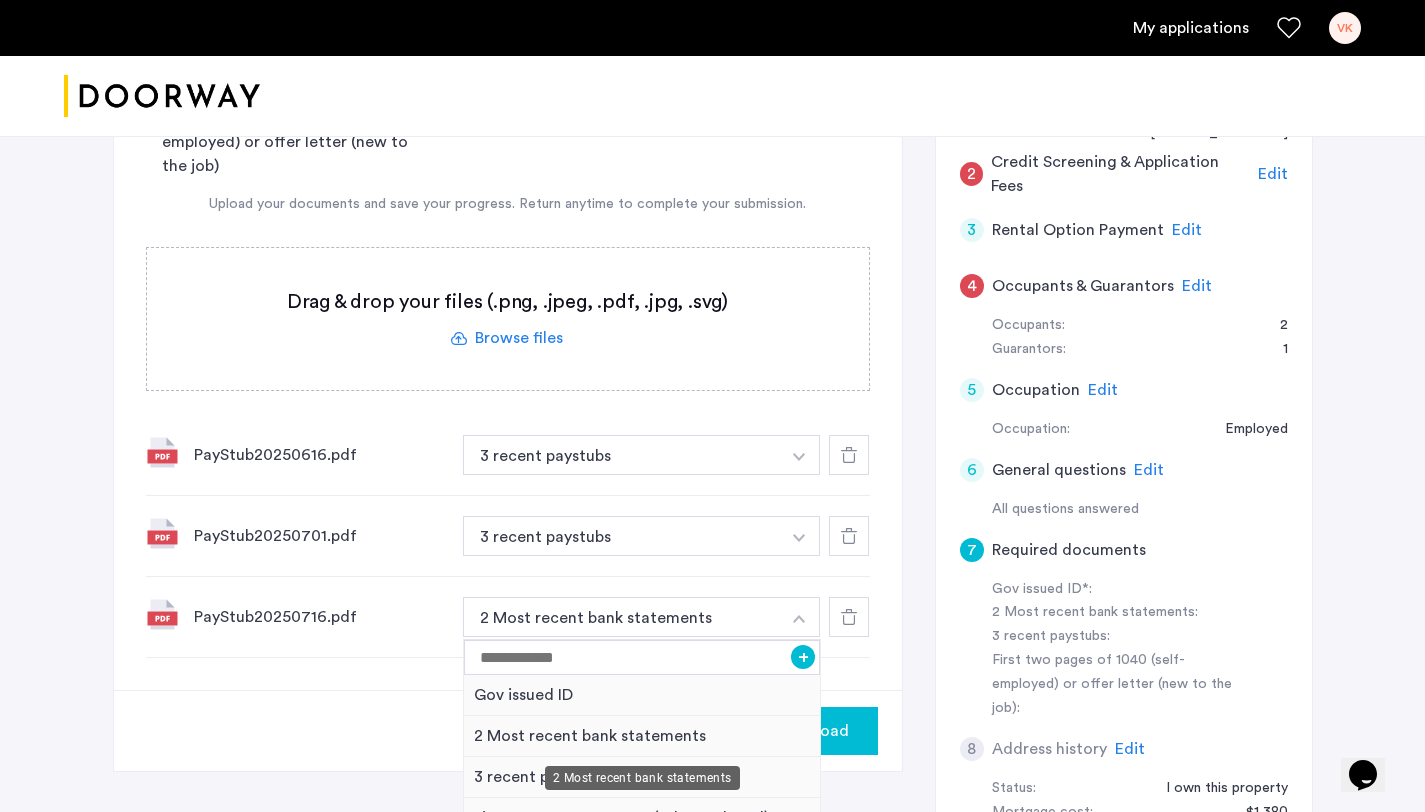 click on "2 Most recent bank statements" at bounding box center [642, 778] 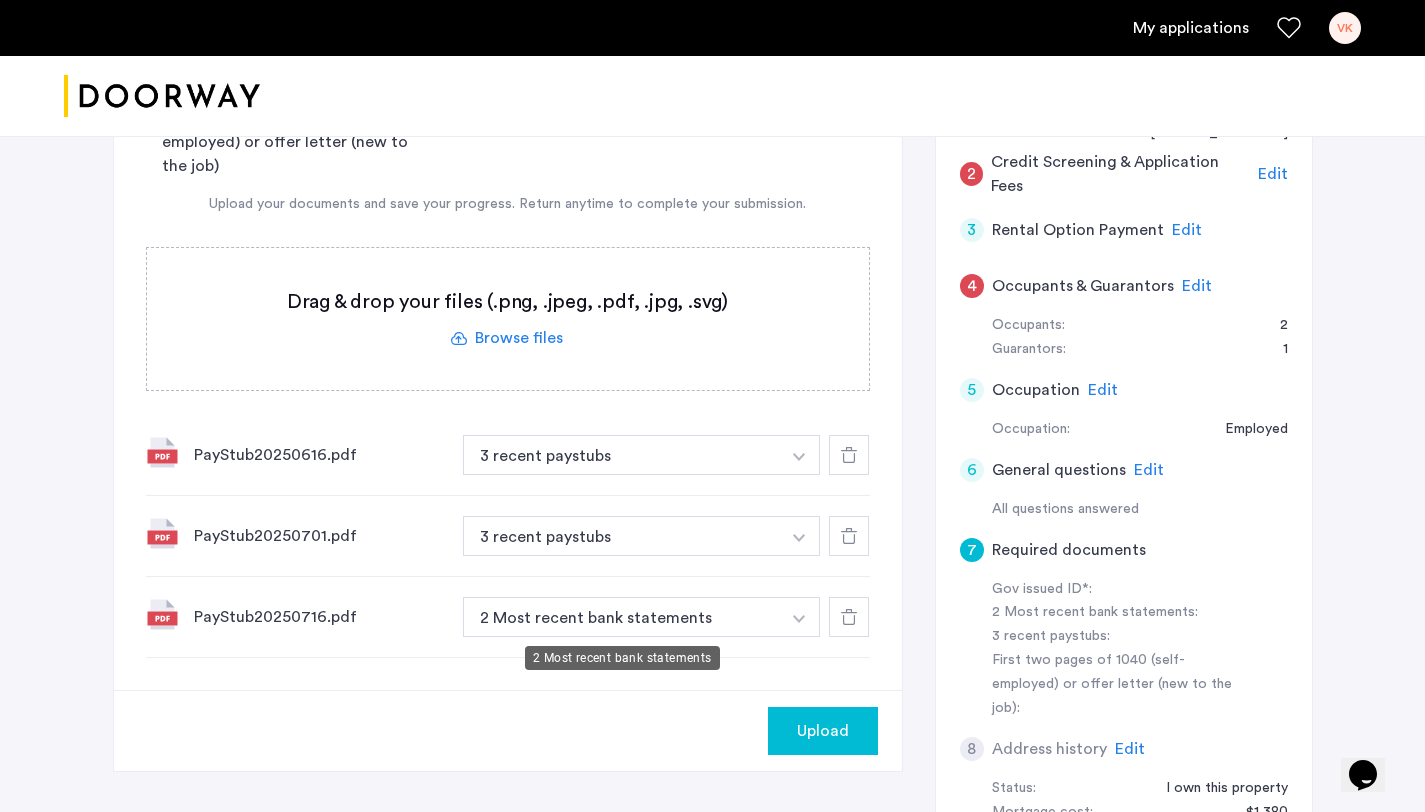 click on "2 Most recent bank statements" at bounding box center [622, 617] 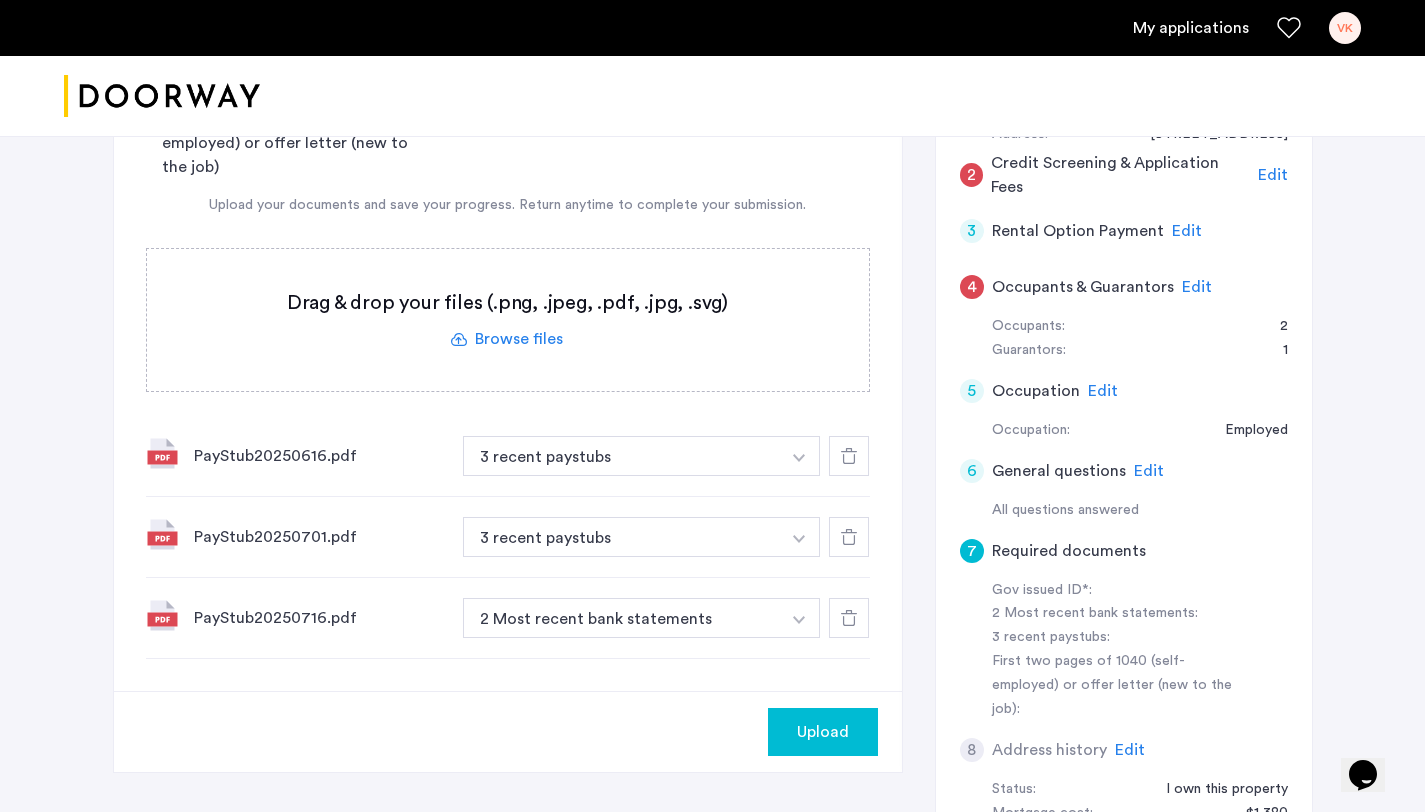 scroll, scrollTop: 528, scrollLeft: 0, axis: vertical 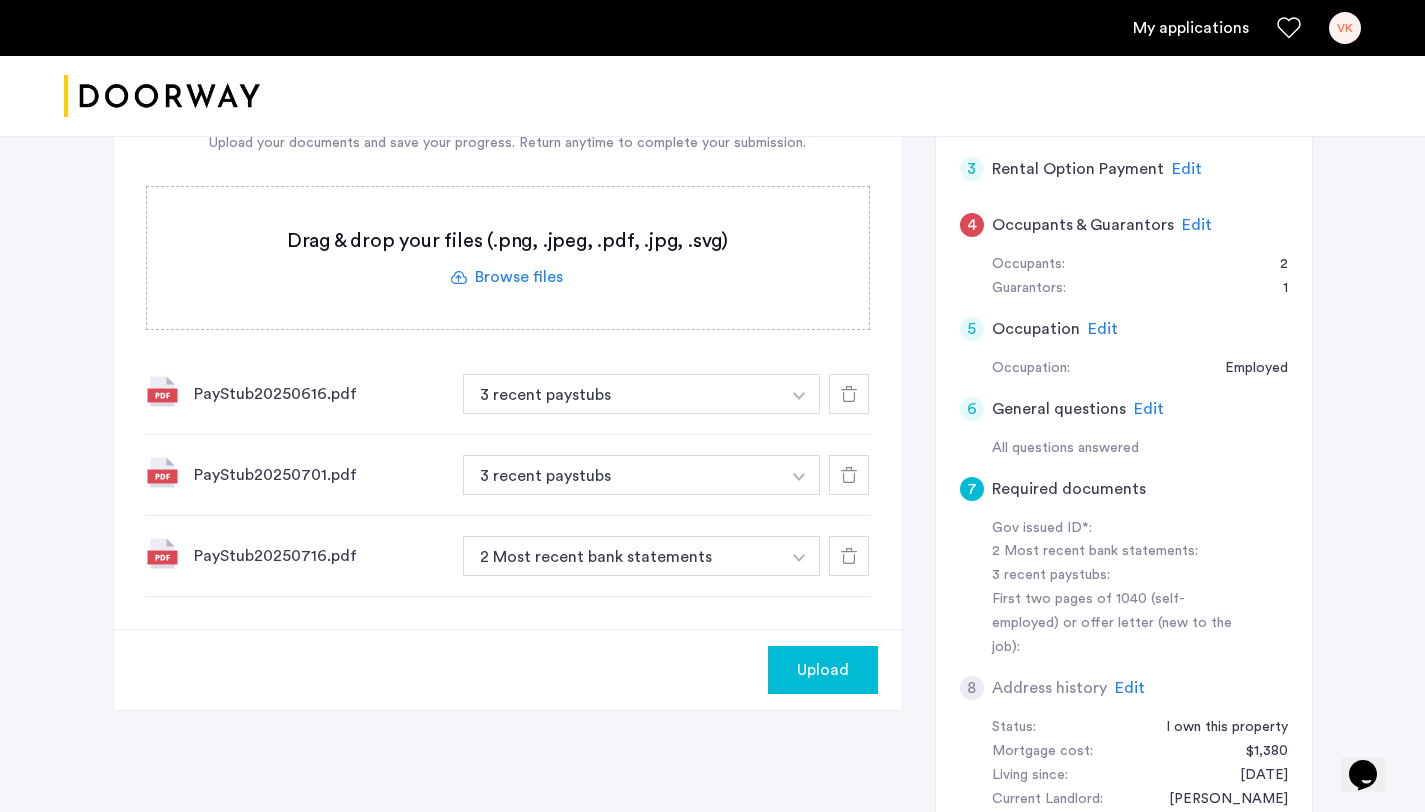 click at bounding box center [799, 394] 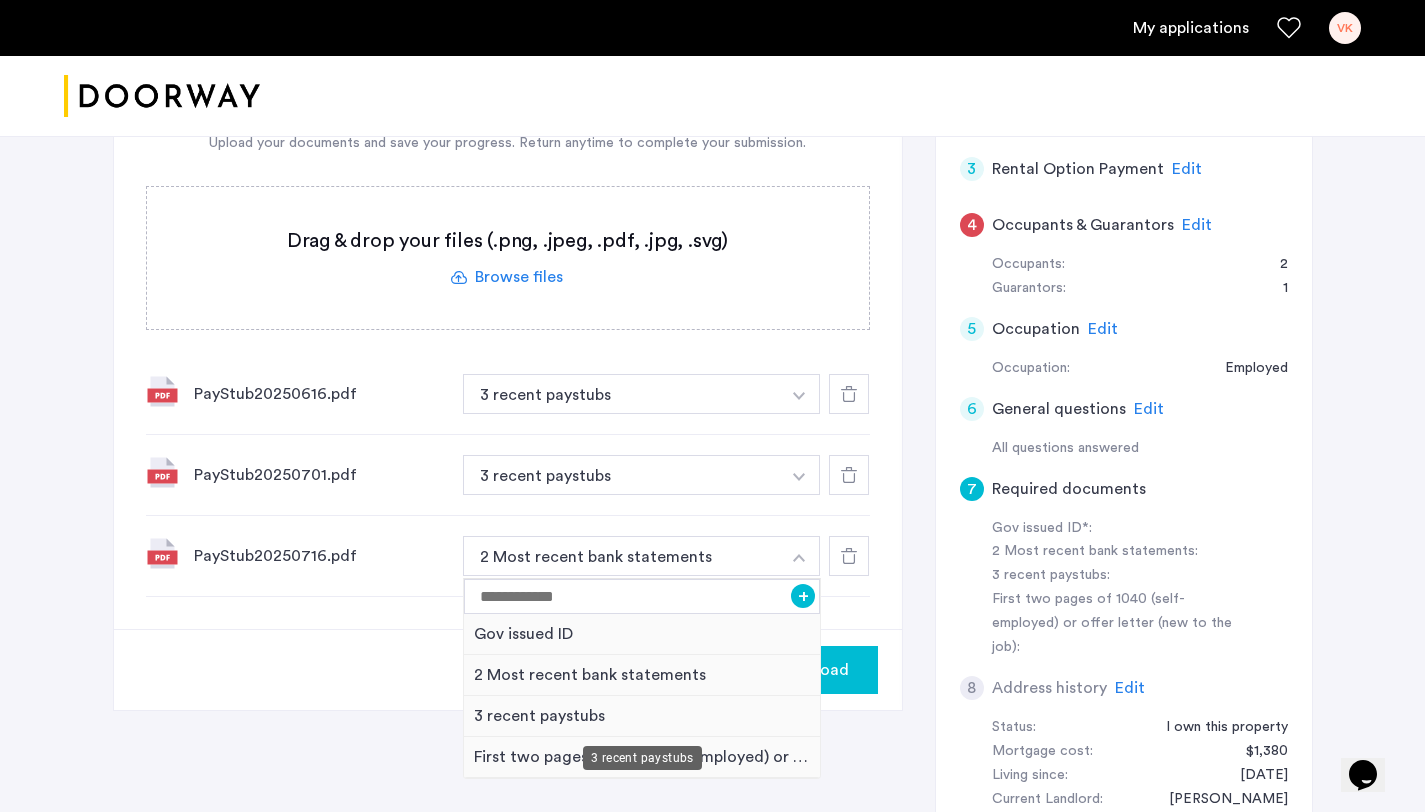 click on "3 recent paystubs" at bounding box center [642, 716] 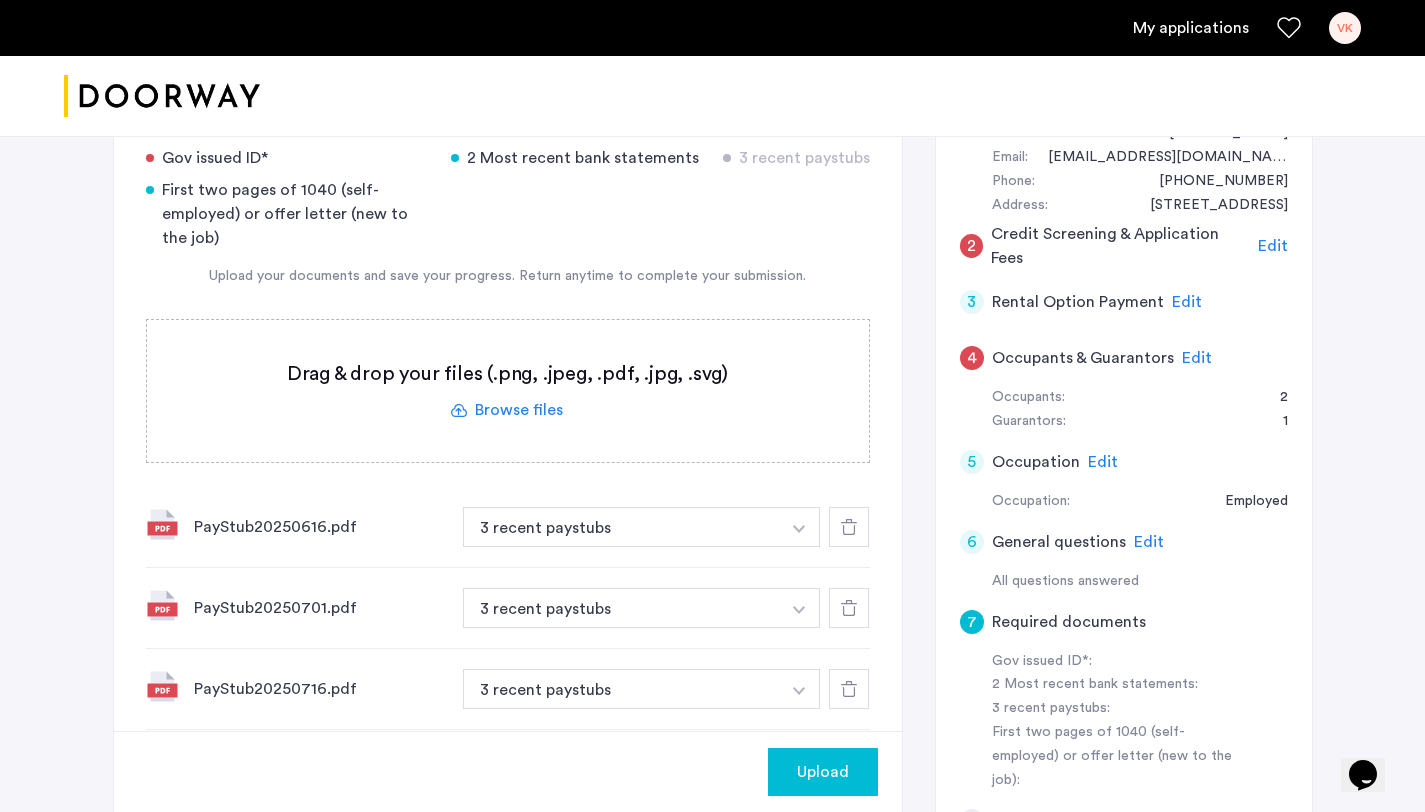 scroll, scrollTop: 396, scrollLeft: 0, axis: vertical 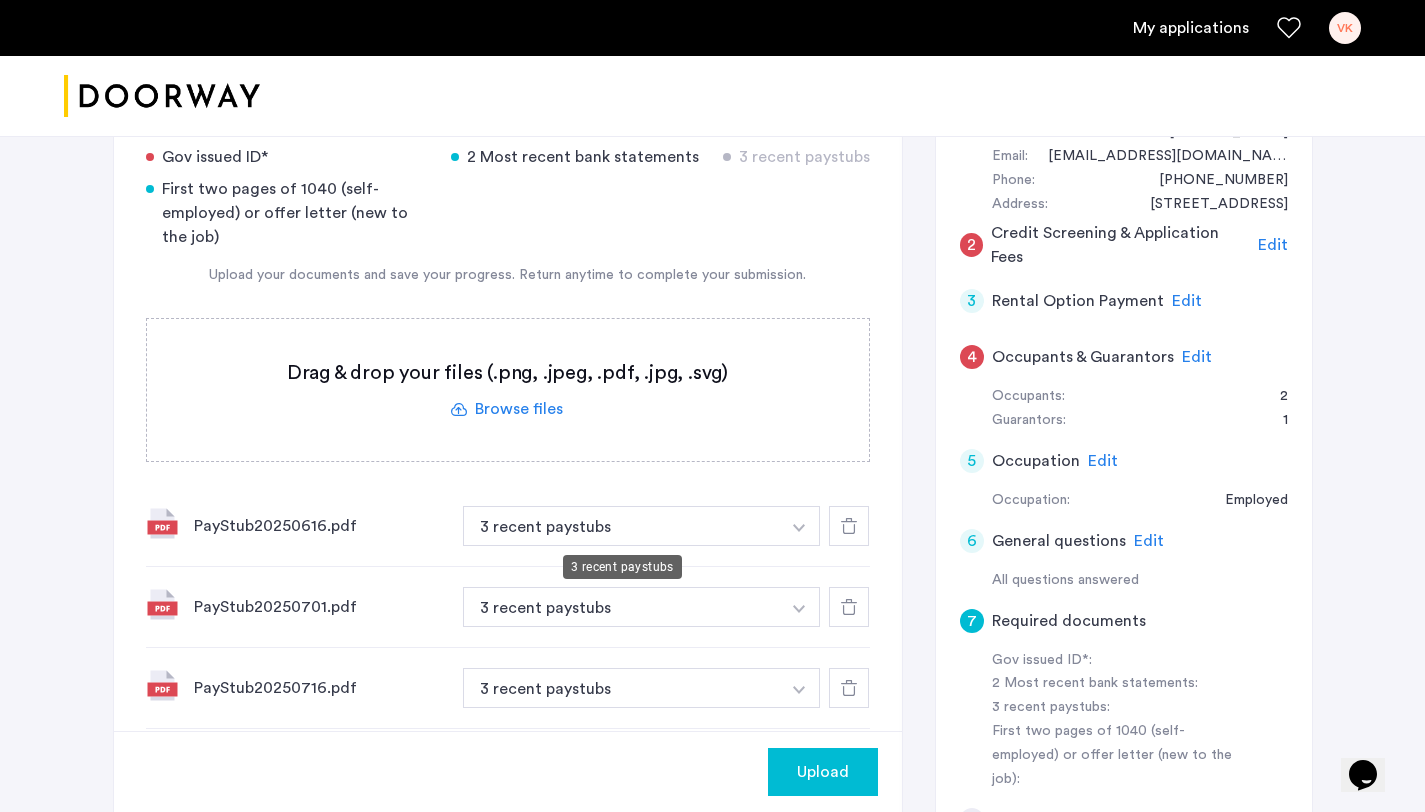 click on "3 recent paystubs" at bounding box center [622, 526] 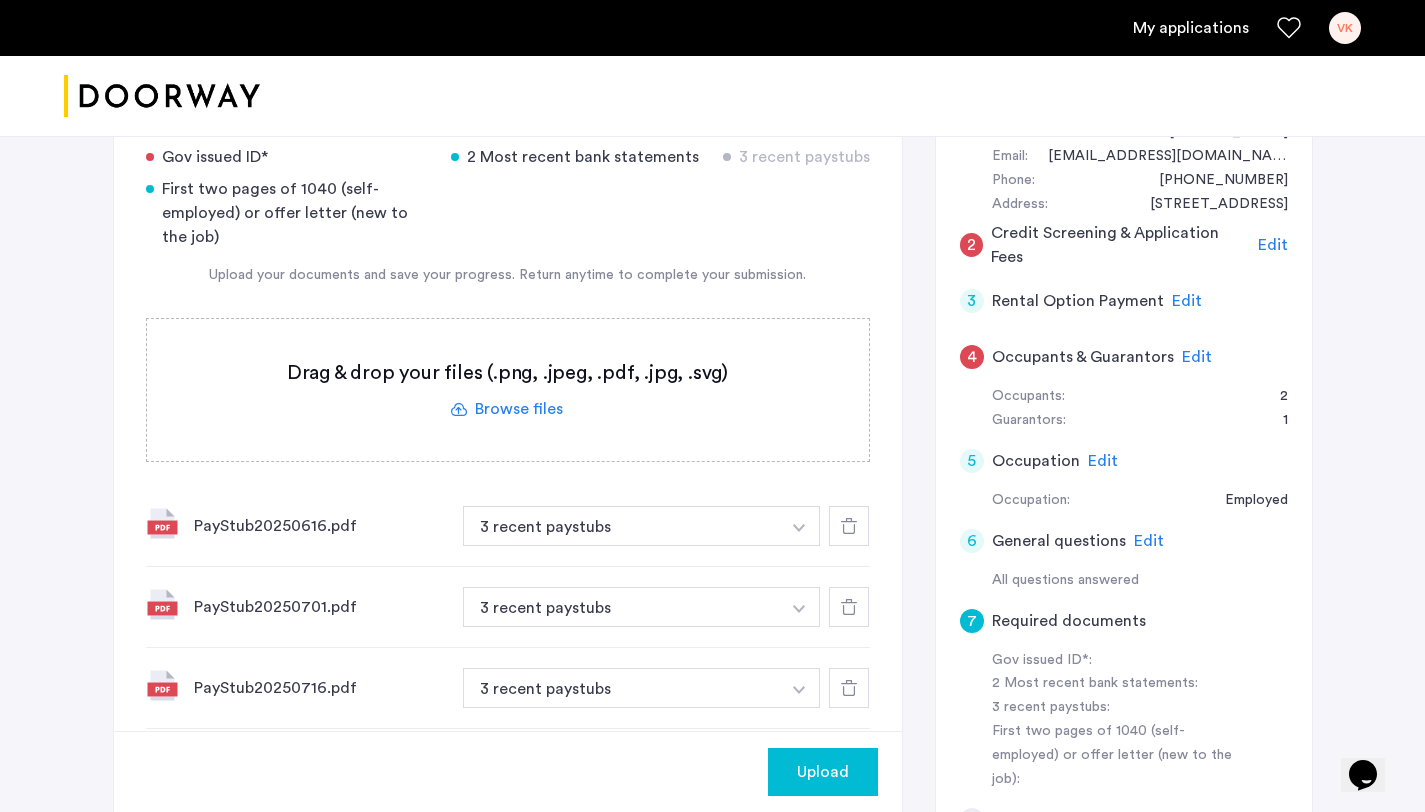 click on "3 recent paystubs" at bounding box center [622, 526] 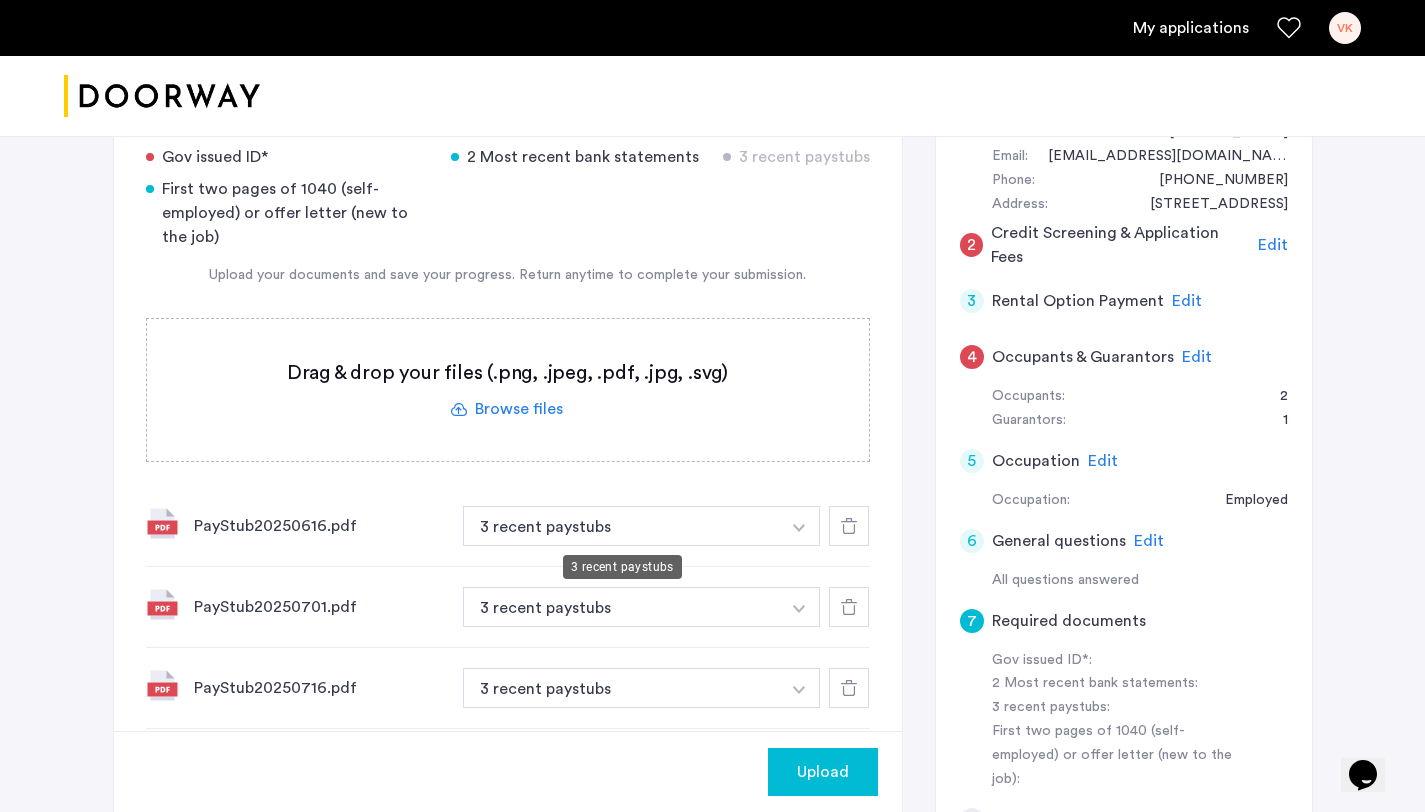 click on "3 recent paystubs" at bounding box center [622, 526] 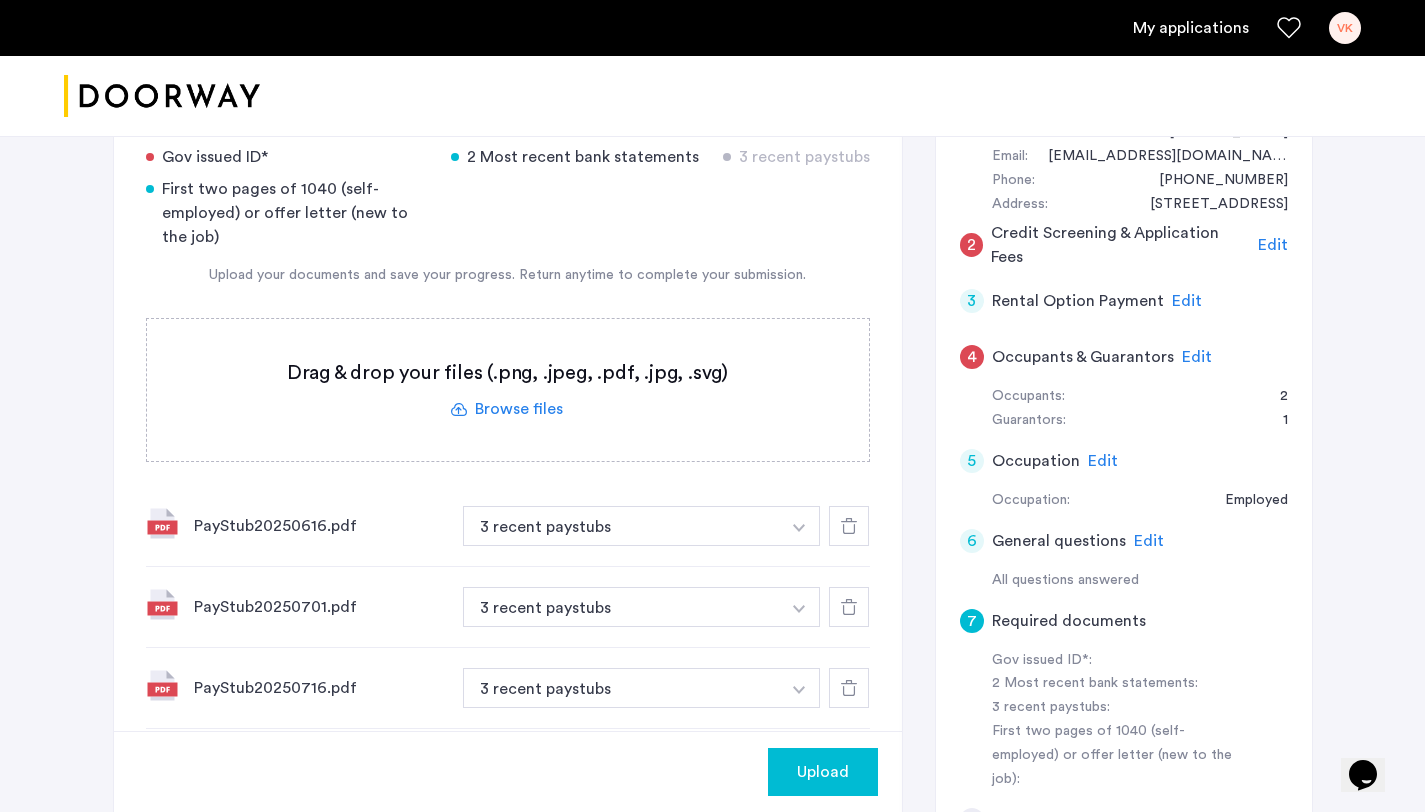 click on "3 recent paystubs" at bounding box center (622, 526) 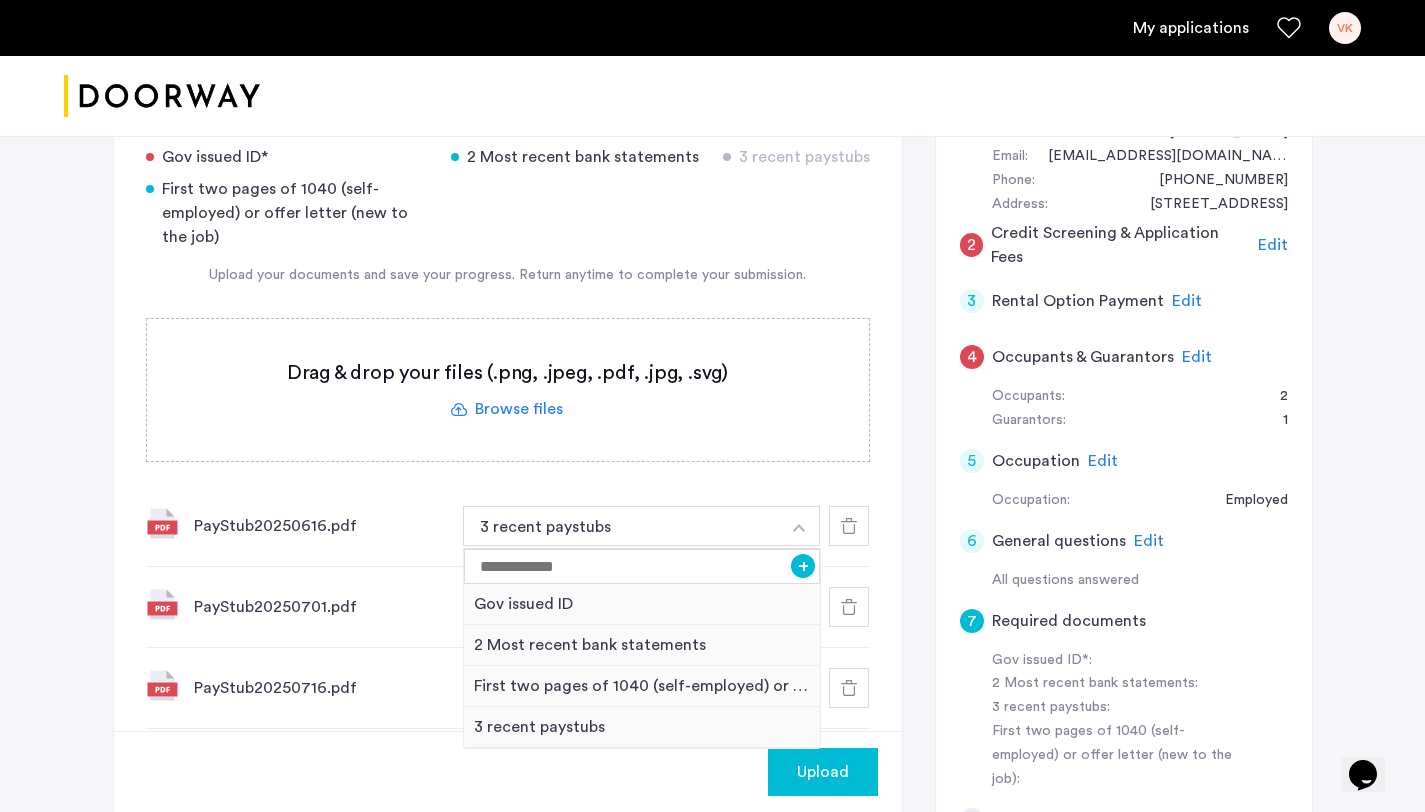 click on "PayStub20250616.pdf 3 recent paystubs + Gov issued ID 2 Most recent bank statements First two pages of 1040 (self-employed) or offer letter (new to the job) 3 recent paystubs" 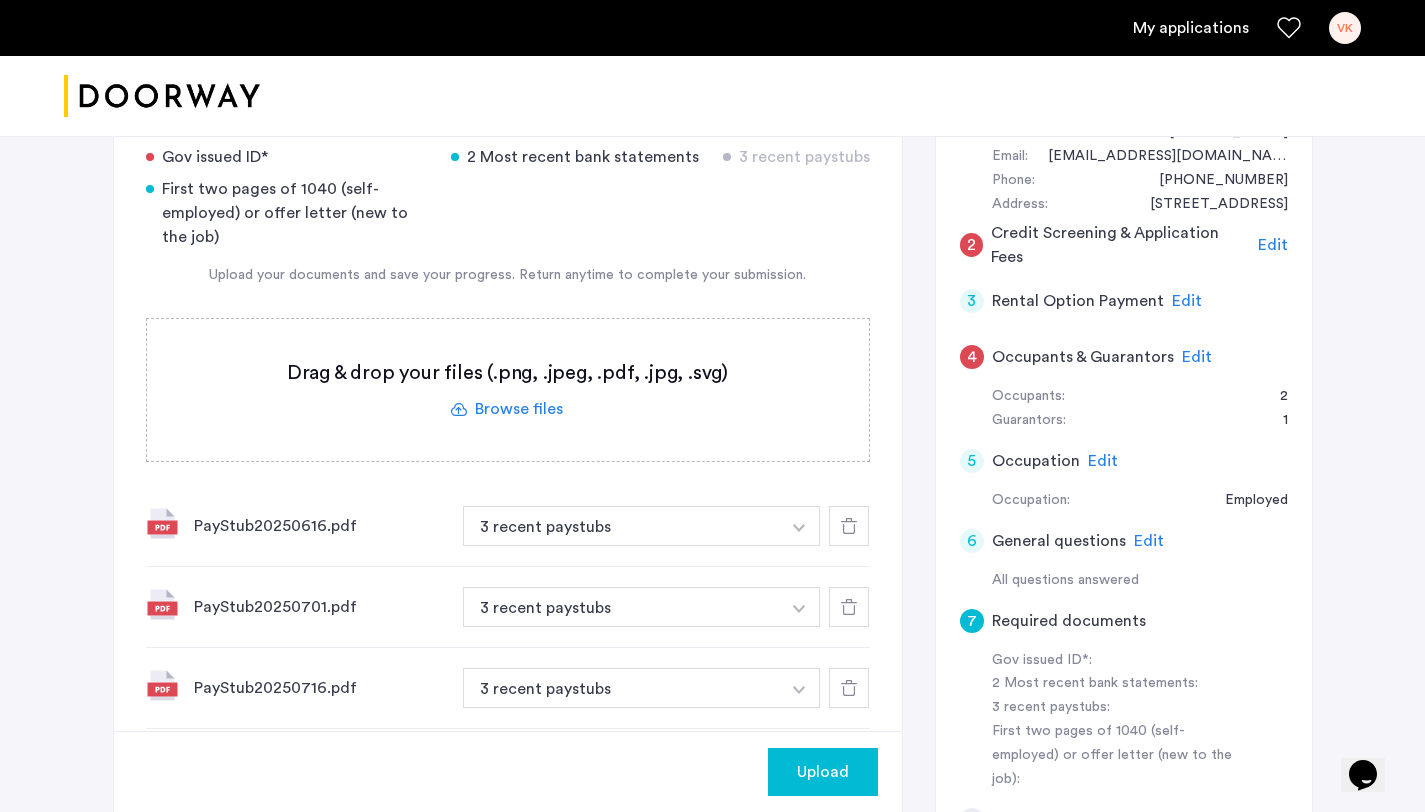 click 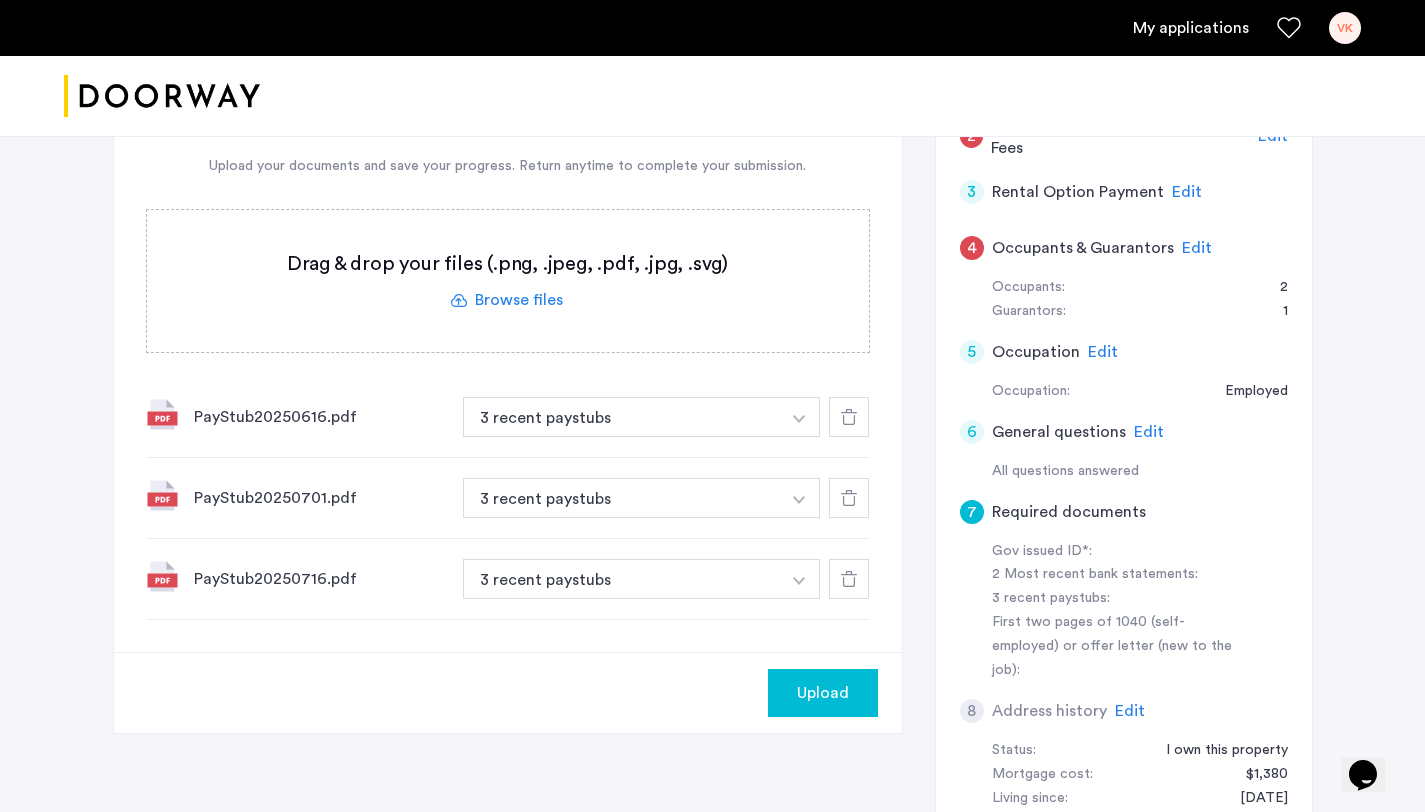 scroll, scrollTop: 509, scrollLeft: 0, axis: vertical 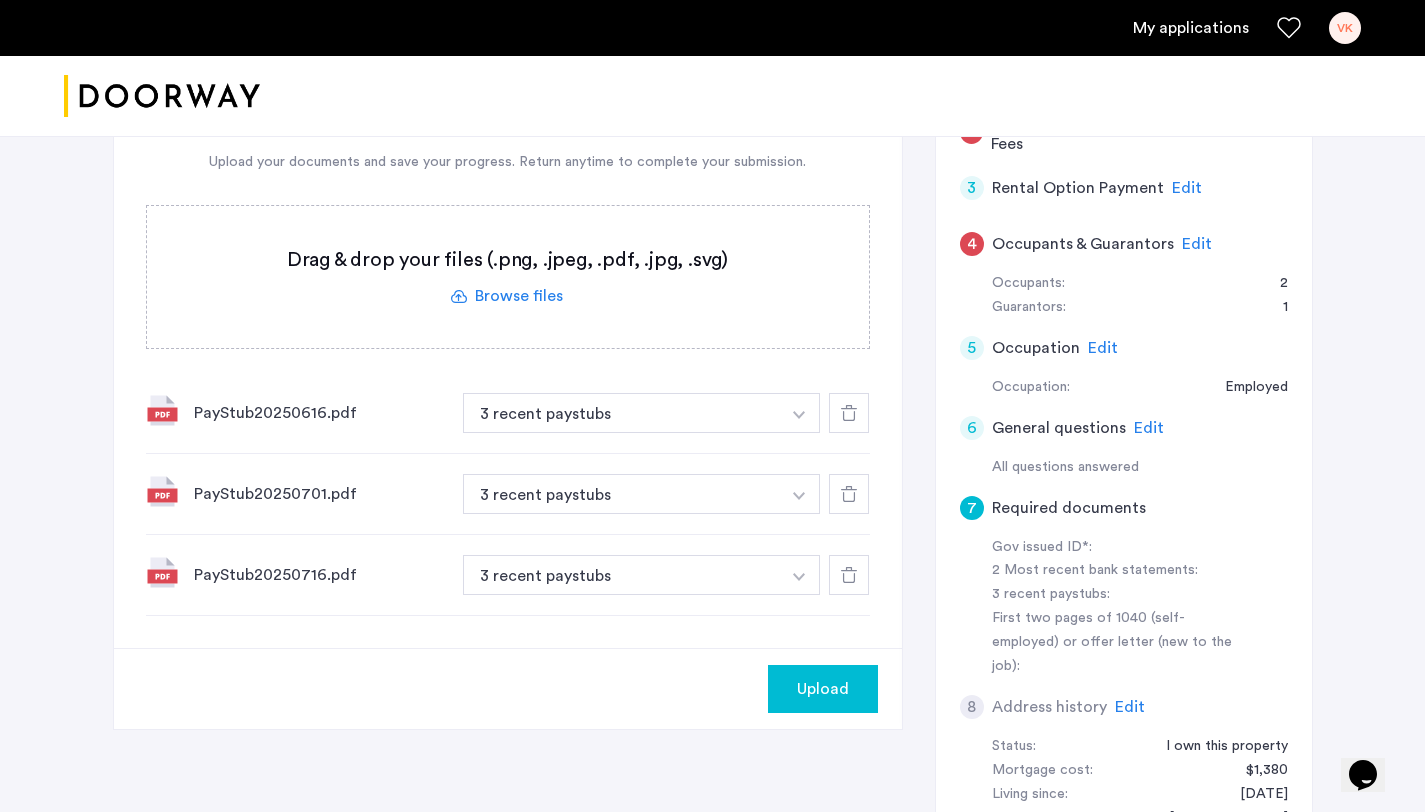 click 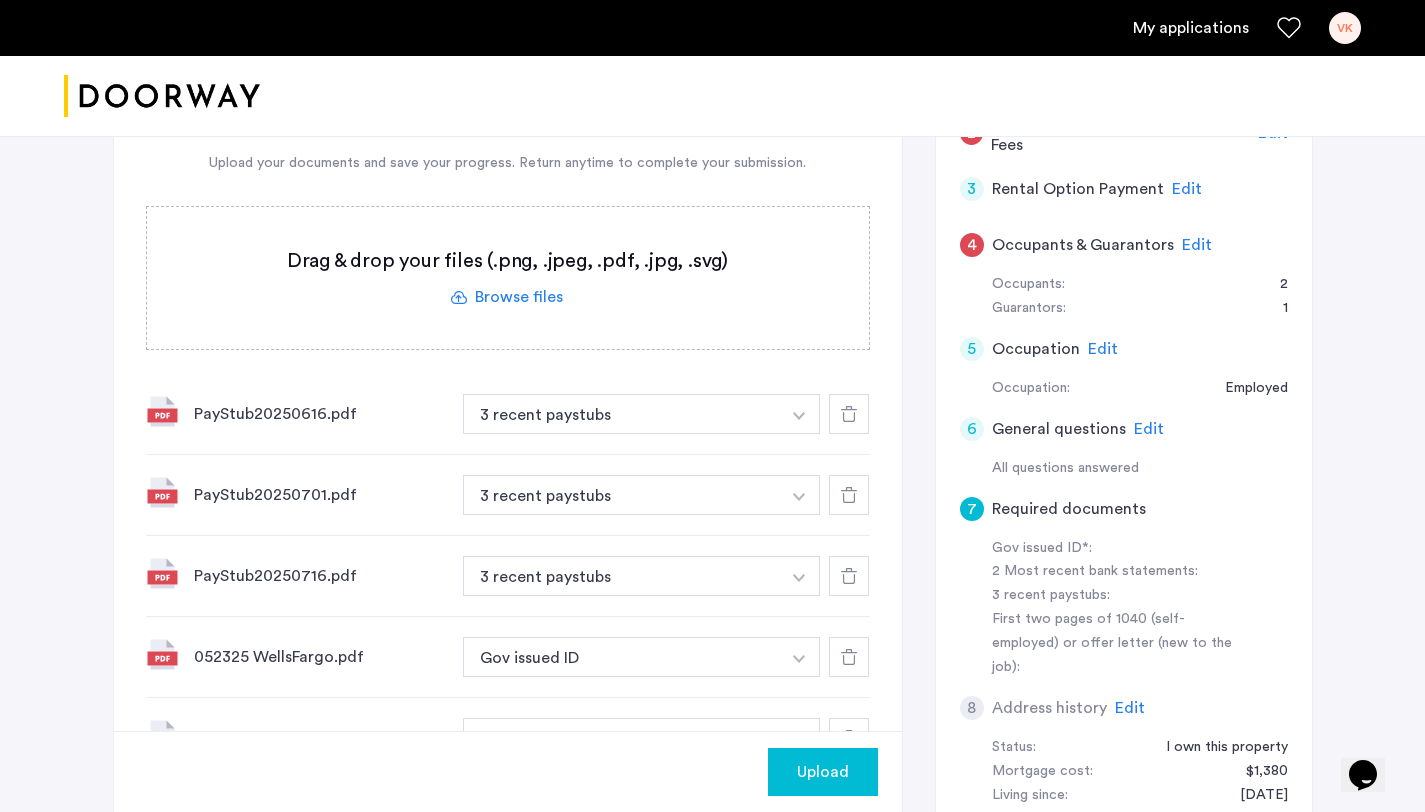 scroll, scrollTop: 766, scrollLeft: 0, axis: vertical 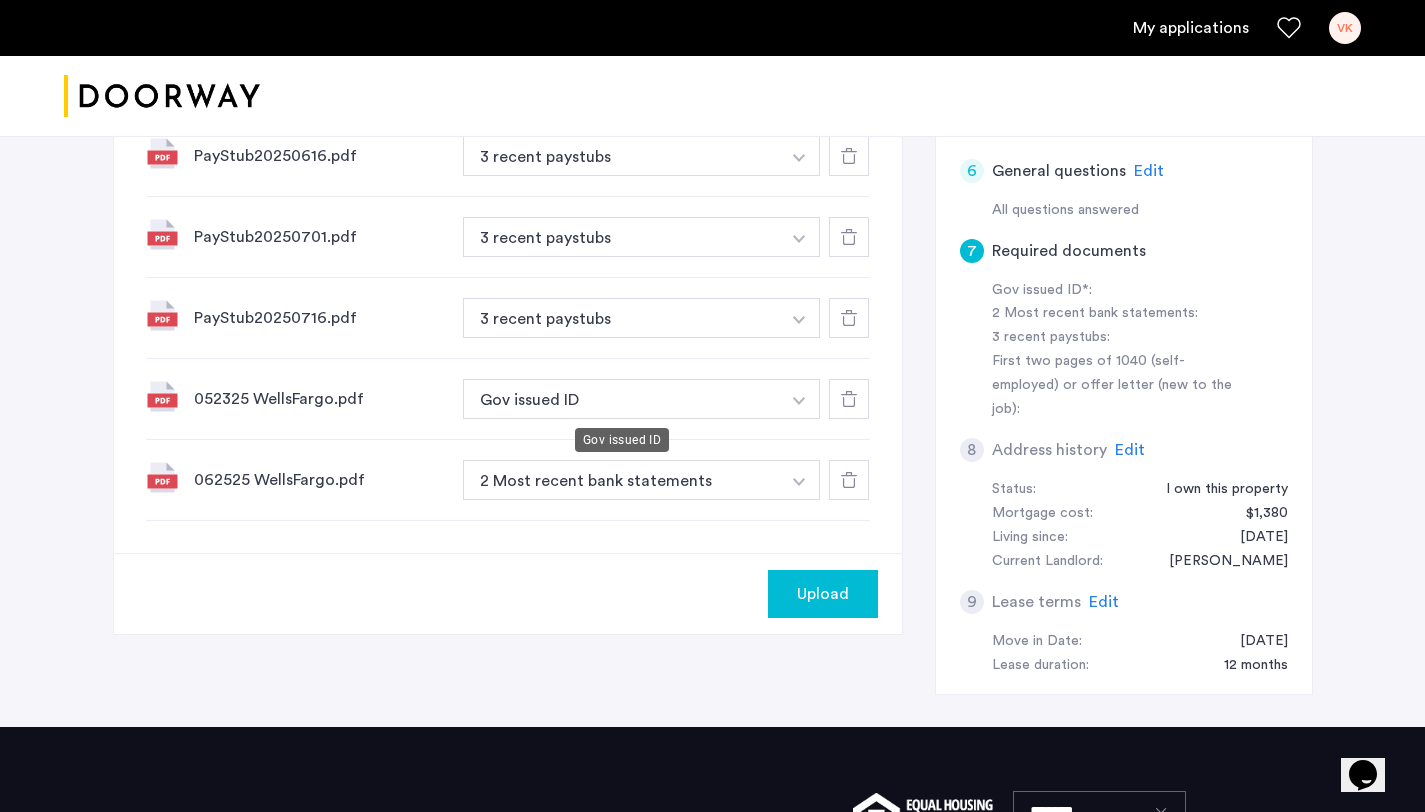 click on "Gov issued ID" at bounding box center (622, 399) 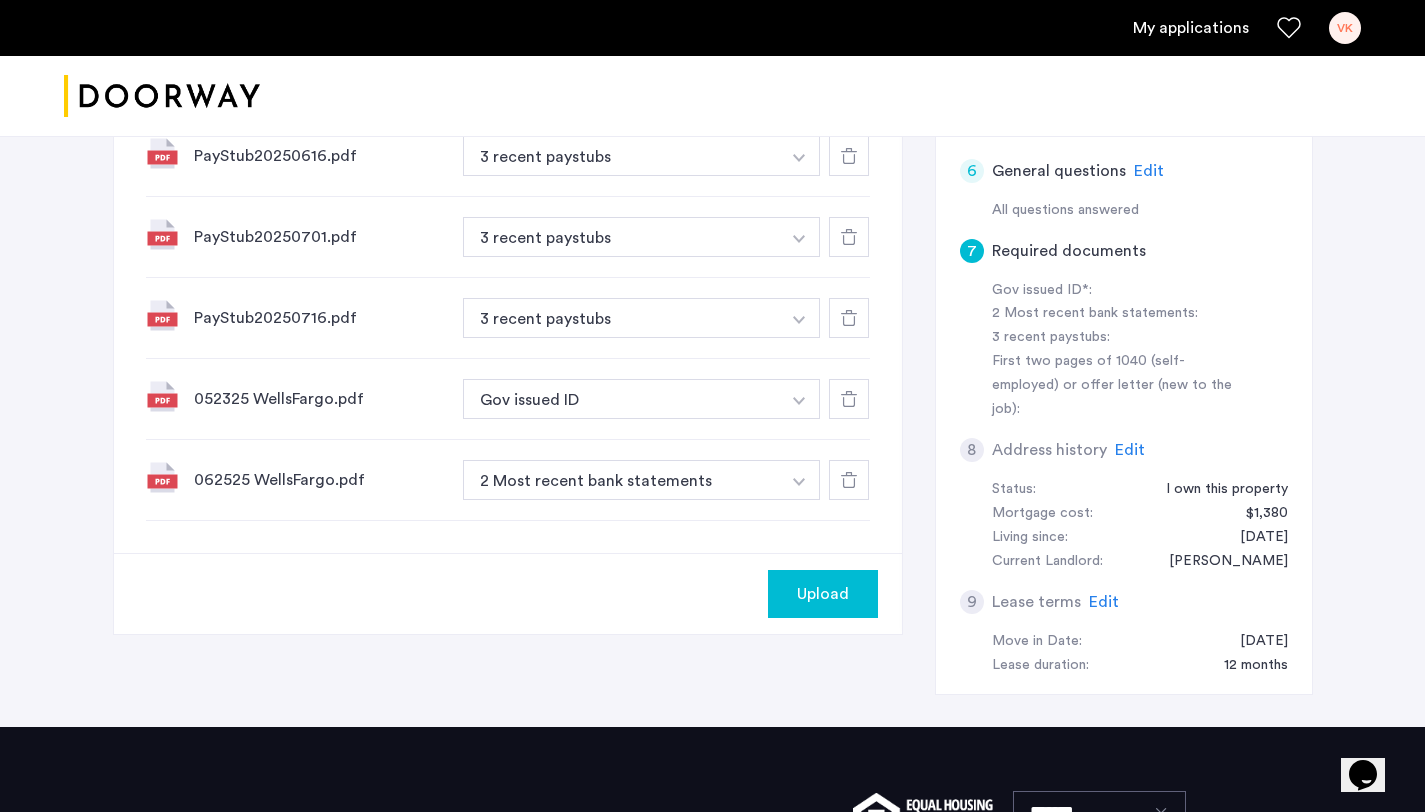 click on "Gov issued ID" at bounding box center (622, 399) 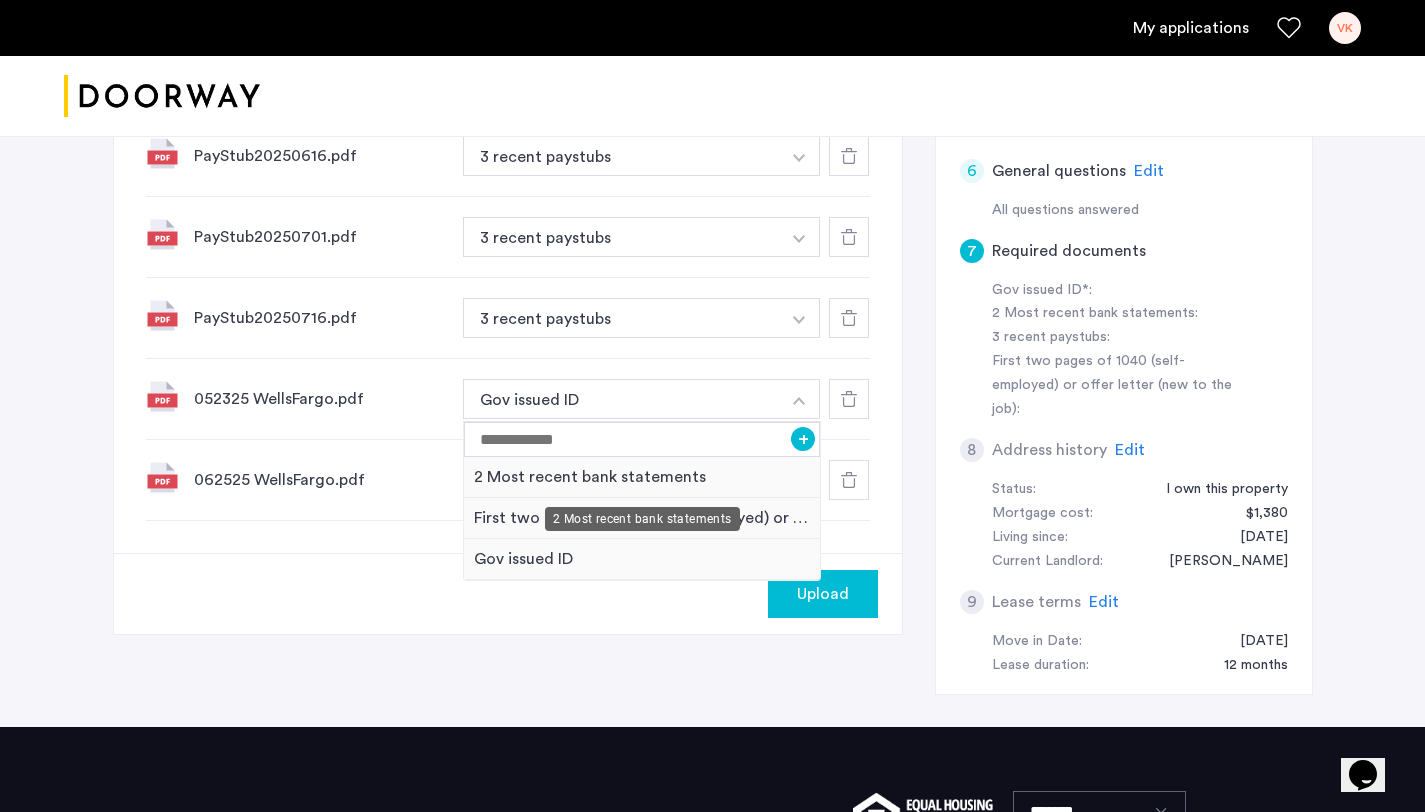 click on "2 Most recent bank statements" at bounding box center [642, 477] 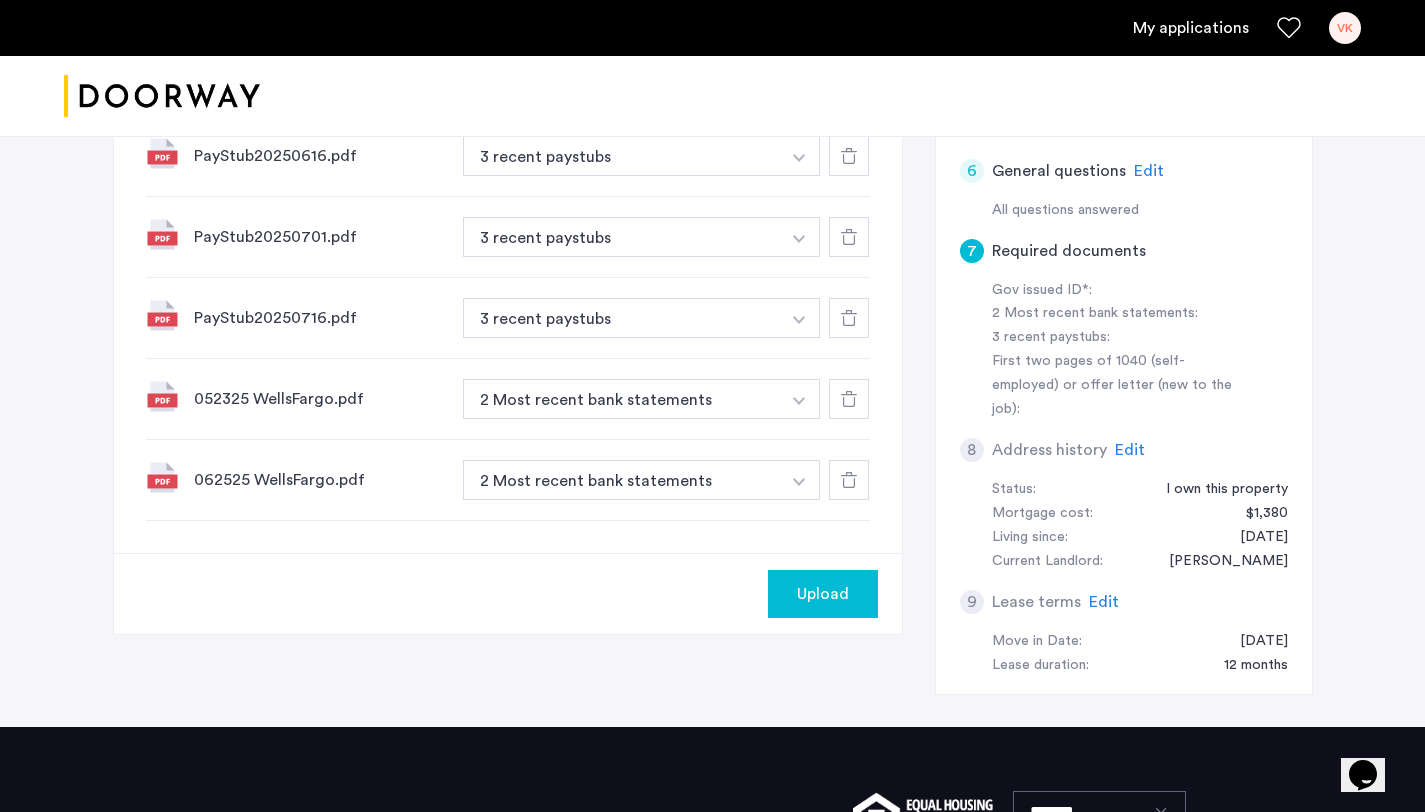 click on "[STREET_ADDRESS]  | Application Id: #8050 $3500  /month Agent Select agent × [PERSON_NAME] First Name [PERSON_NAME]  Last Name [PERSON_NAME] Email [PERSON_NAME][EMAIL_ADDRESS][DOMAIN_NAME] Phone number [PHONE_NUMBER] 7 Required documents  Gov issued ID*  2 Most recent bank statements  3 recent paystubs  First two pages of 1040 (self-employed) or offer letter (new to the job)  Upload your documents and save your progress. Return anytime to complete your submission.  Drag & drop your files (.png, .jpeg, .pdf, .jpg, .svg) Browse files Upload documents (.png, .jpeg, .pdf, .jpg, .svg) Uploaded files PayStub20250616.pdf 3 recent paystubs + Gov issued ID First two pages of 1040 (self-employed) or offer letter (new to the job) 3 recent paystubs PayStub20250701.pdf 3 recent paystubs + Gov issued ID First two pages of 1040 (self-employed) or offer letter (new to the job) 3 recent paystubs PayStub20250716.pdf 3 recent paystubs + Gov issued ID First two pages of 1040 (self-employed) or offer letter (new to the job) + + 1 -" 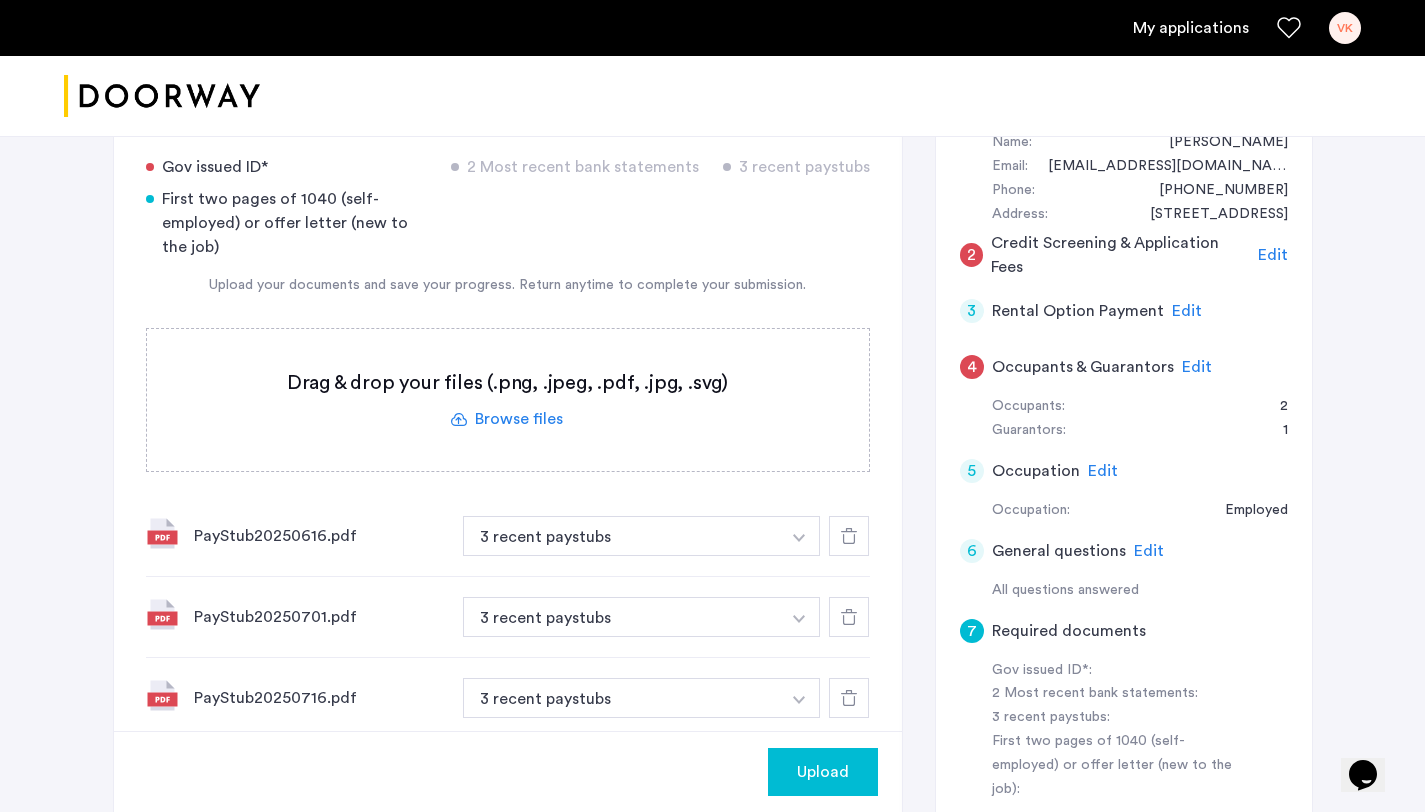 scroll, scrollTop: 388, scrollLeft: 0, axis: vertical 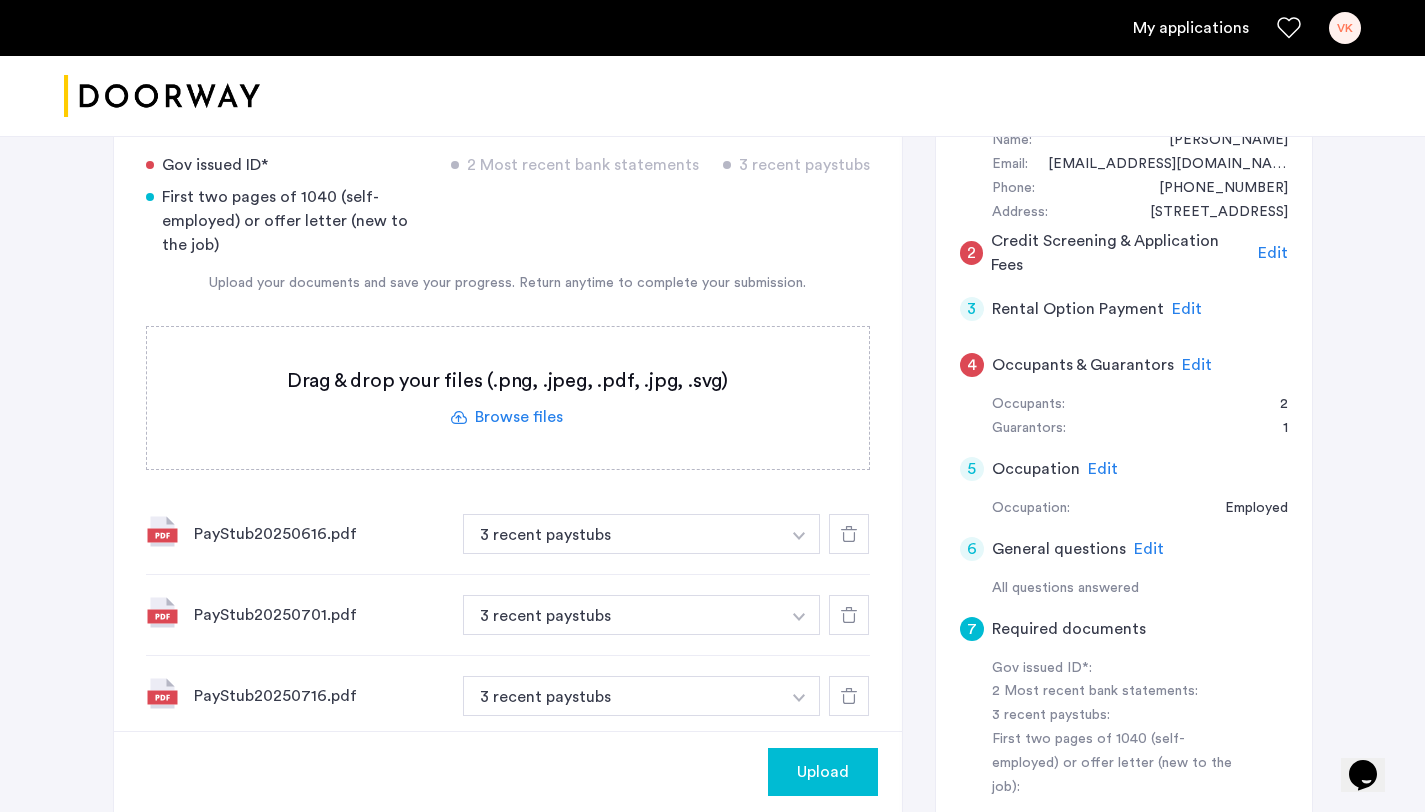 click 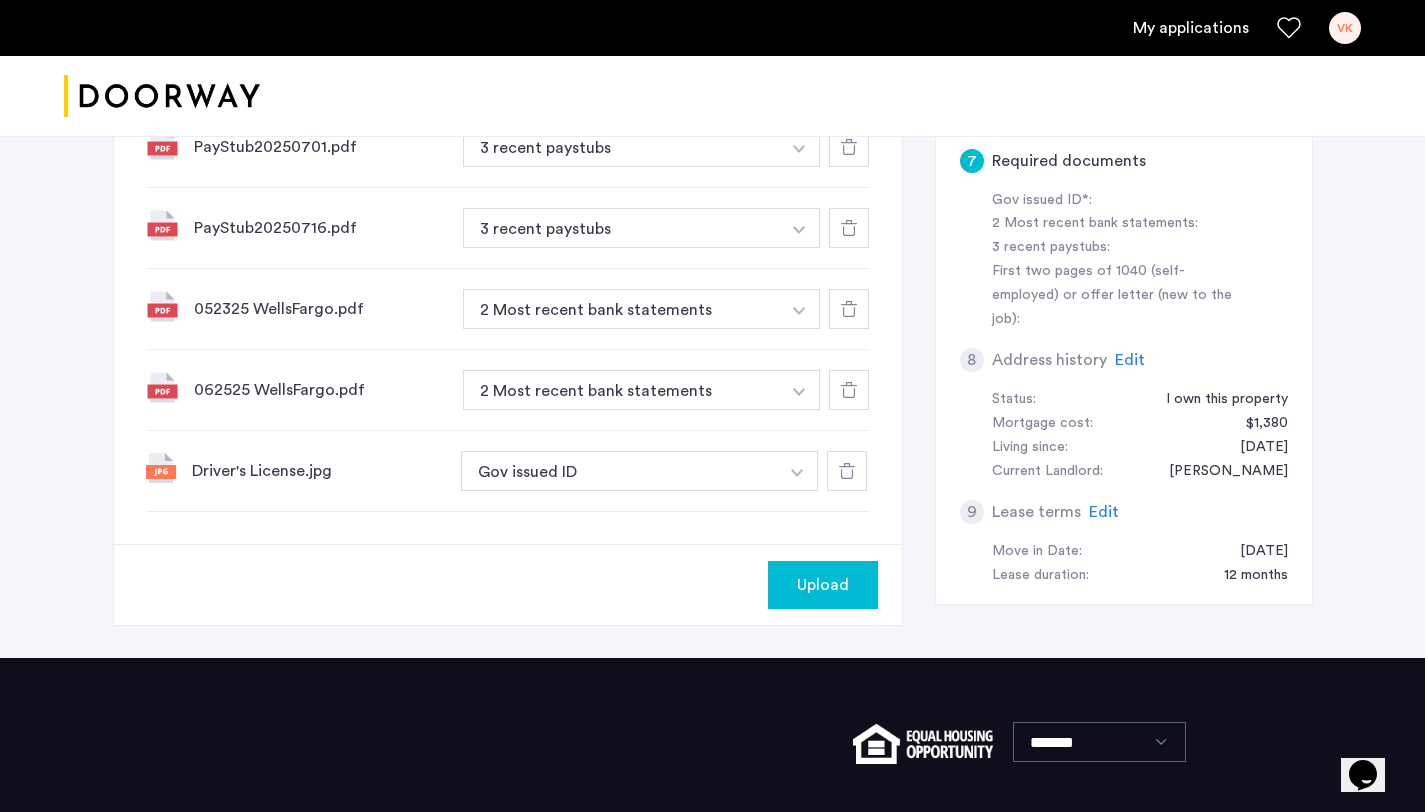 scroll, scrollTop: 857, scrollLeft: 0, axis: vertical 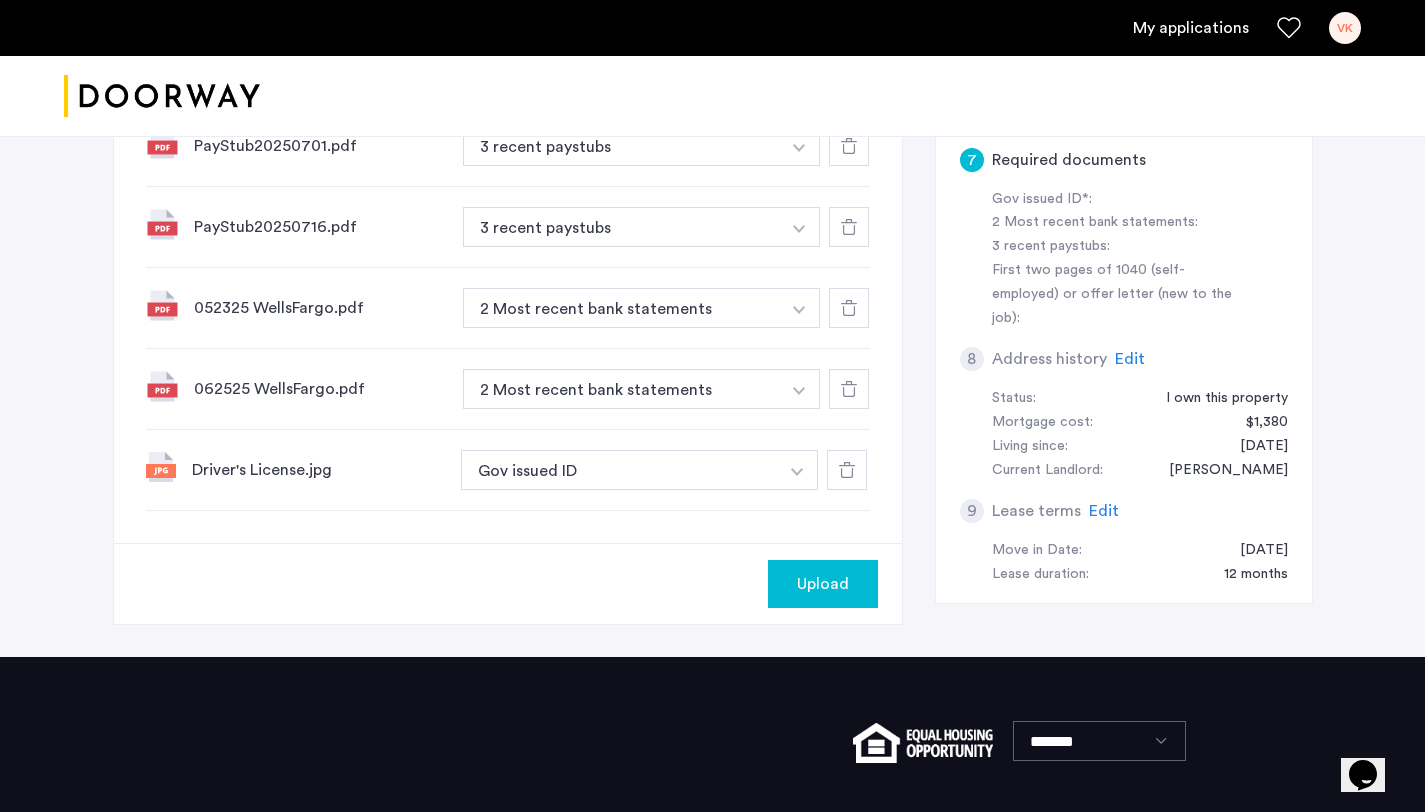 click on "Upload" 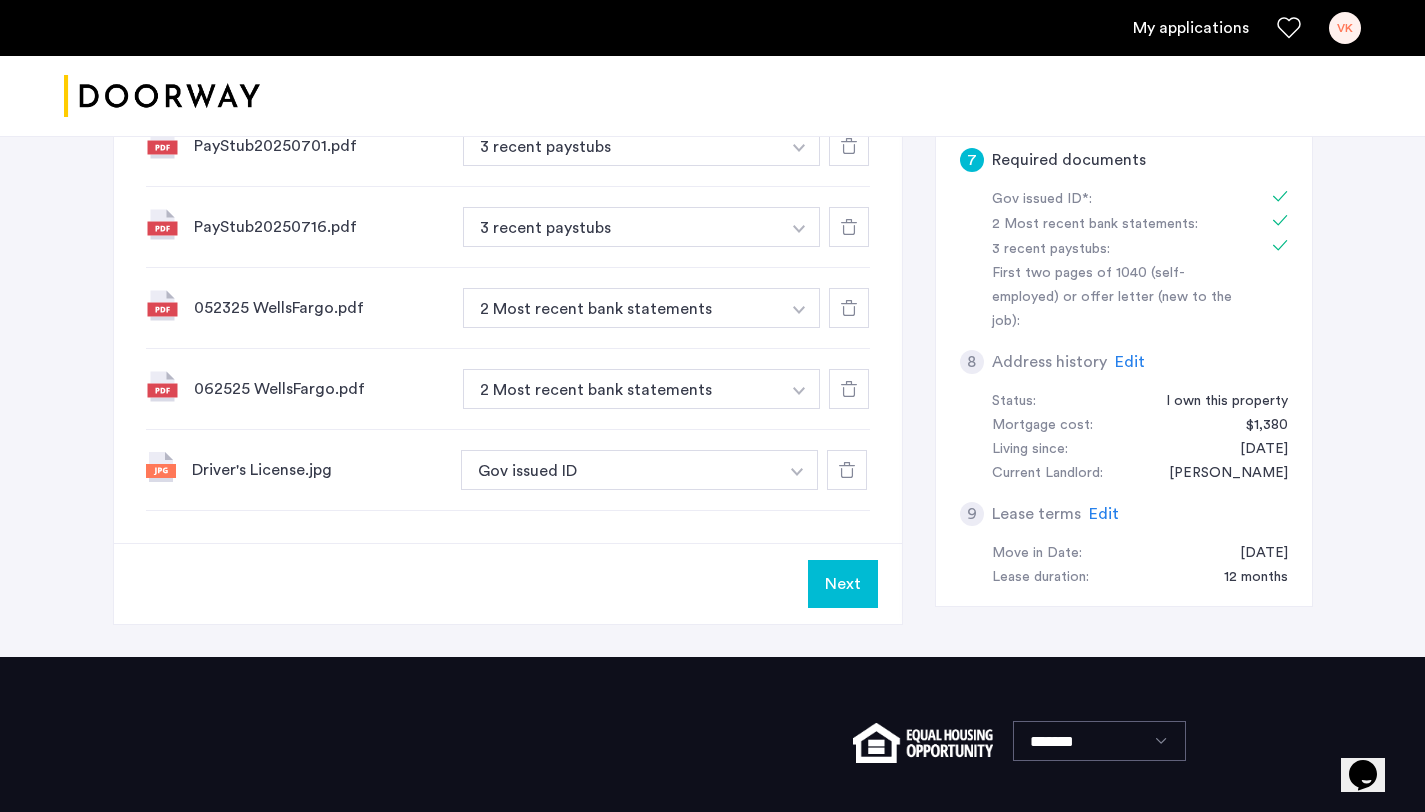 click on "Next" 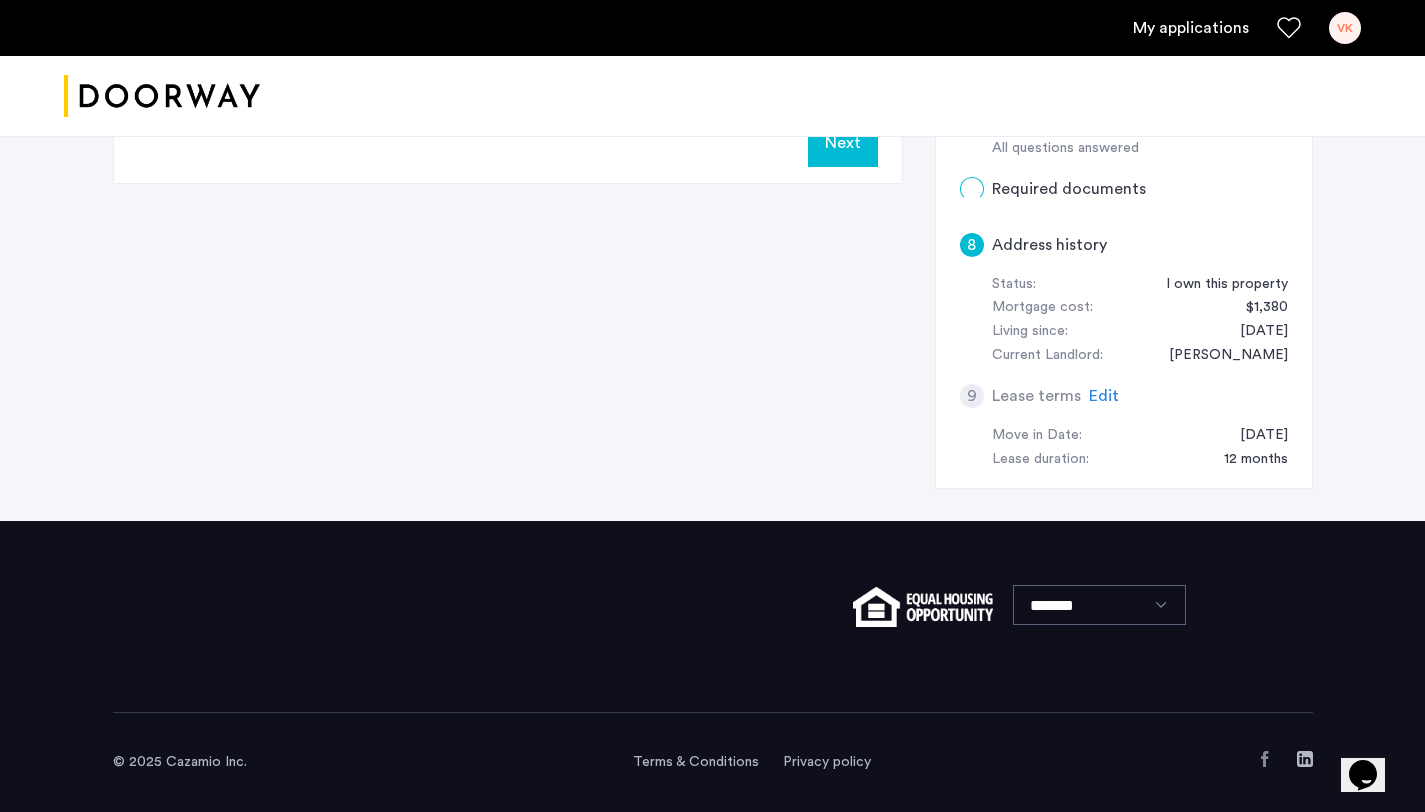 scroll, scrollTop: 0, scrollLeft: 0, axis: both 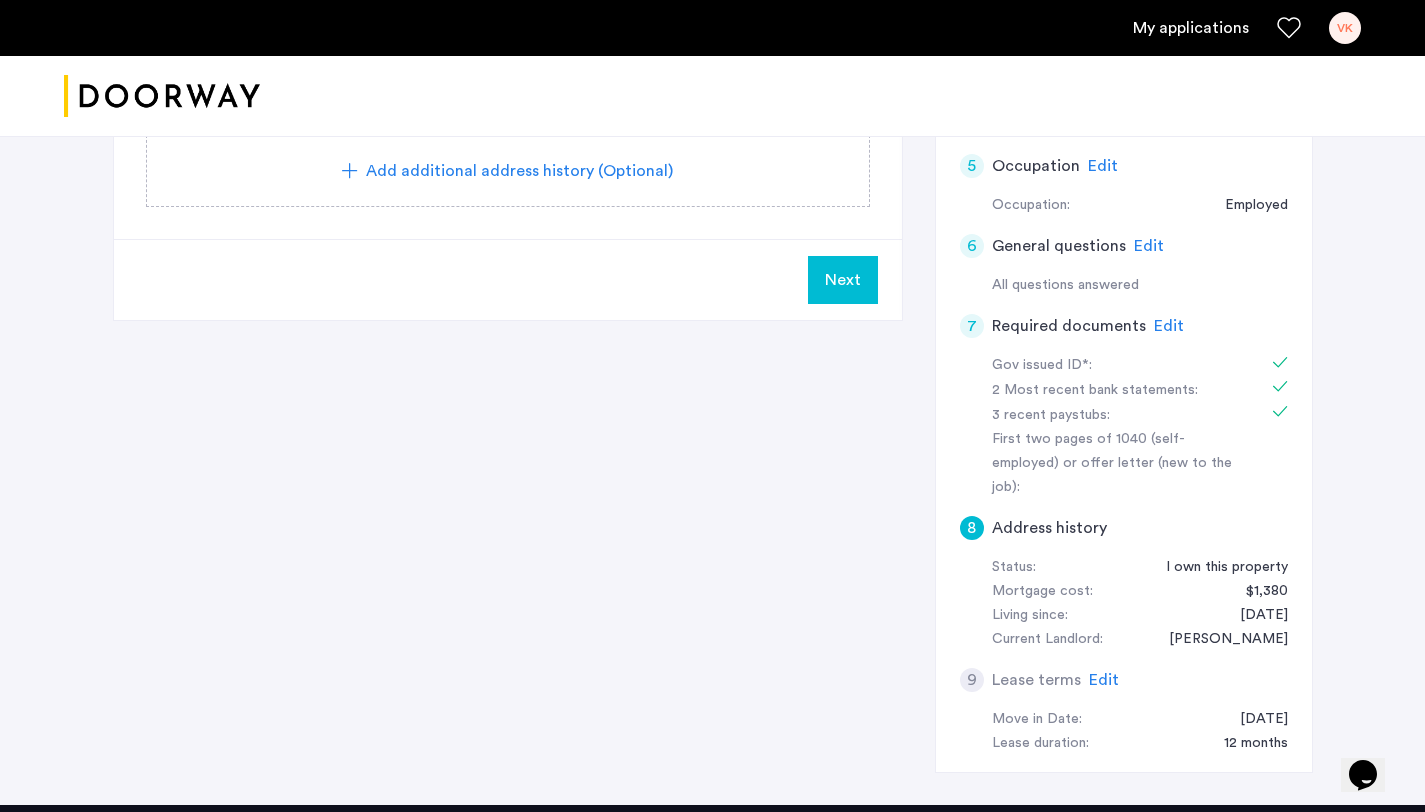 click on "Next" 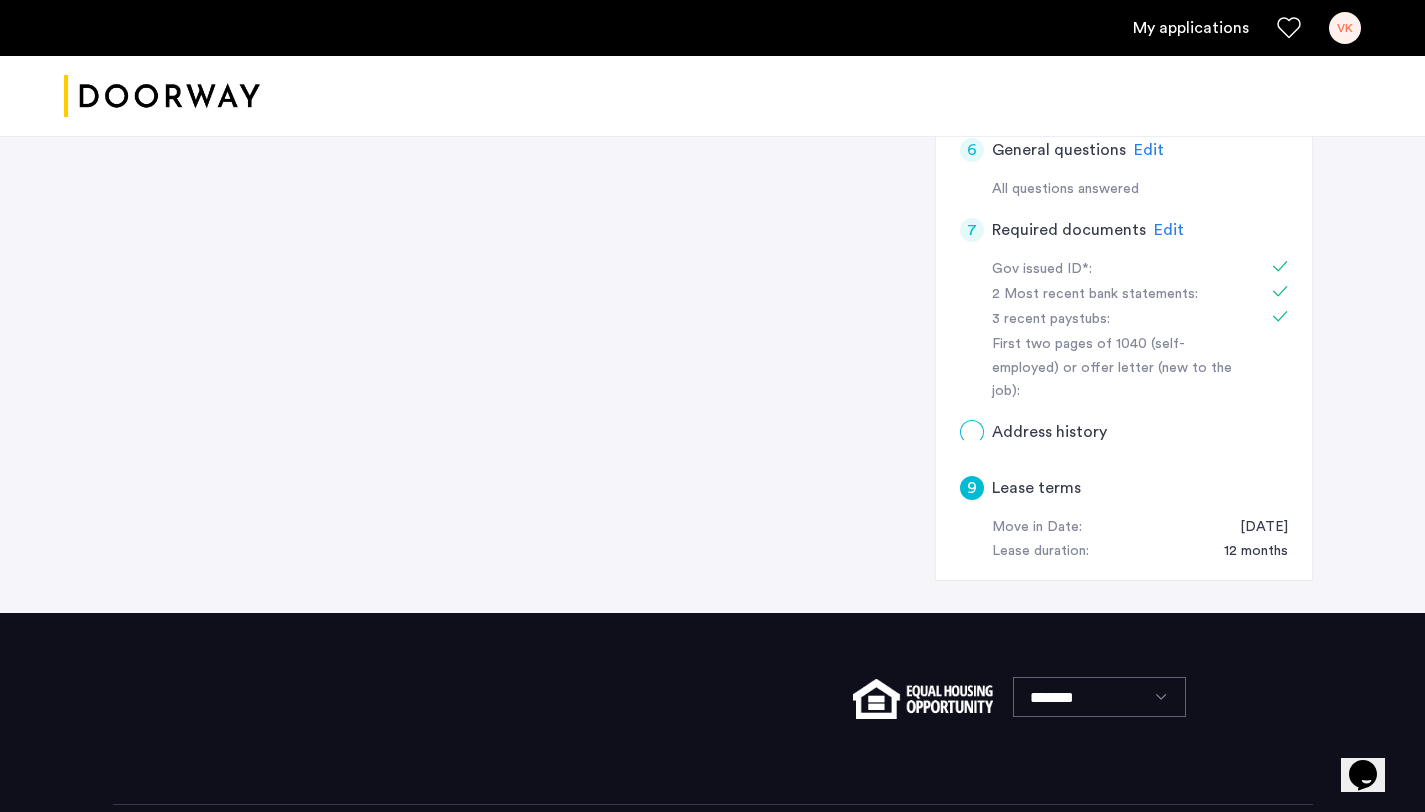 scroll, scrollTop: 0, scrollLeft: 0, axis: both 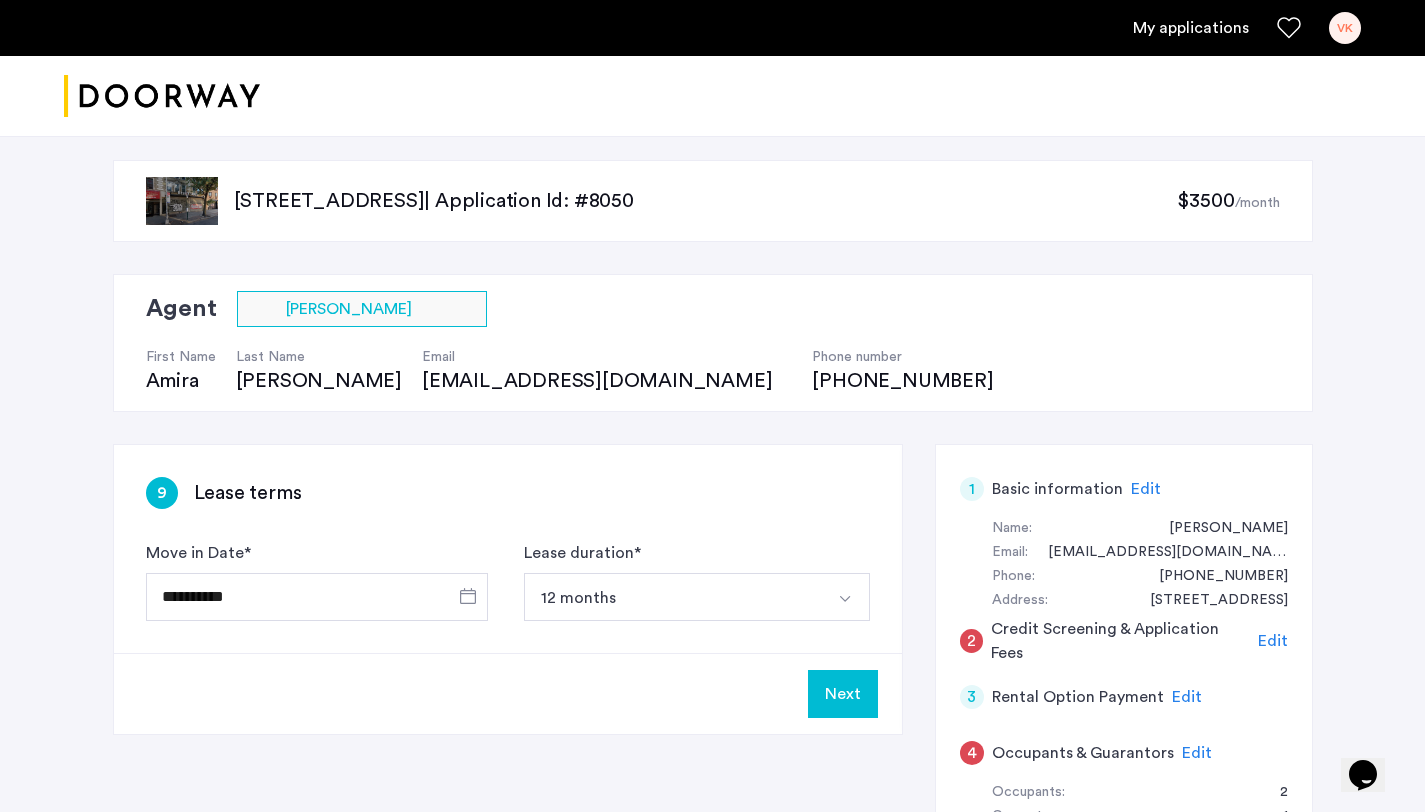 click on "Next" 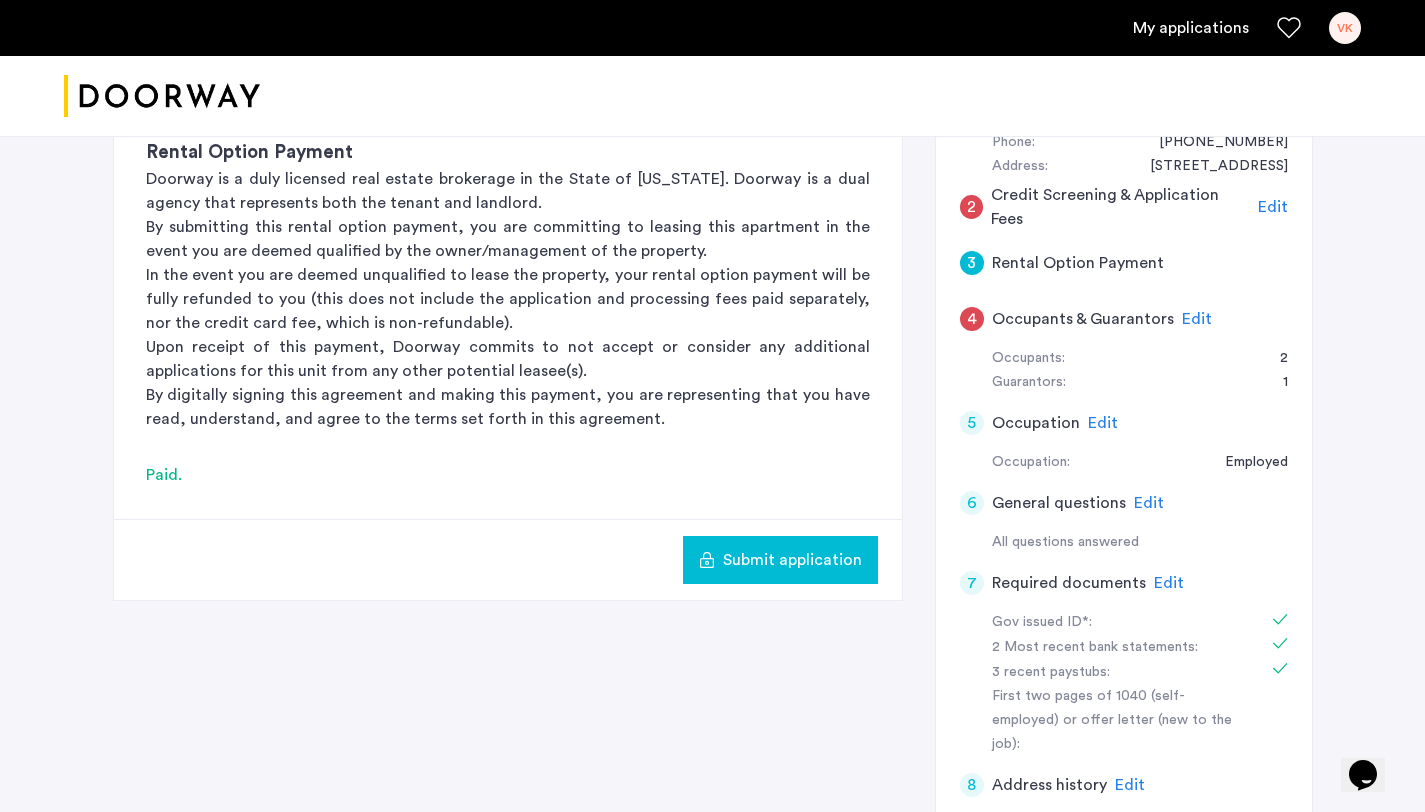 scroll, scrollTop: 429, scrollLeft: 0, axis: vertical 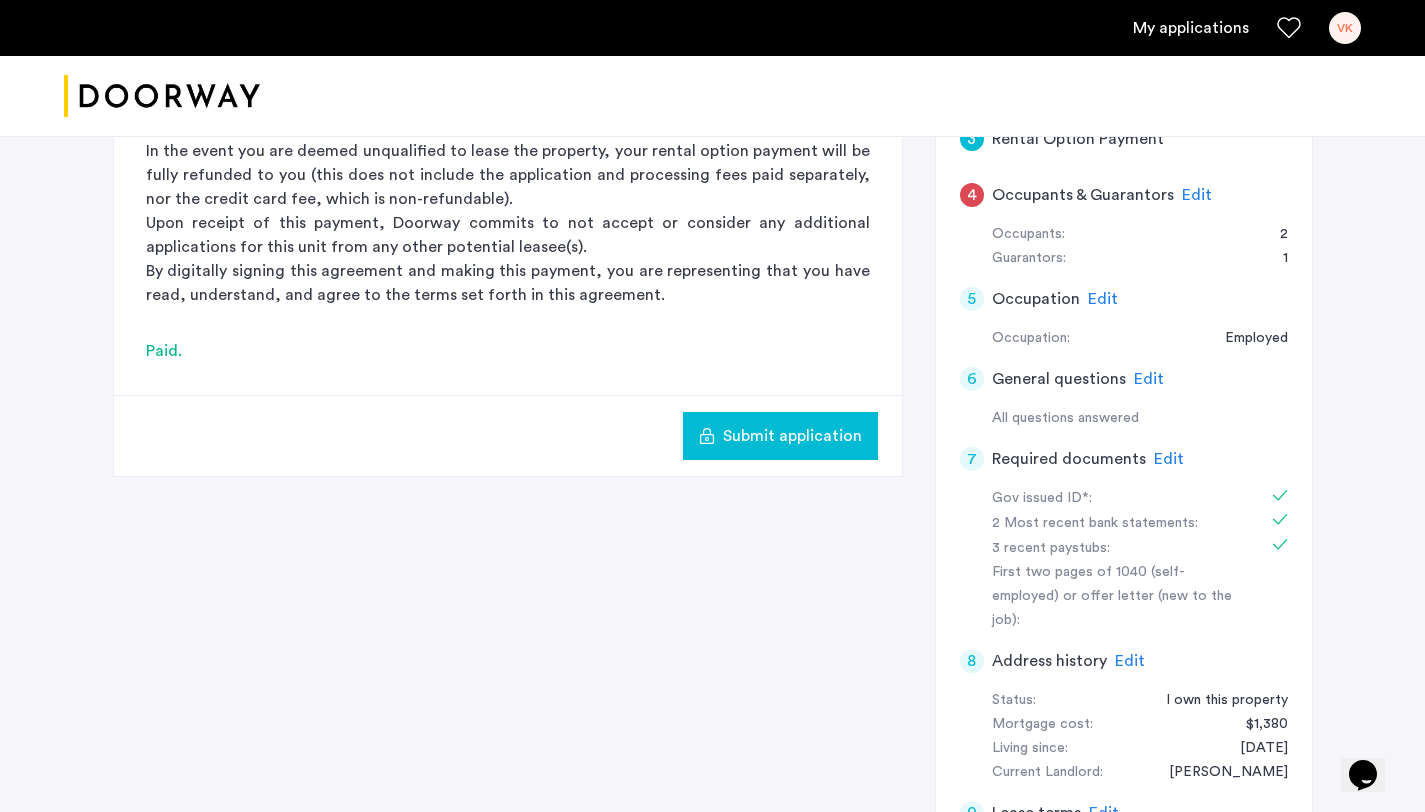 click on "Edit" 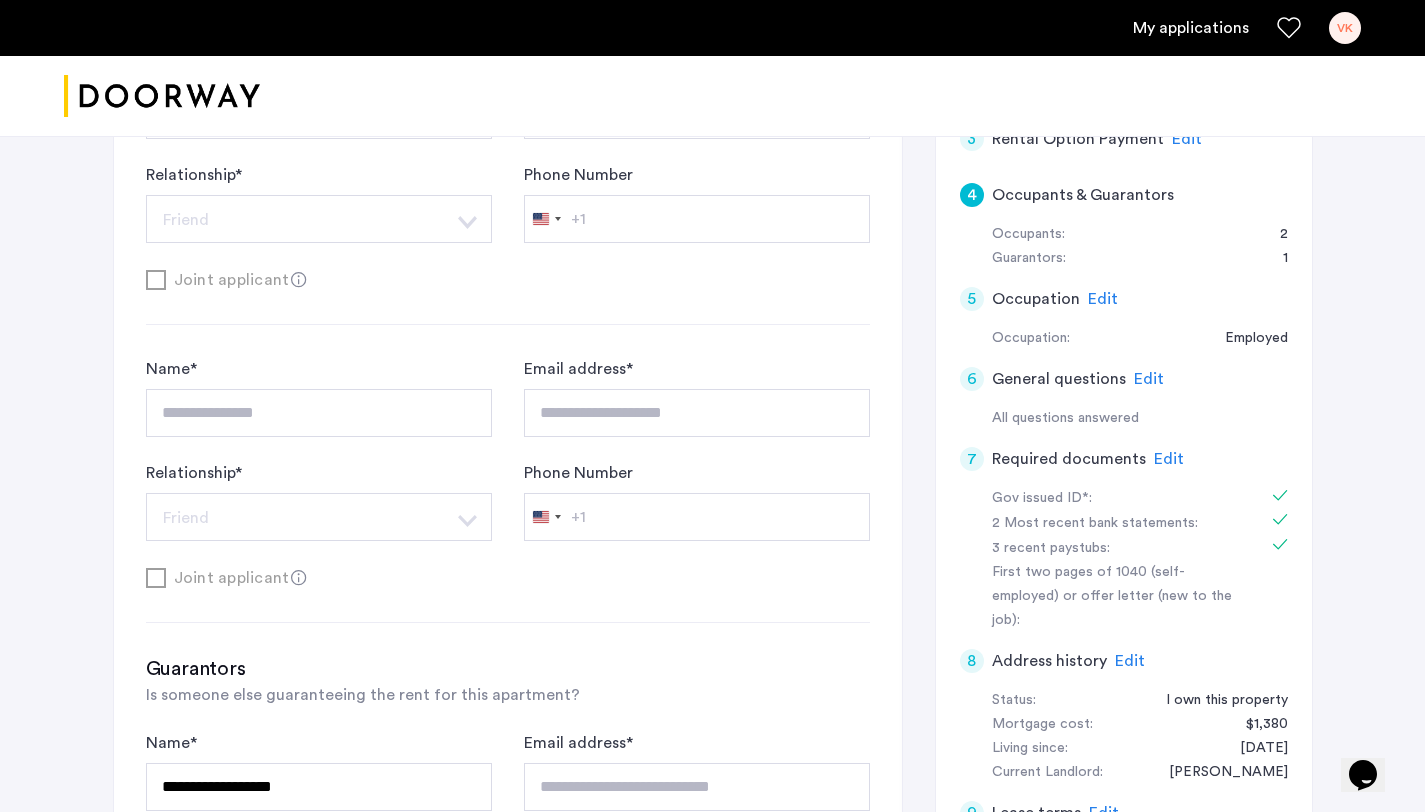 scroll, scrollTop: 1244, scrollLeft: 0, axis: vertical 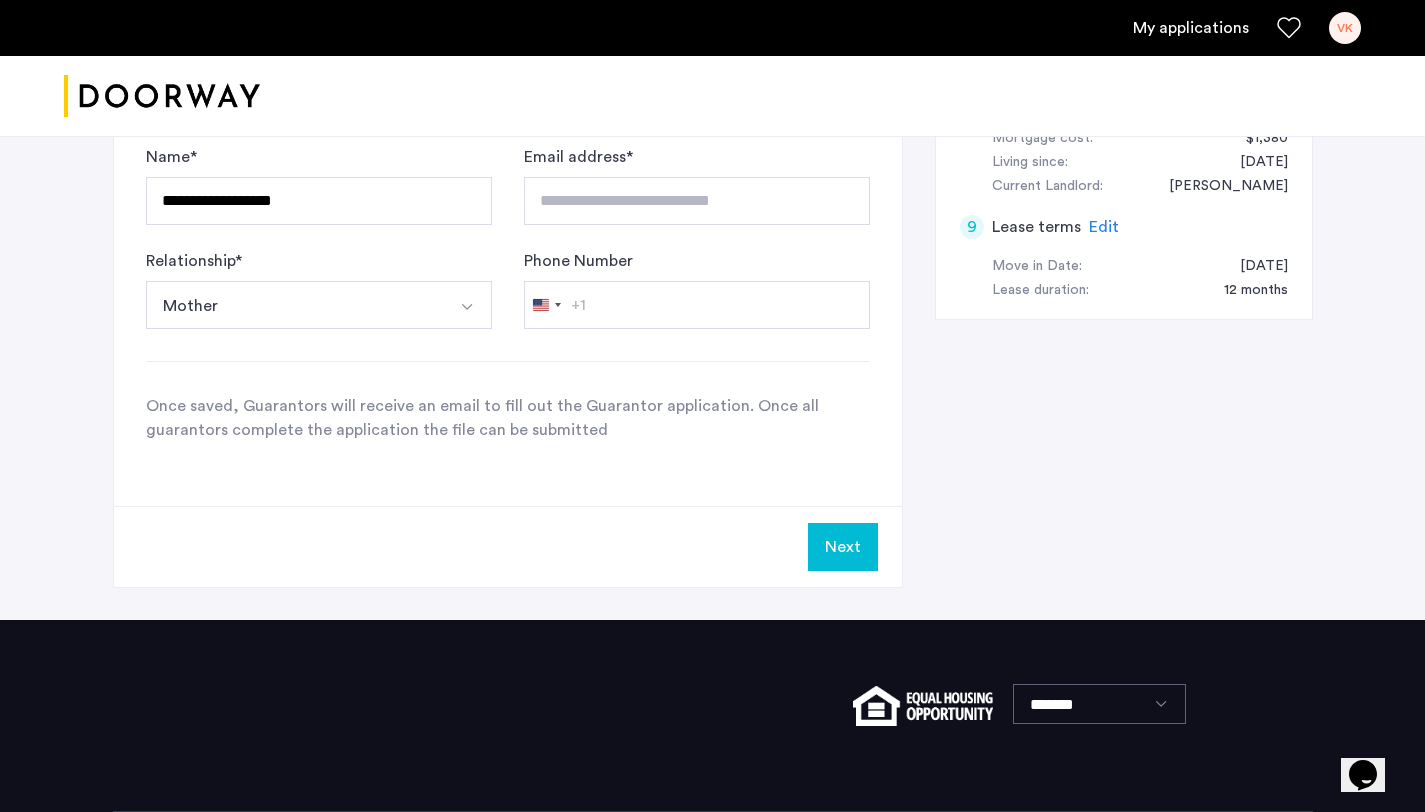 click on "Next" 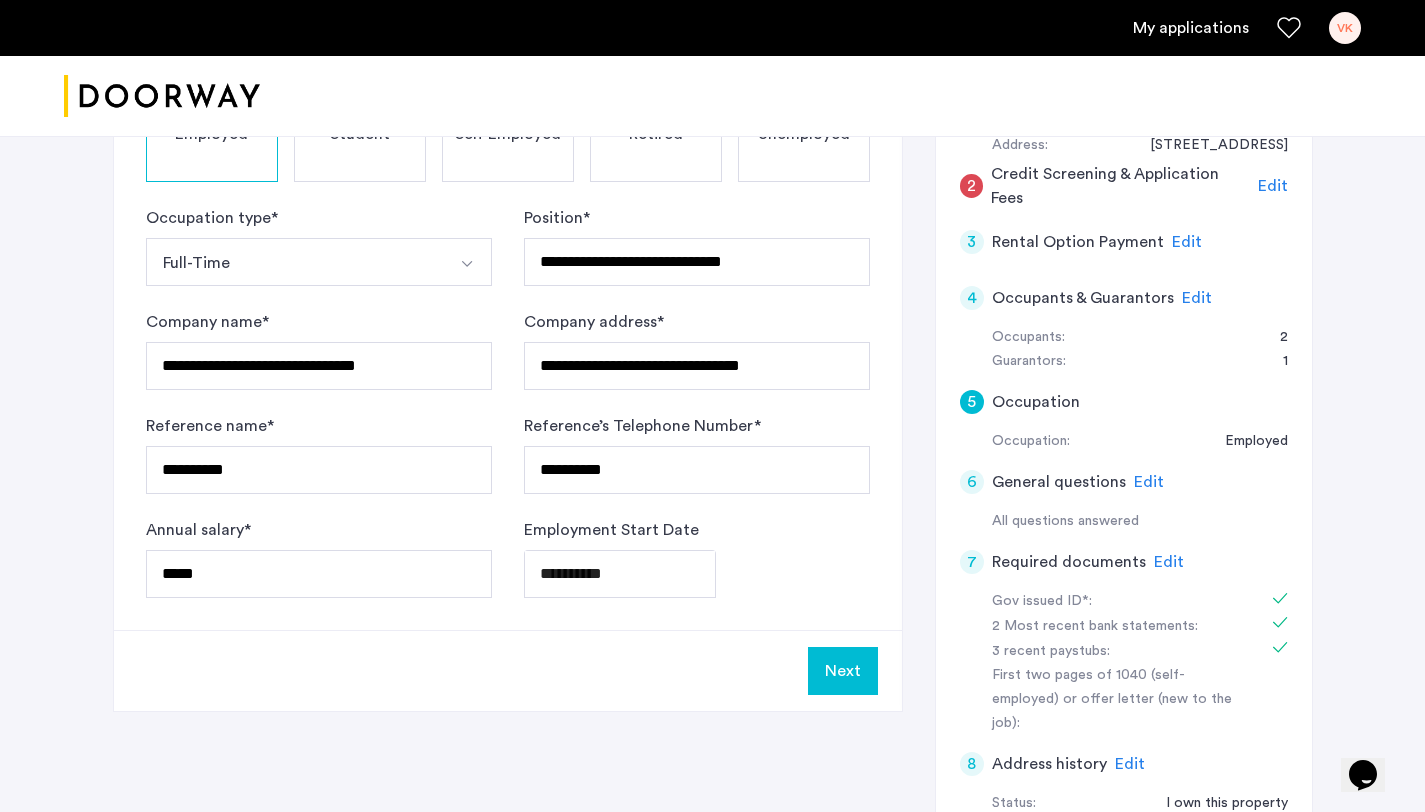 scroll, scrollTop: 549, scrollLeft: 0, axis: vertical 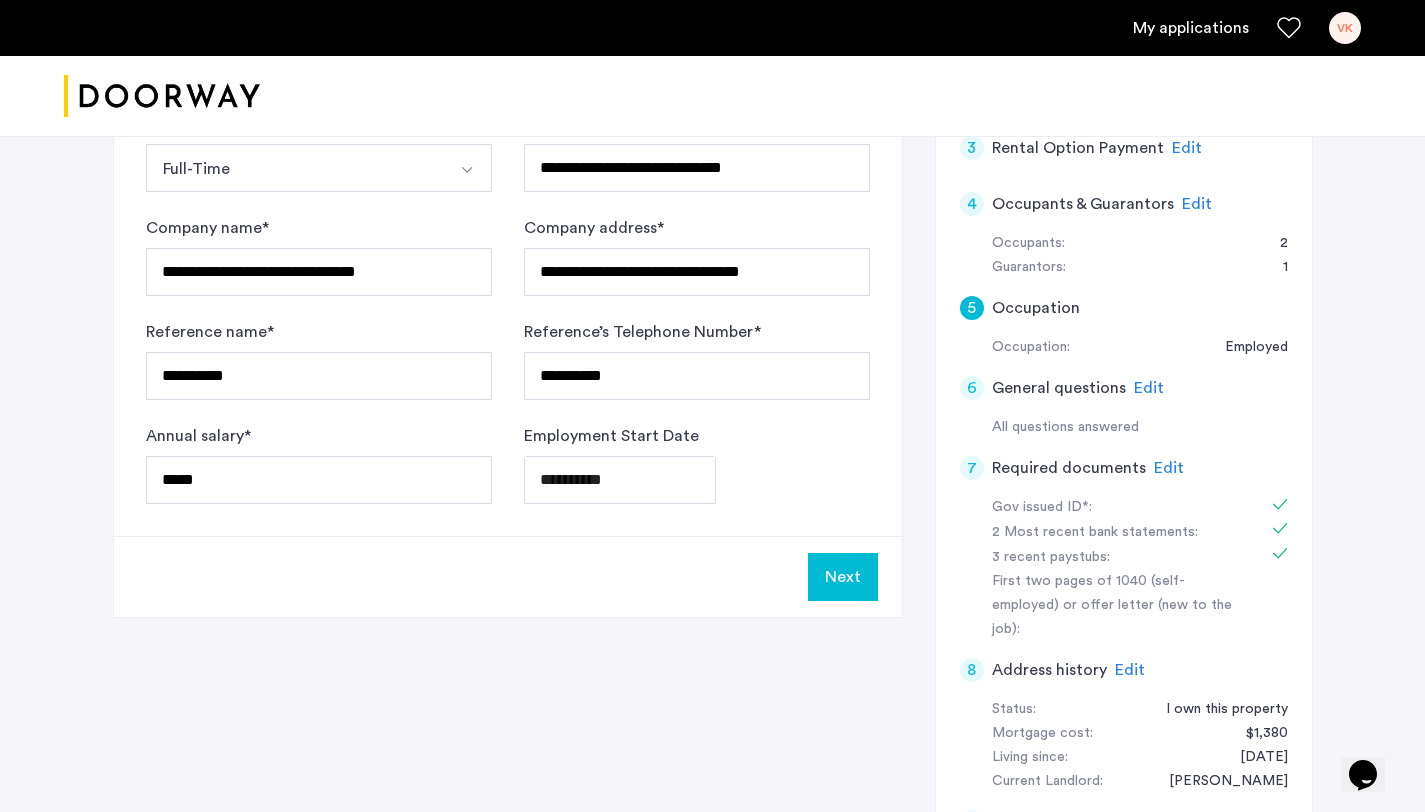 click on "Next" 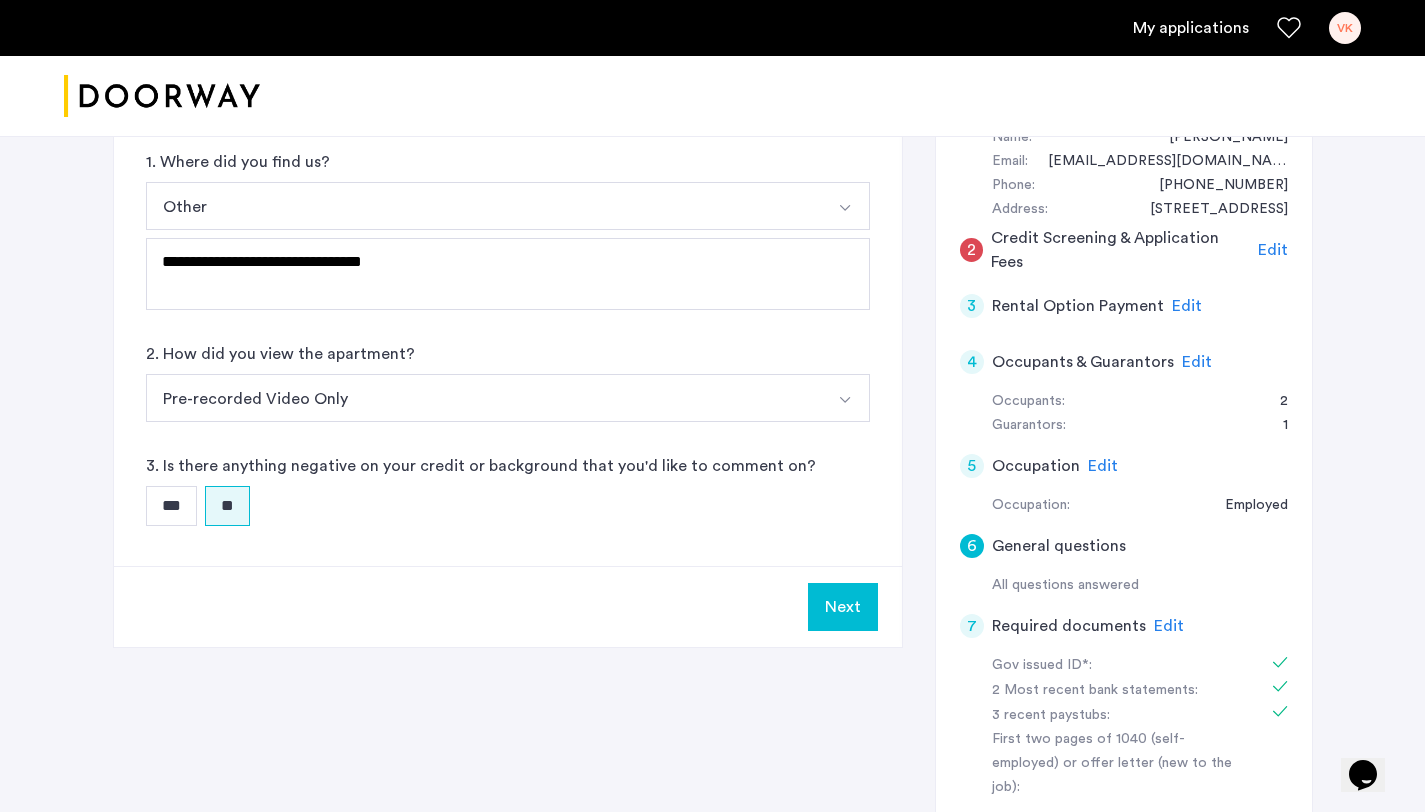 scroll, scrollTop: 512, scrollLeft: 0, axis: vertical 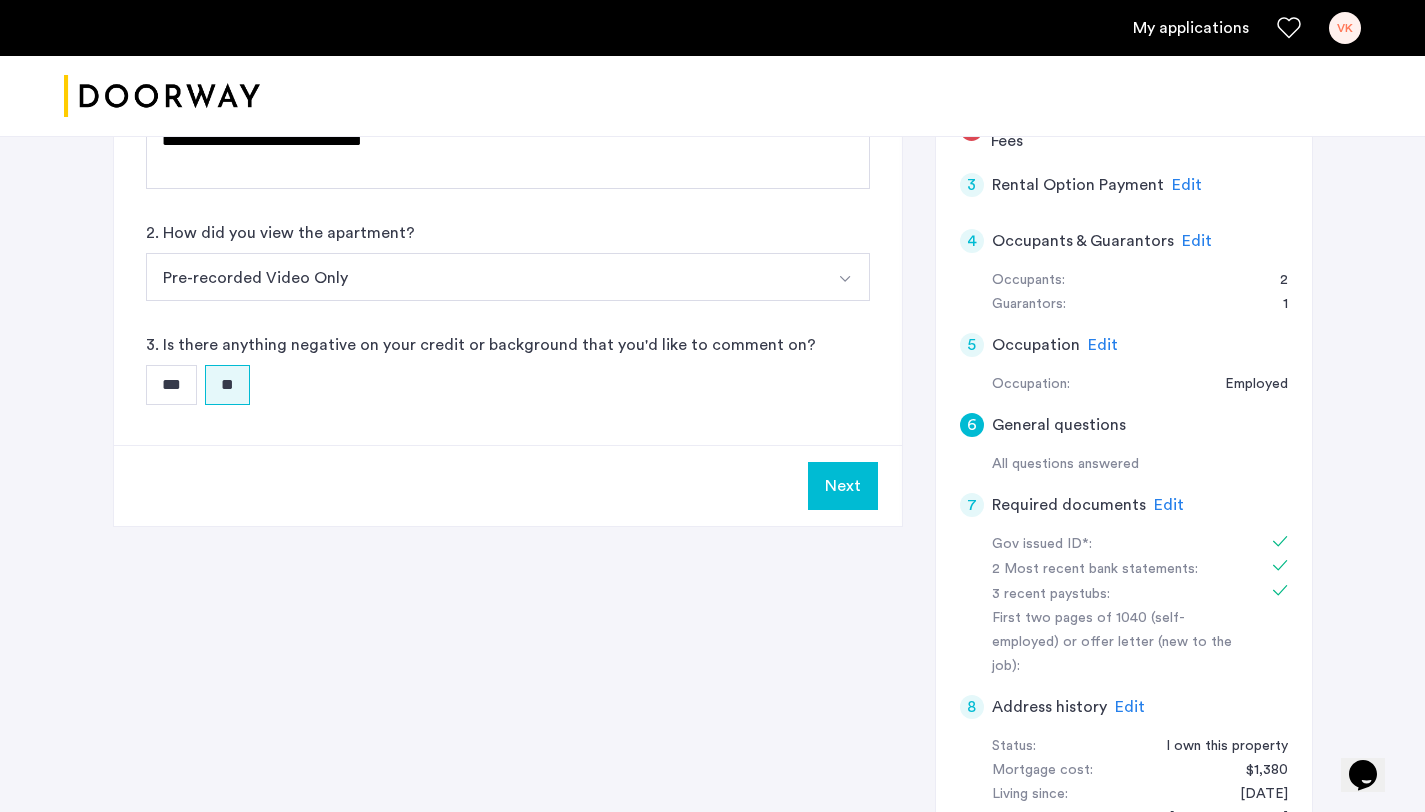 click on "Next" at bounding box center [843, 486] 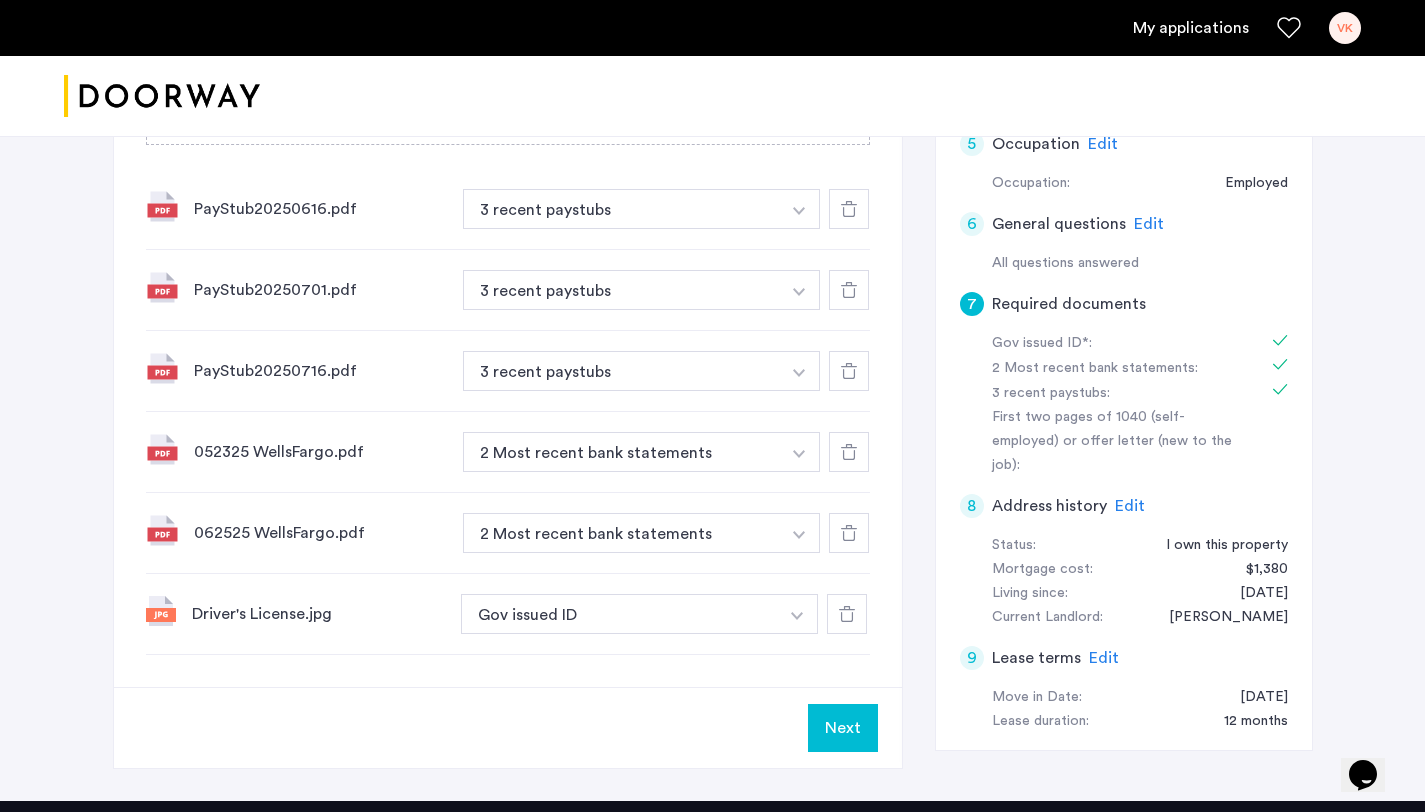 scroll, scrollTop: 727, scrollLeft: 0, axis: vertical 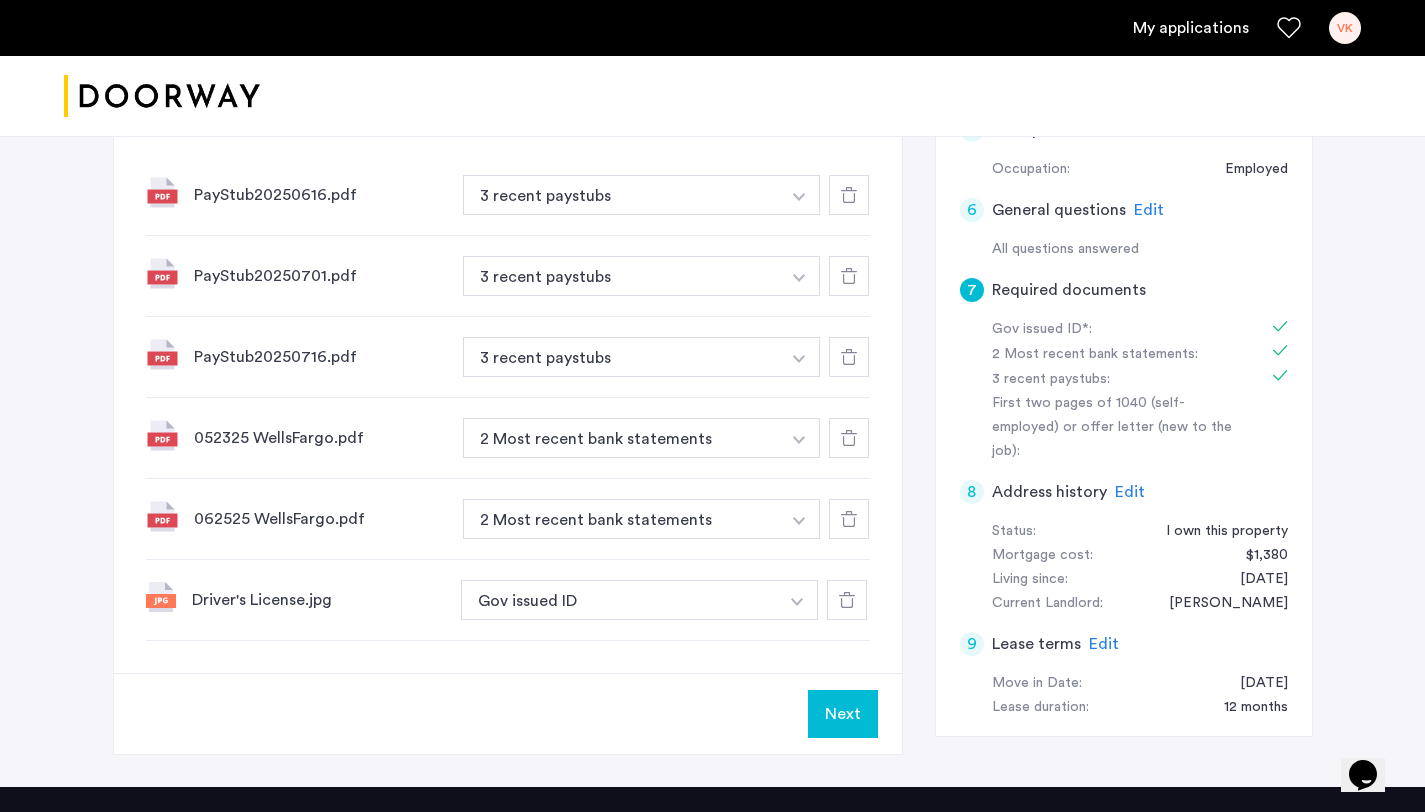 click on "Next" 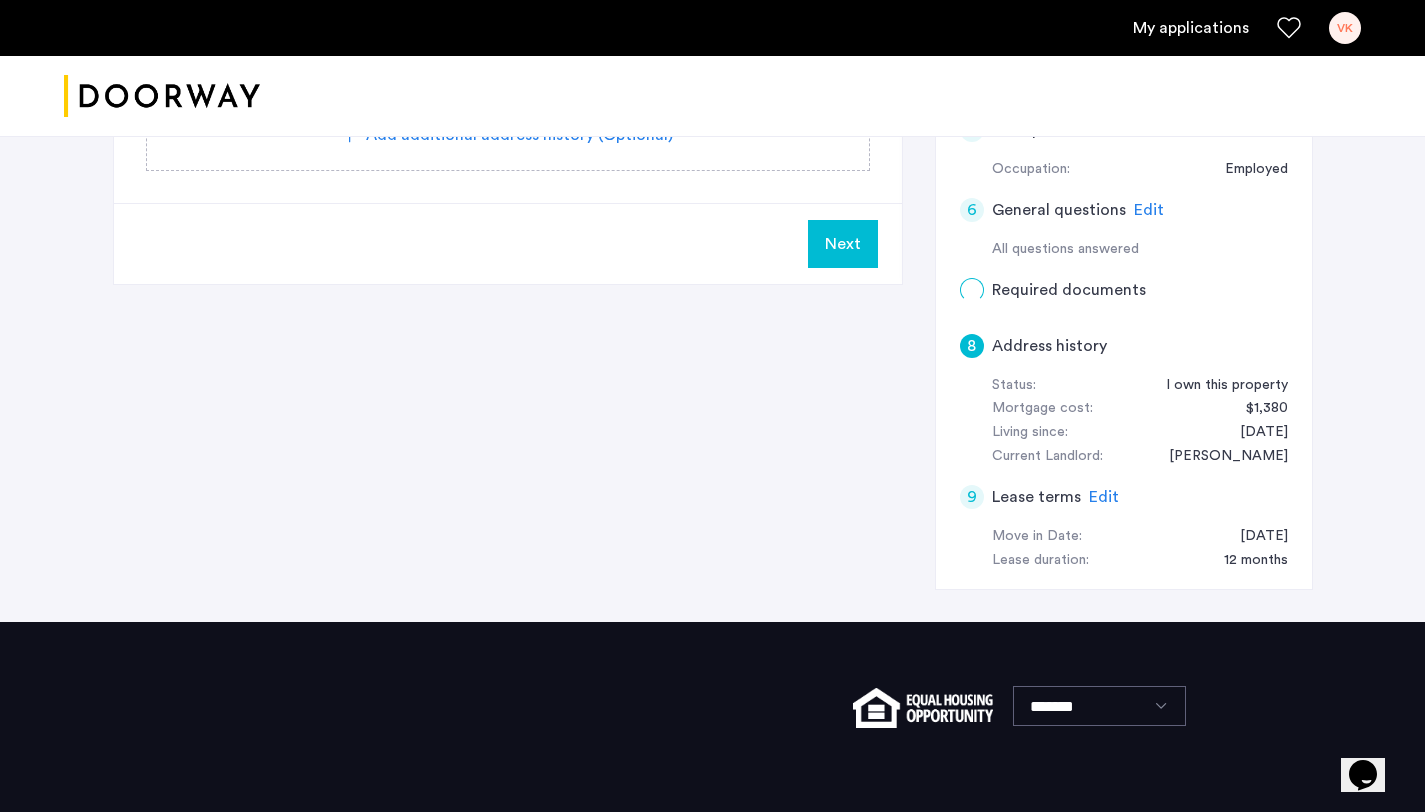 scroll, scrollTop: 0, scrollLeft: 0, axis: both 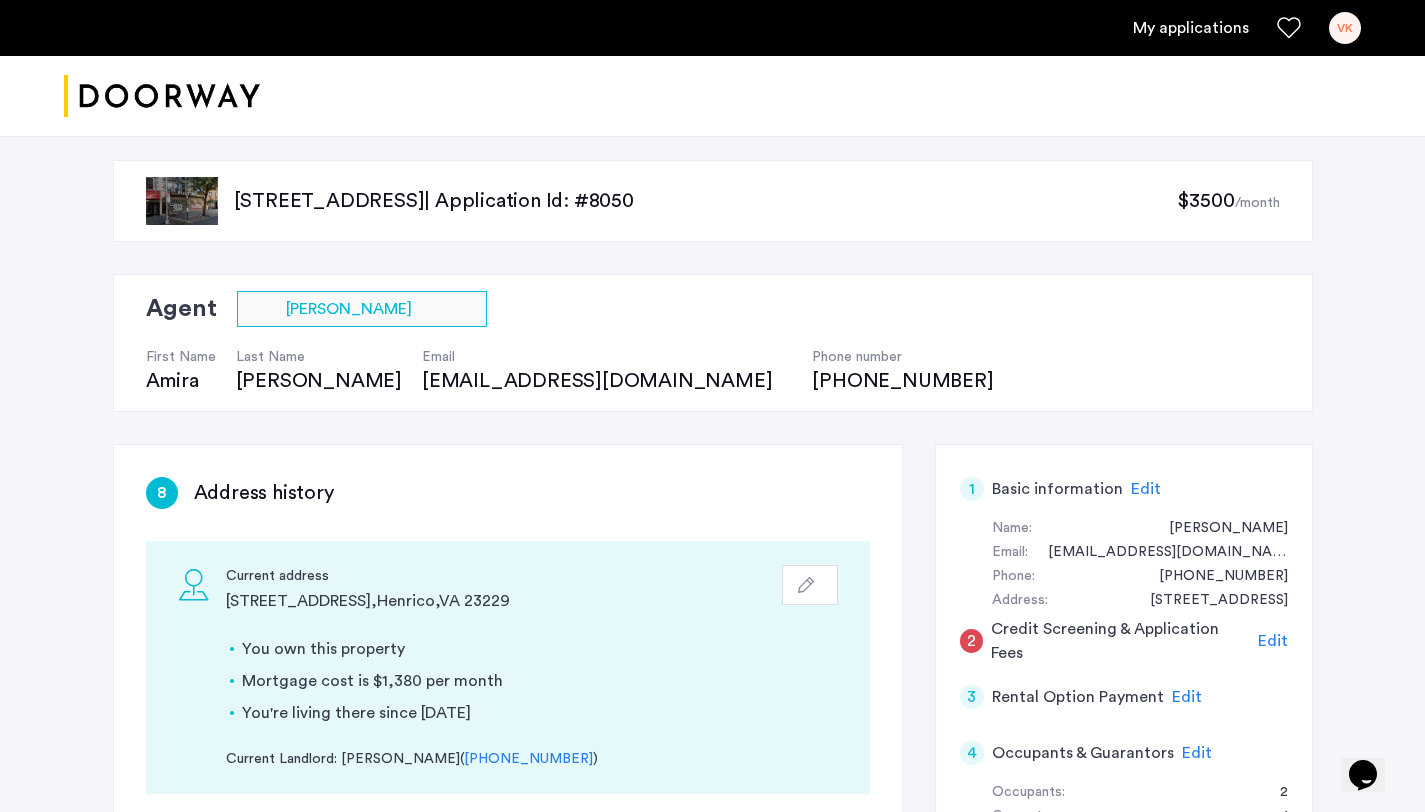 click on "Edit" 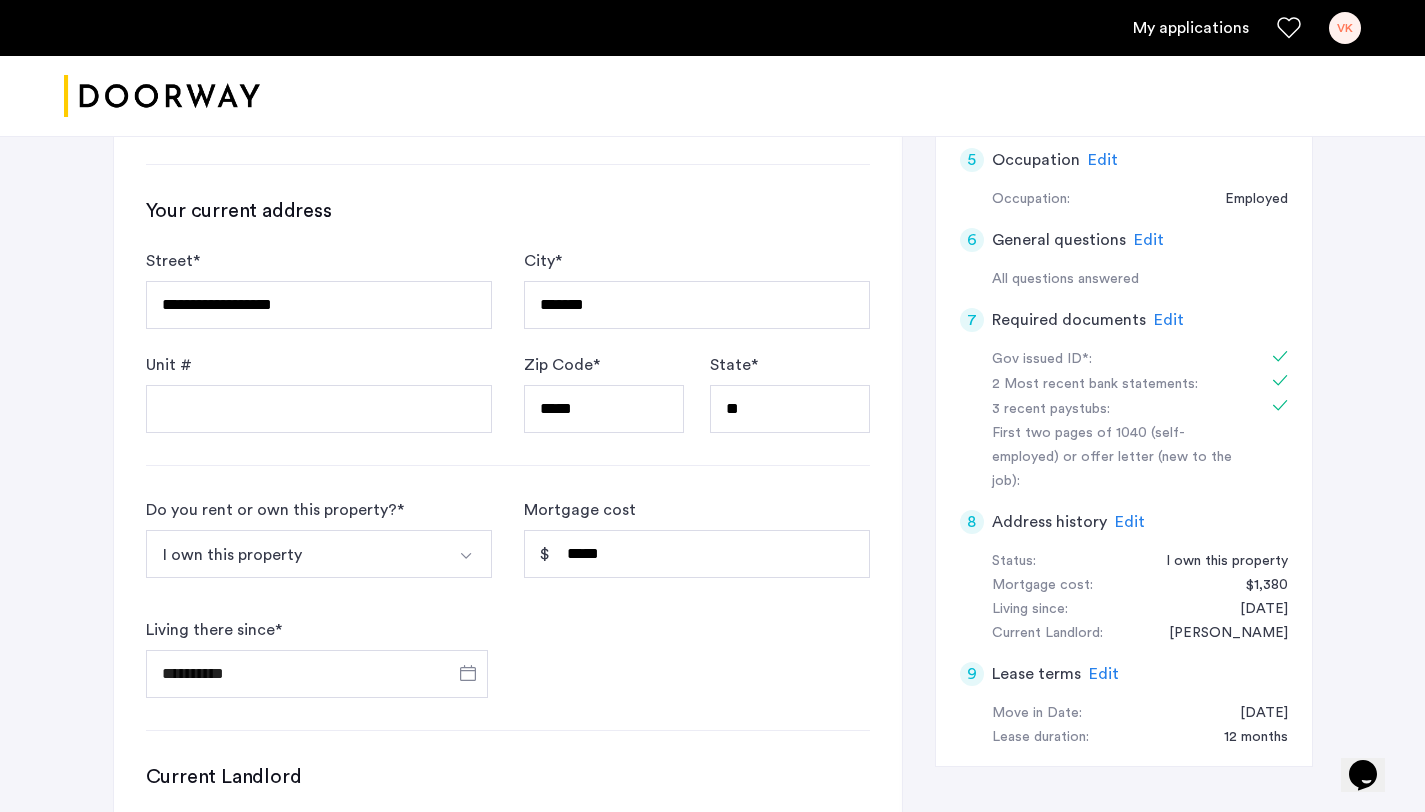 scroll, scrollTop: 695, scrollLeft: 0, axis: vertical 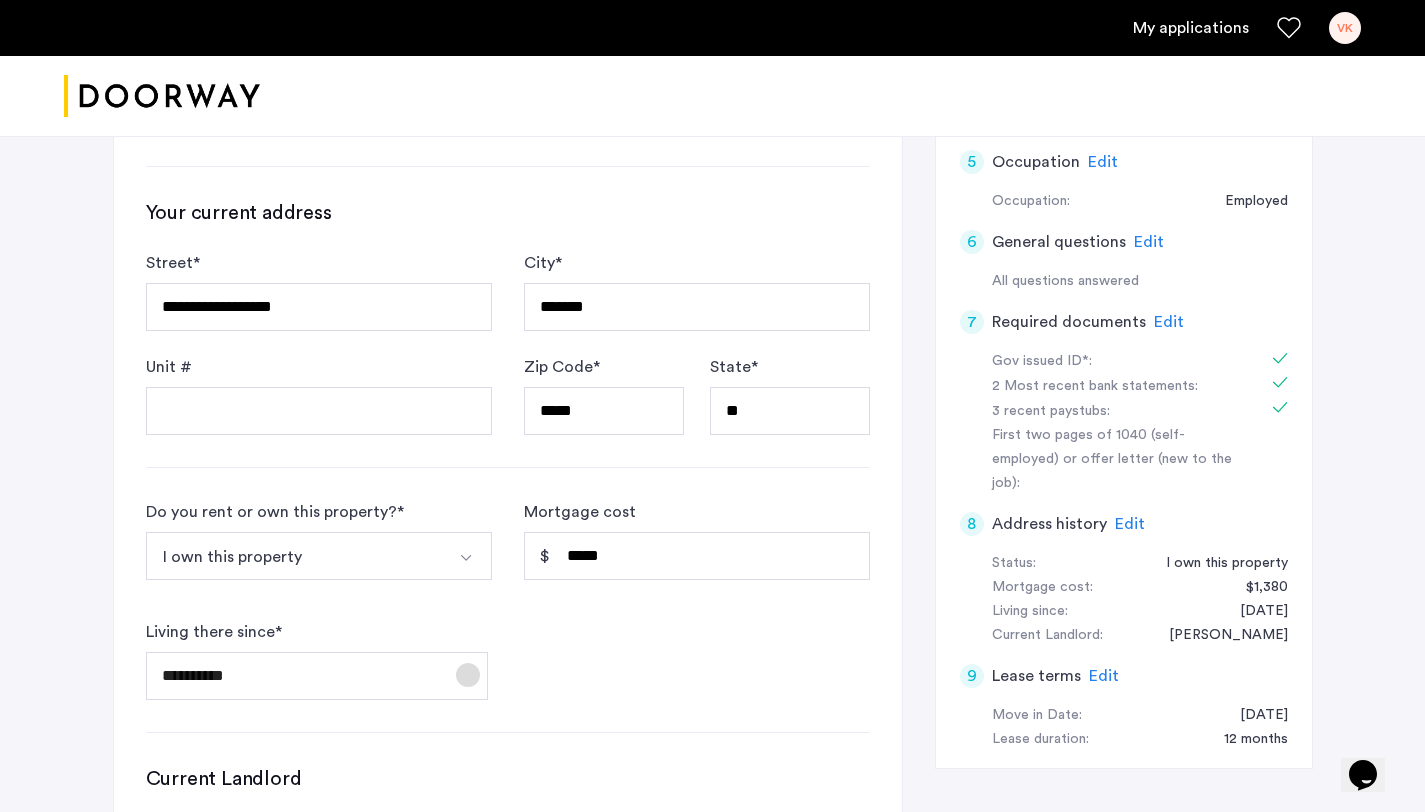 click 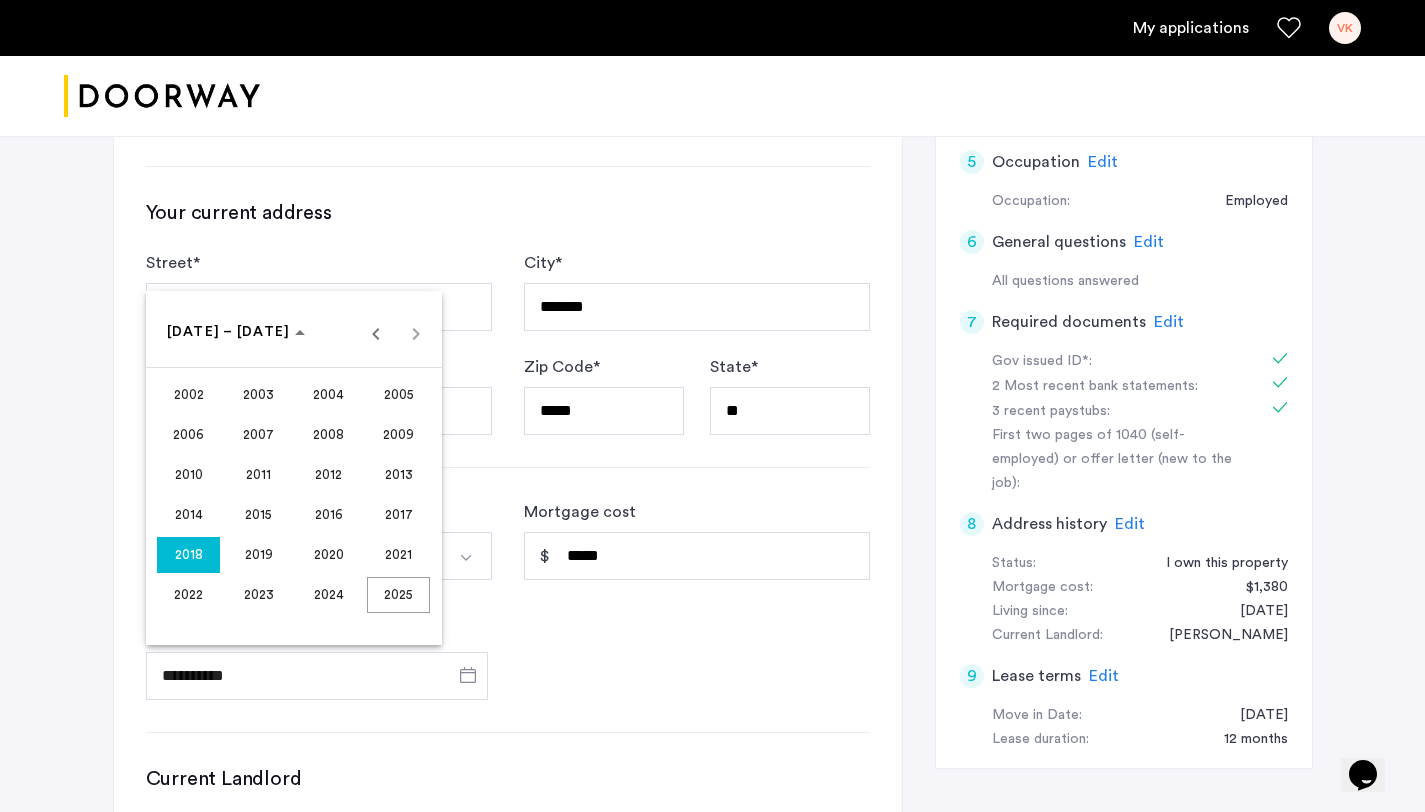 click on "2018" at bounding box center [188, 555] 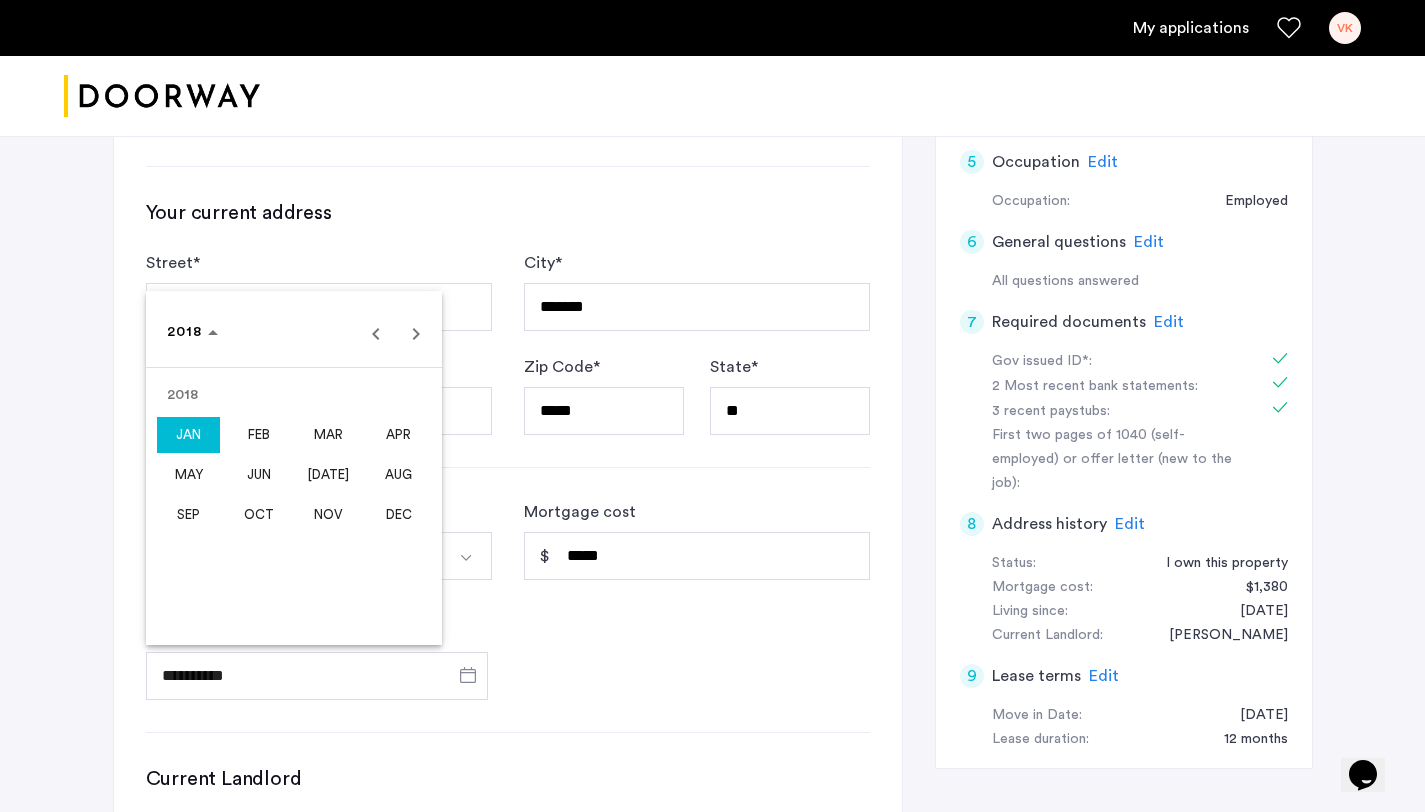 click on "JAN" at bounding box center (188, 435) 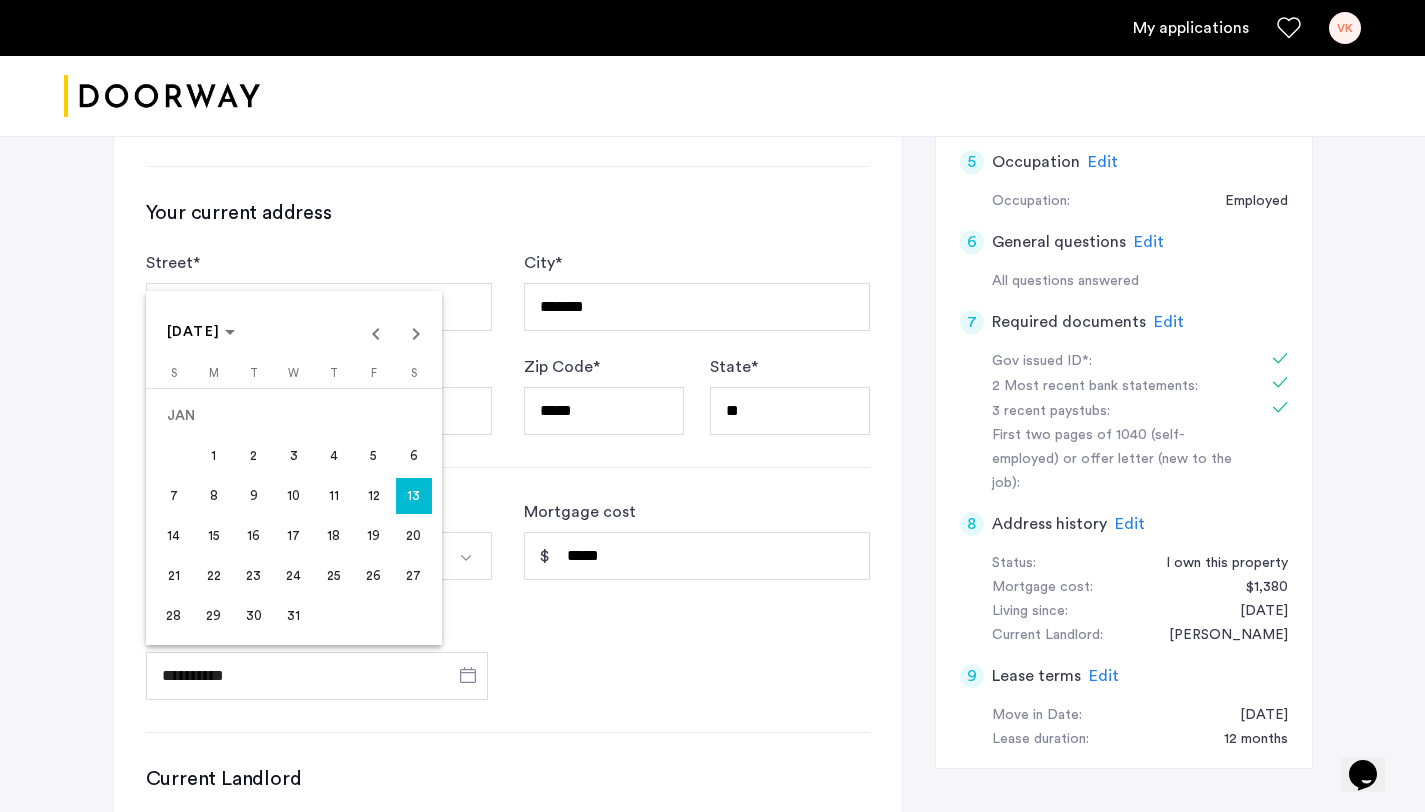 click on "16" at bounding box center (254, 536) 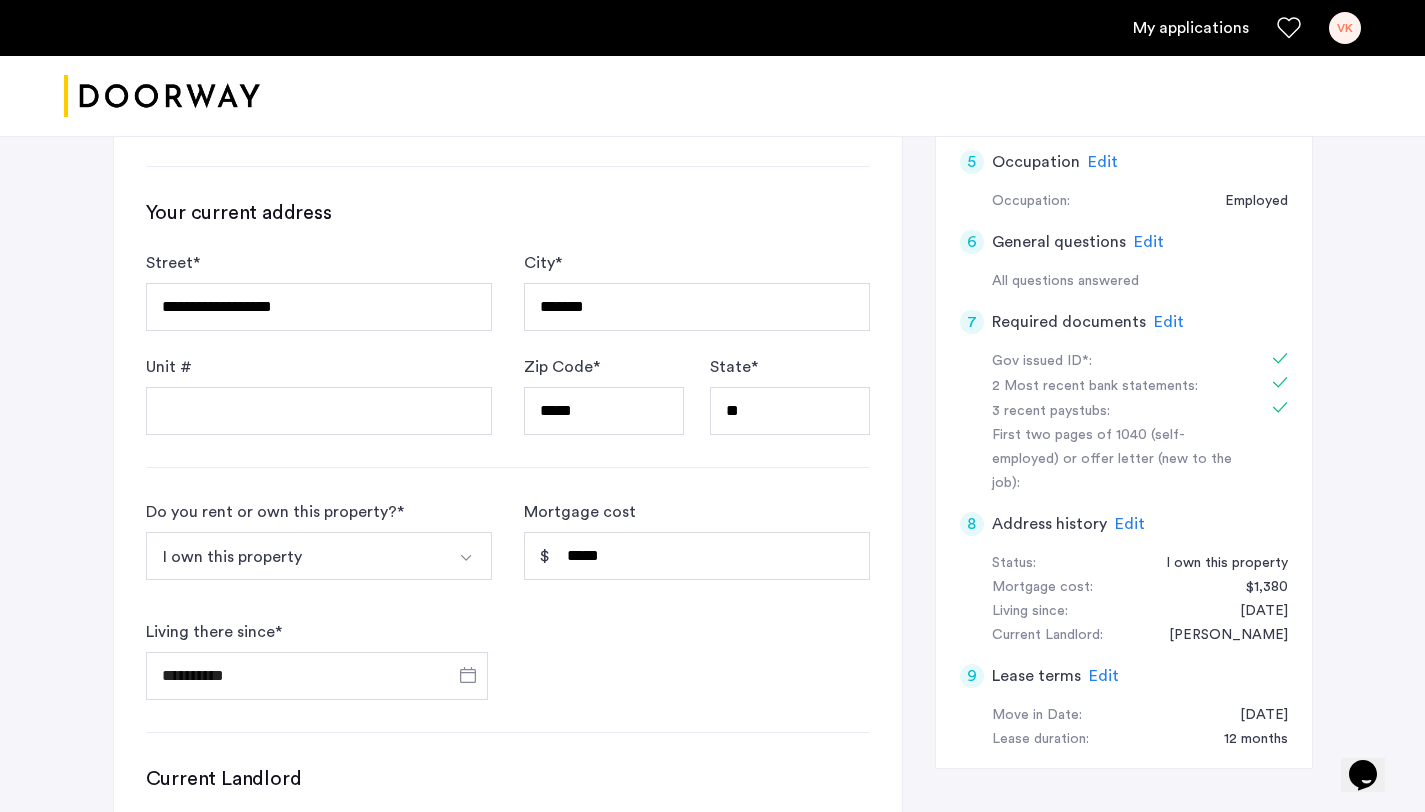 type on "**********" 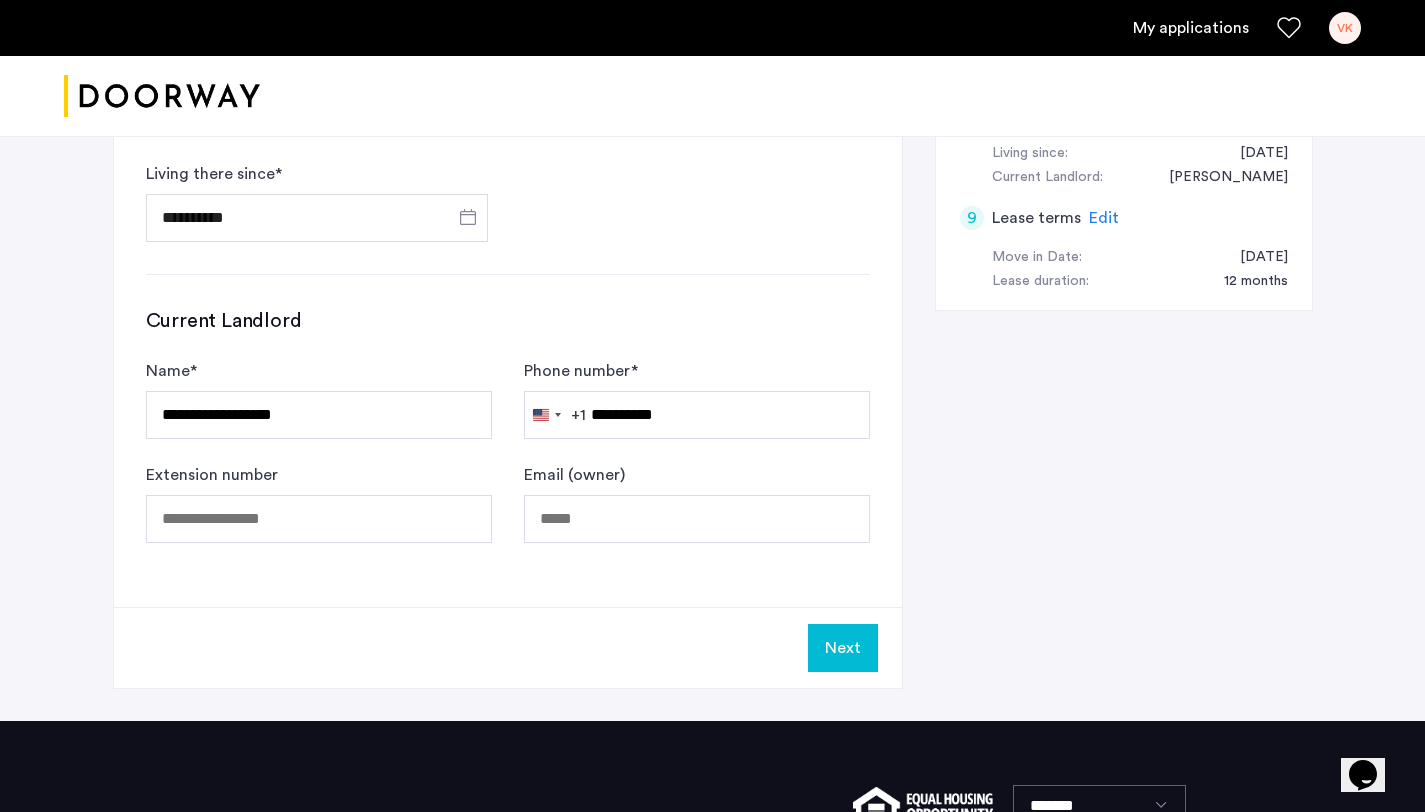 scroll, scrollTop: 1156, scrollLeft: 0, axis: vertical 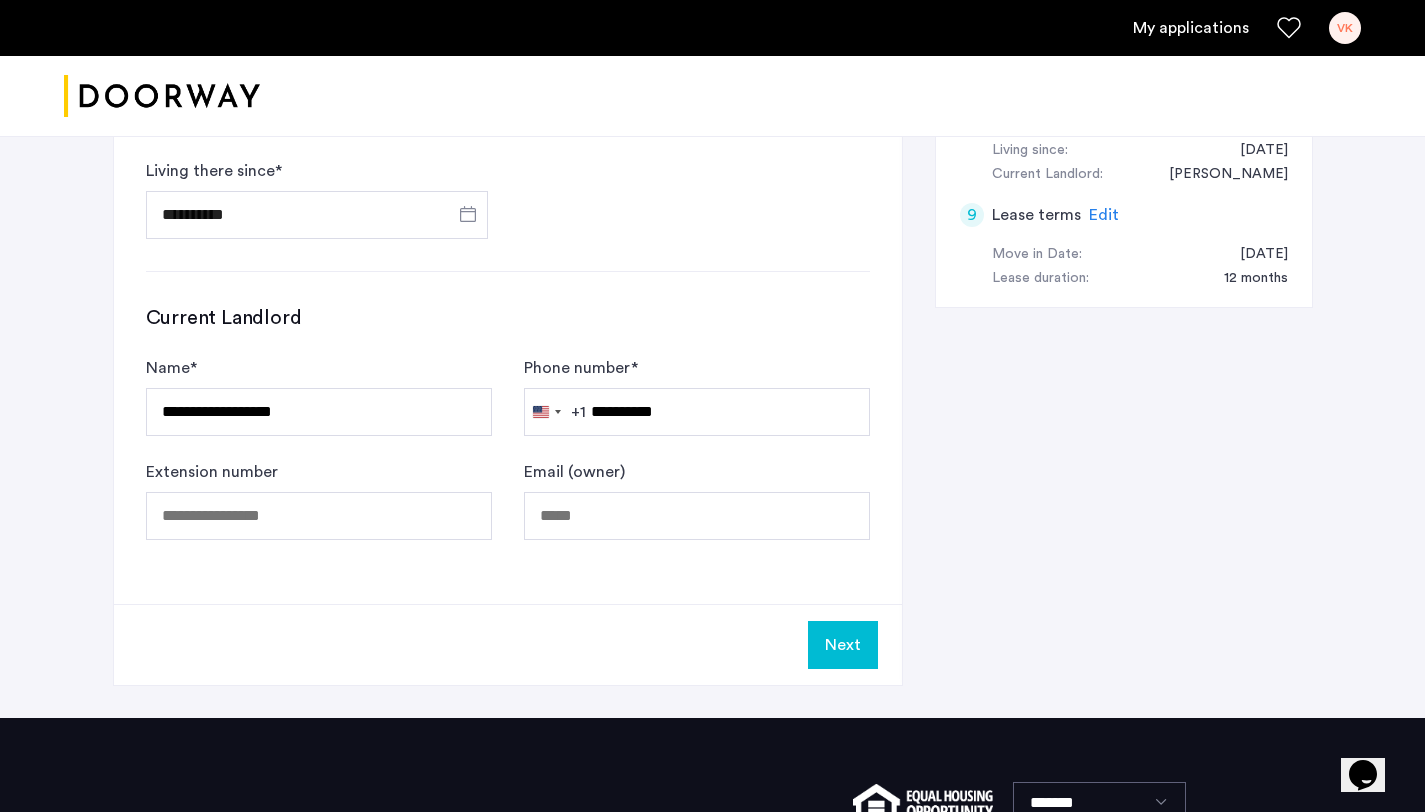 click on "Next" 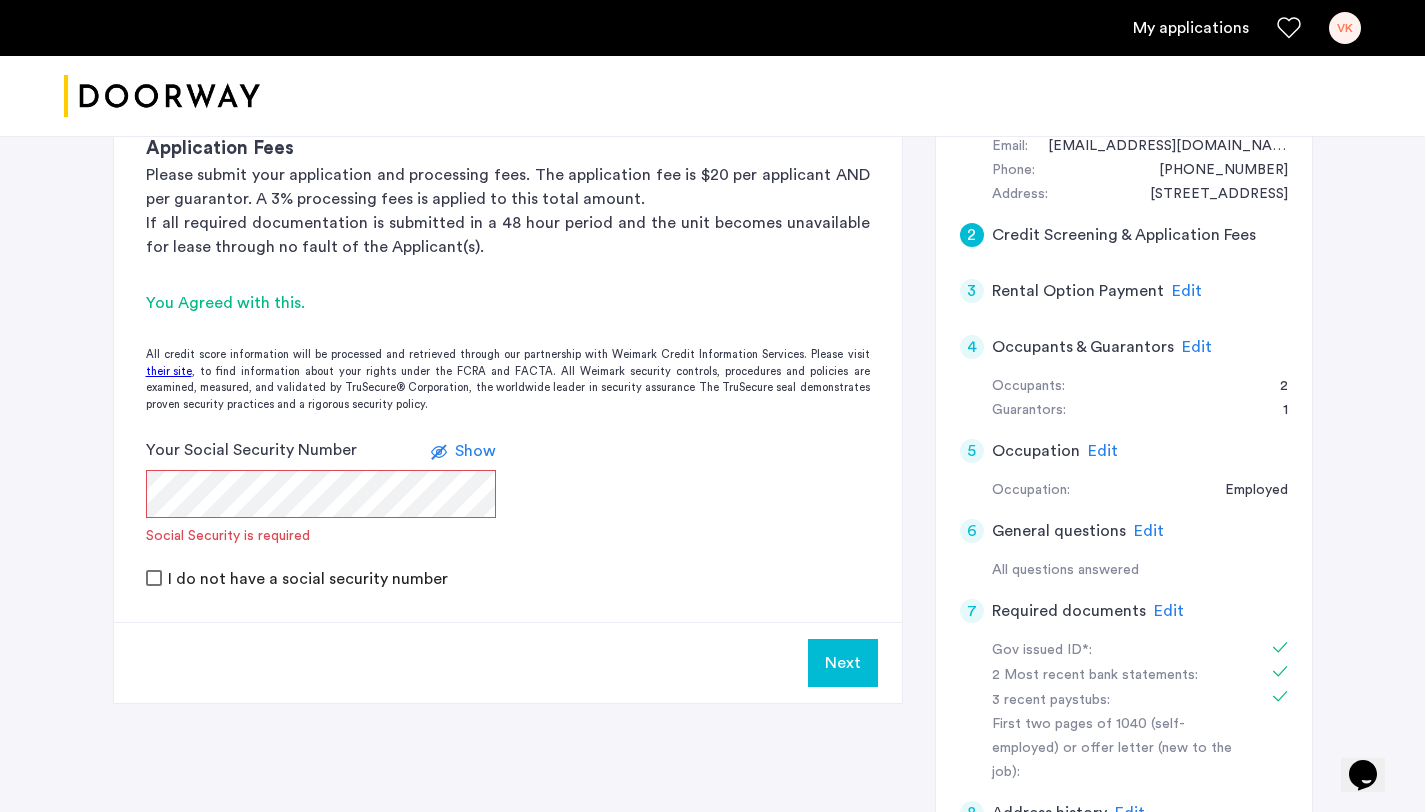 scroll, scrollTop: 496, scrollLeft: 0, axis: vertical 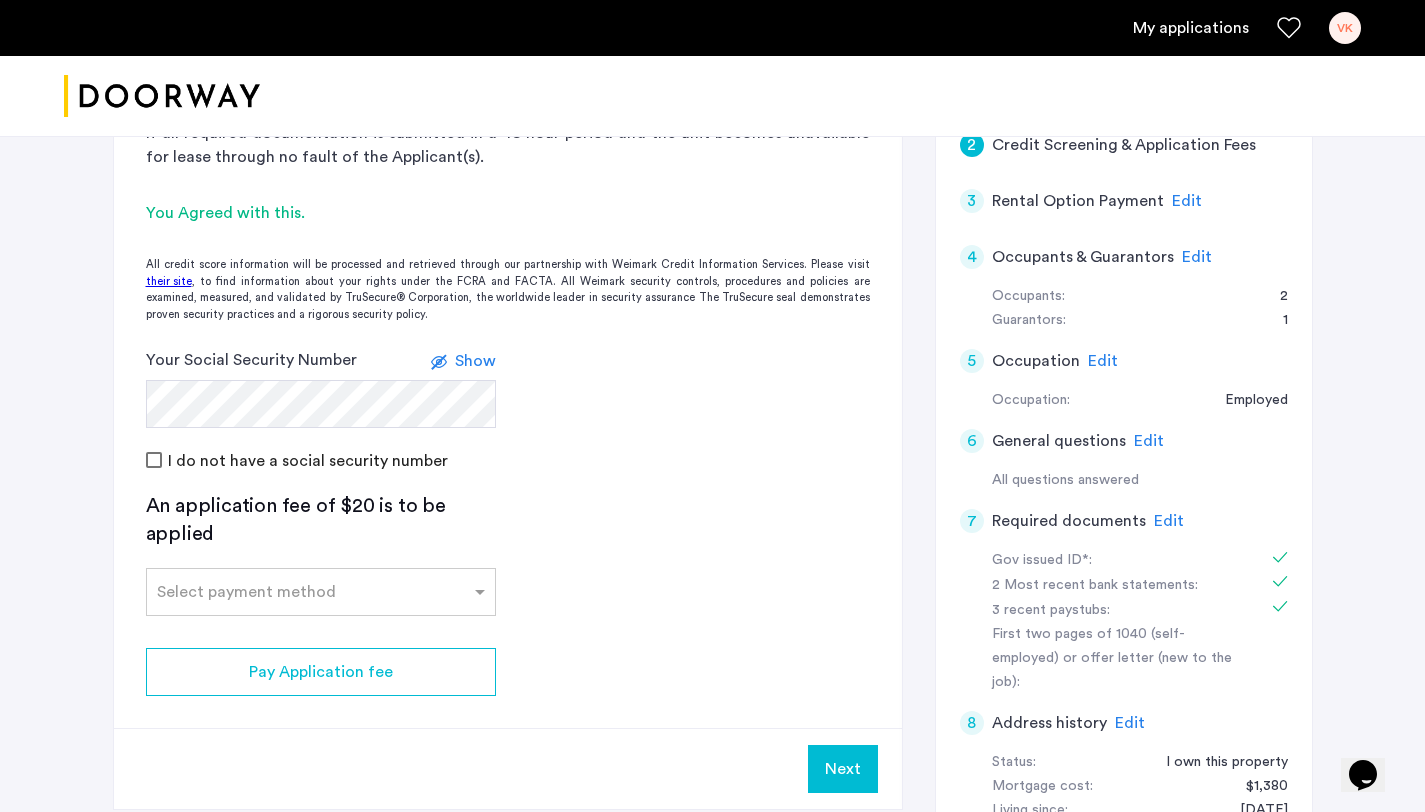 click on "2 Credit Screening & Application Fees Application Fees Please submit your application and processing fees. The application fee is $20 per applicant AND per guarantor. A 3% processing fees is applied to this total amount. If all required documentation is submitted in a 48 hour period and the unit becomes unavailable for lease through no fault of the Applicant(s).  You Agreed with this.  All credit score information will be processed and retrieved through our partnership with Weimark Credit Information Services. Please visit  their site , to find information about your rights under the FCRA and FACTA. All Weimark security controls, procedures and policies are examined, measured, and validated by TruSecure® Corporation, the worldwide leader in security assurance The TruSecure seal demonstrates proven security practices and a rigorous security policy. Your Social Security Number Show I do not have a social security number An application fee of $20 is to be applied Select payment method Pay Application fee Next" 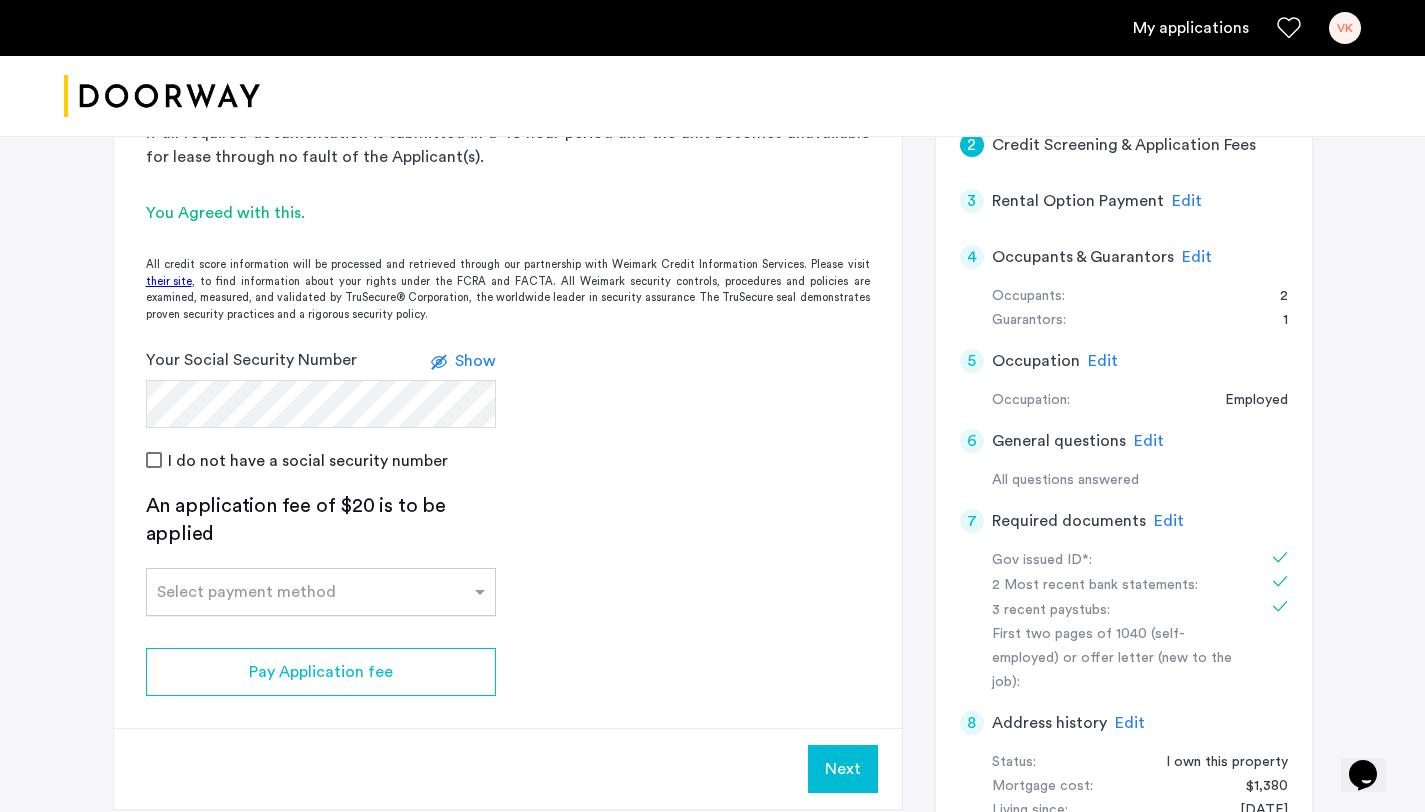 click on "Select payment method" 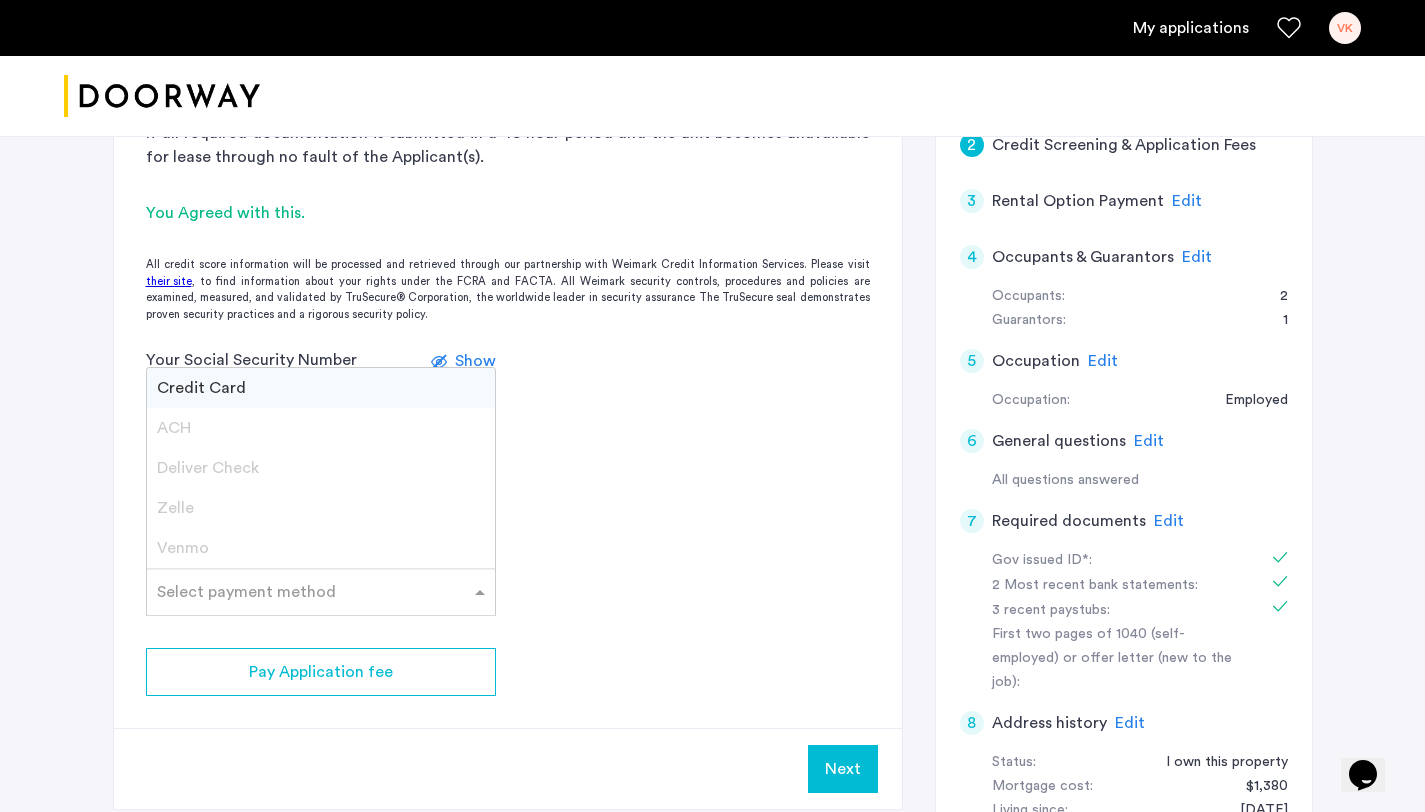 click 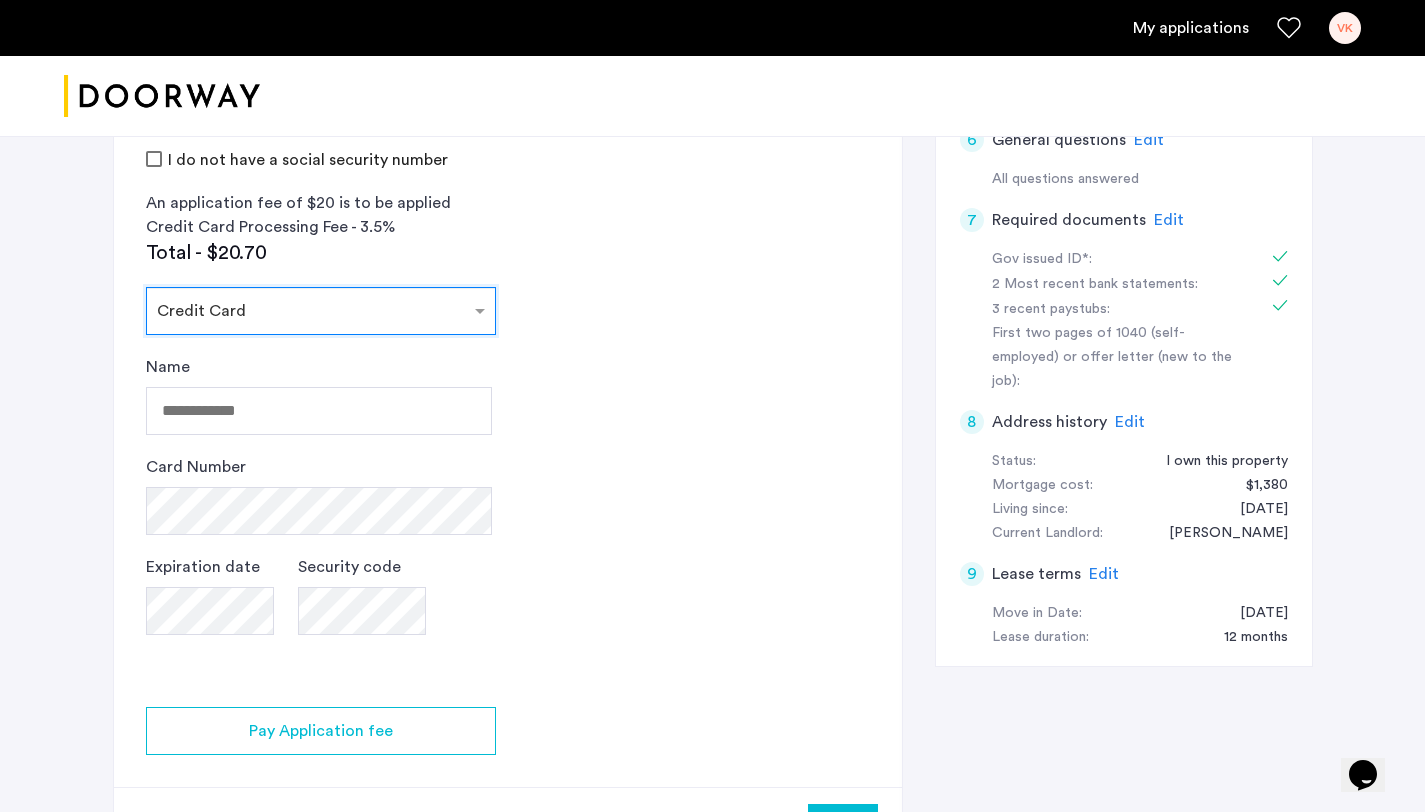 scroll, scrollTop: 806, scrollLeft: 0, axis: vertical 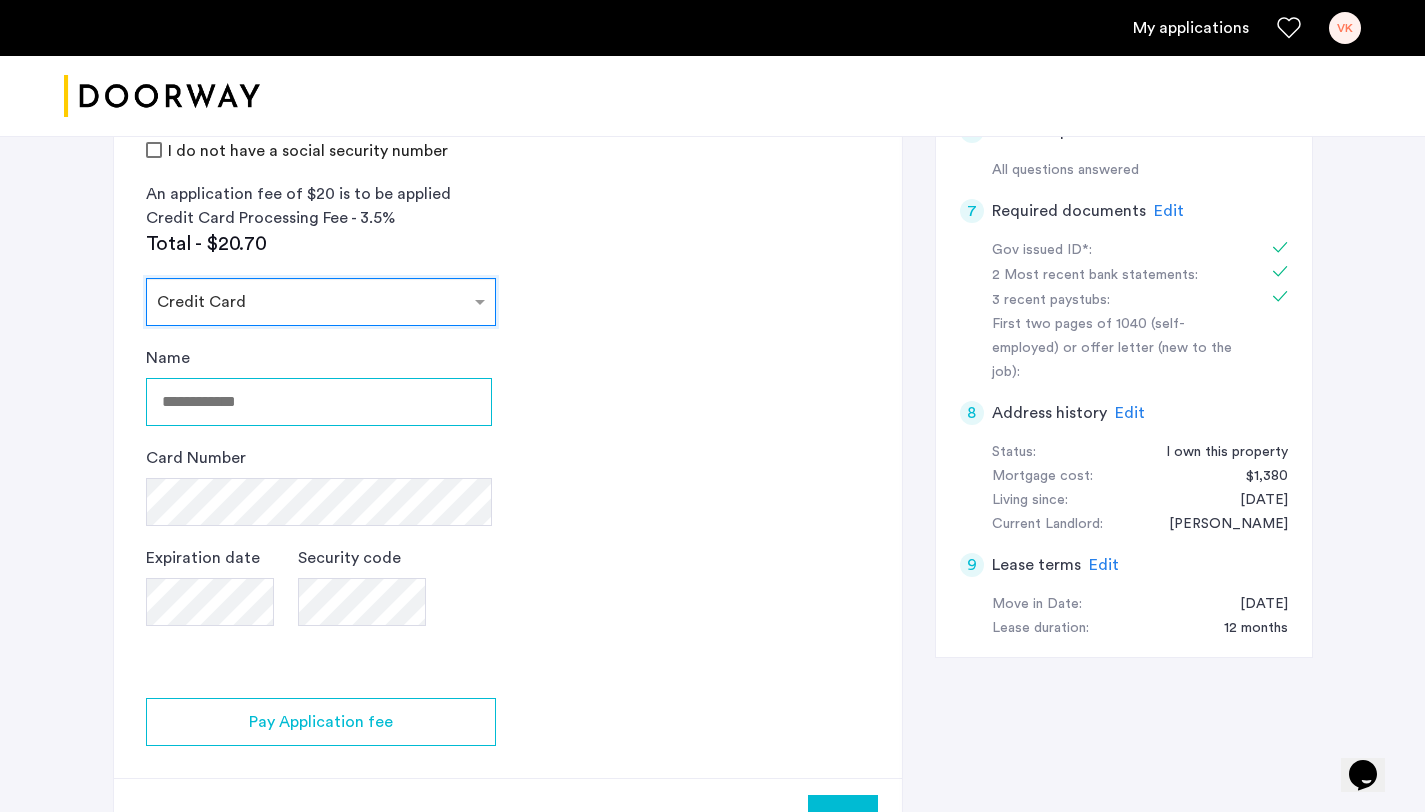 click on "Name" at bounding box center (319, 402) 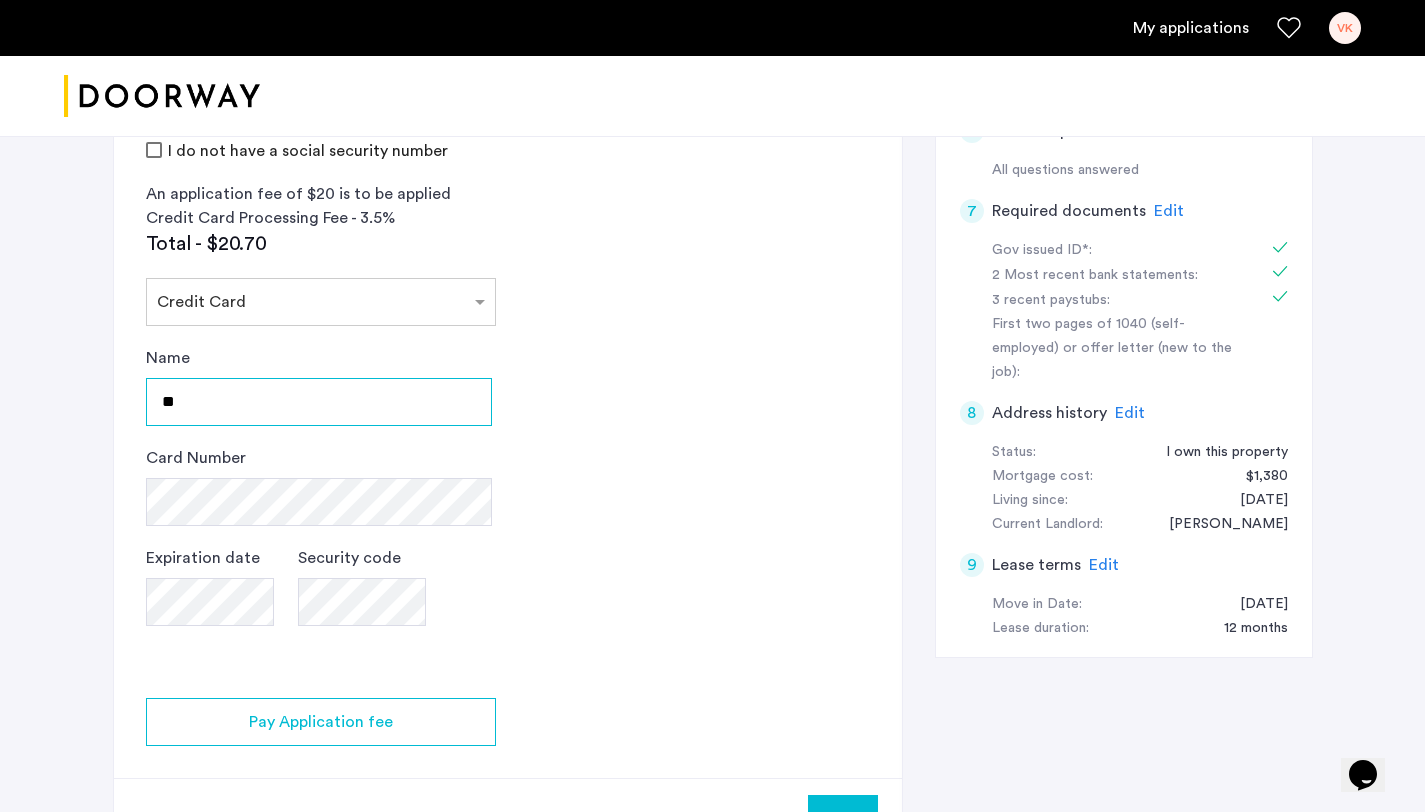 type on "*" 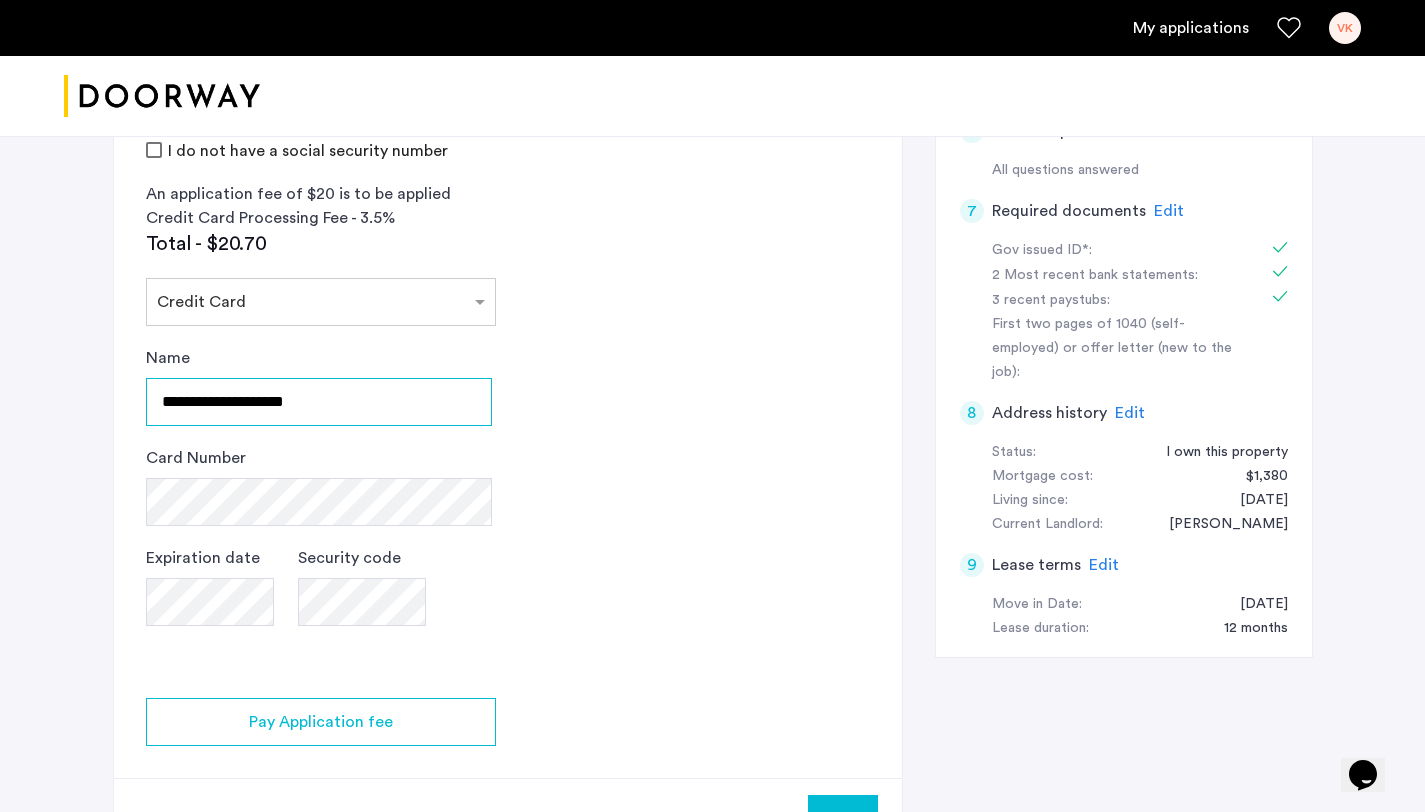 type on "**********" 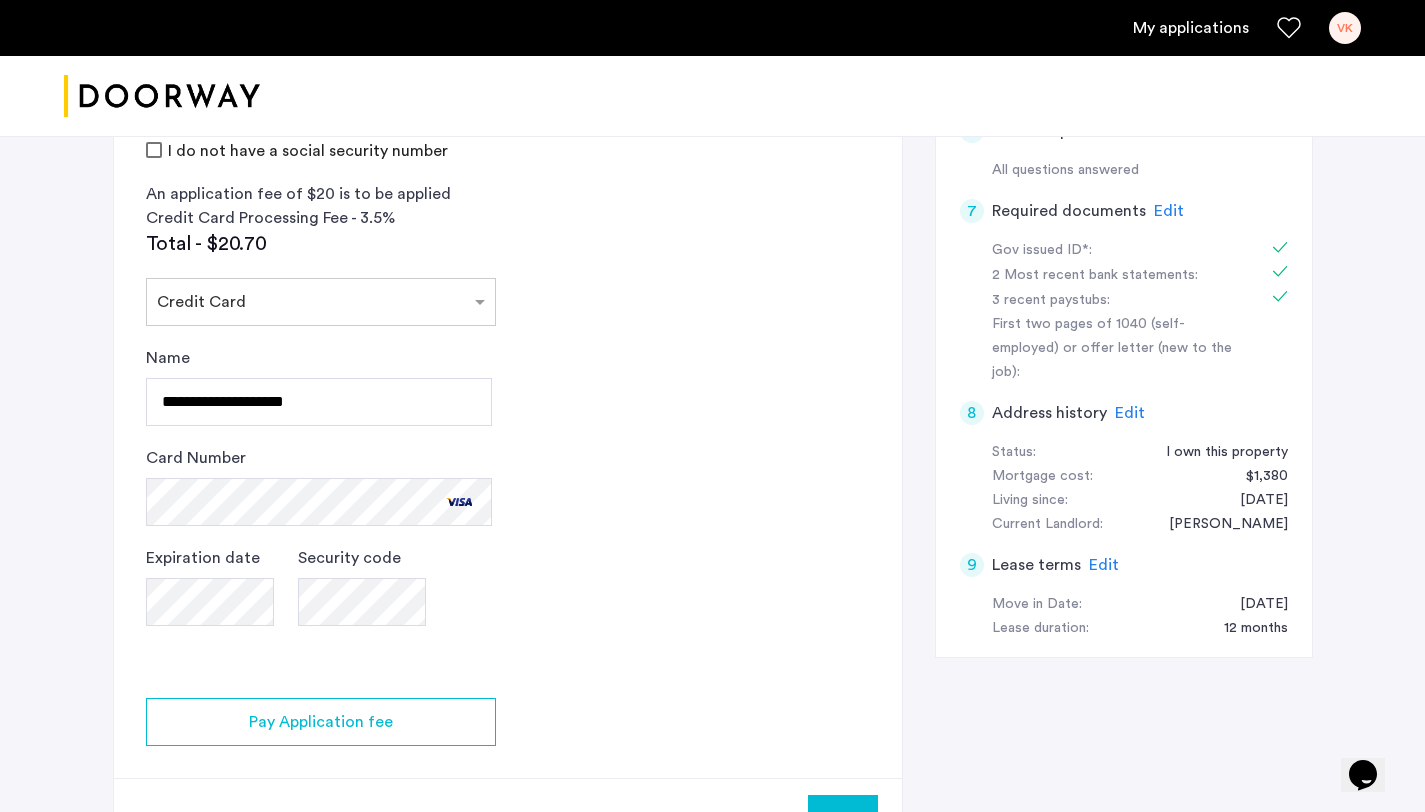 click on "2 Credit Screening & Application Fees Application Fees Please submit your application and processing fees. The application fee is $20 per applicant AND per guarantor. A 3% processing fees is applied to this total amount. If all required documentation is submitted in a 48 hour period and the unit becomes unavailable for lease through no fault of the Applicant(s).  You Agreed with this.  All credit score information will be processed and retrieved through our partnership with Weimark Credit Information Services. Please visit  their site , to find information about your rights under the FCRA and FACTA. All Weimark security controls, procedures and policies are examined, measured, and validated by TruSecure® Corporation, the worldwide leader in security assurance The TruSecure seal demonstrates proven security practices and a rigorous security policy. Your Social Security Number Show I do not have a social security number An application fee of $20 is to be applied Credit Card Processing Fee - 3.5% Total - $20.70" 